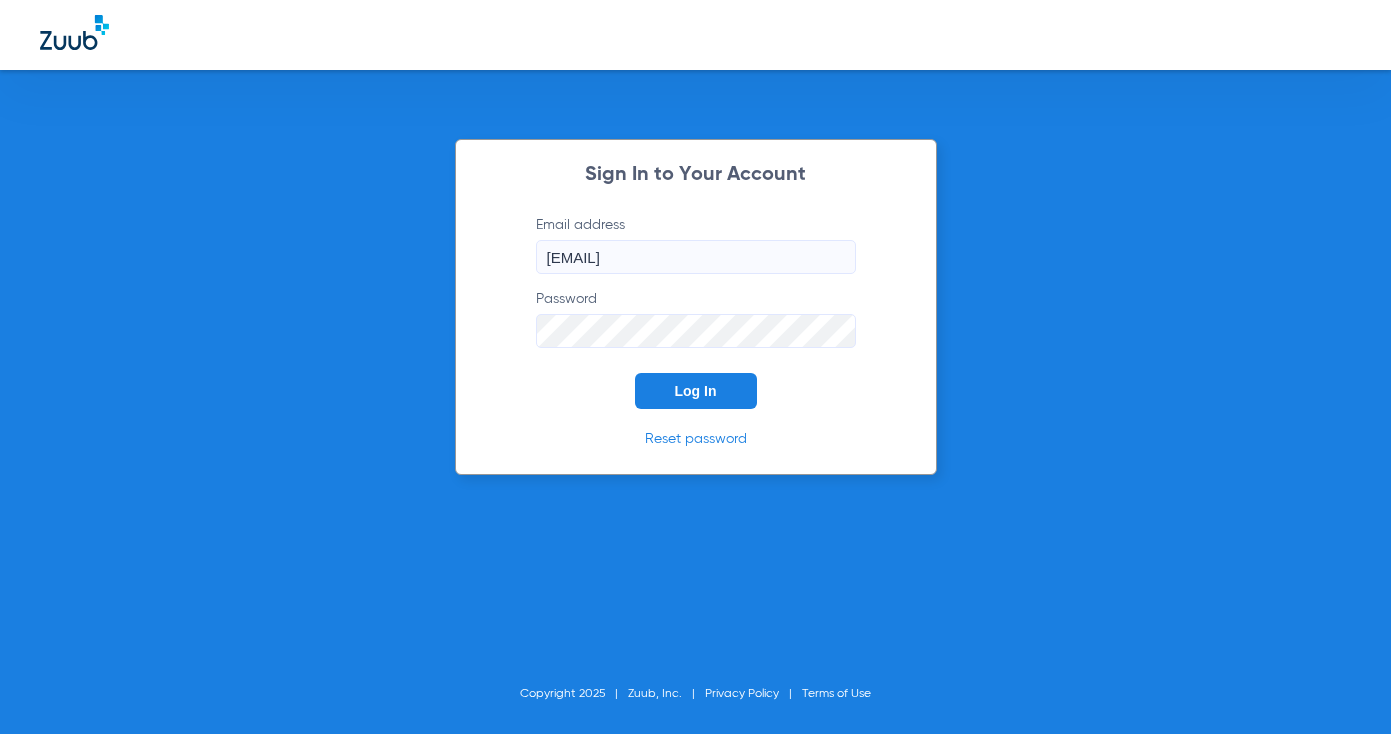 scroll, scrollTop: 0, scrollLeft: 0, axis: both 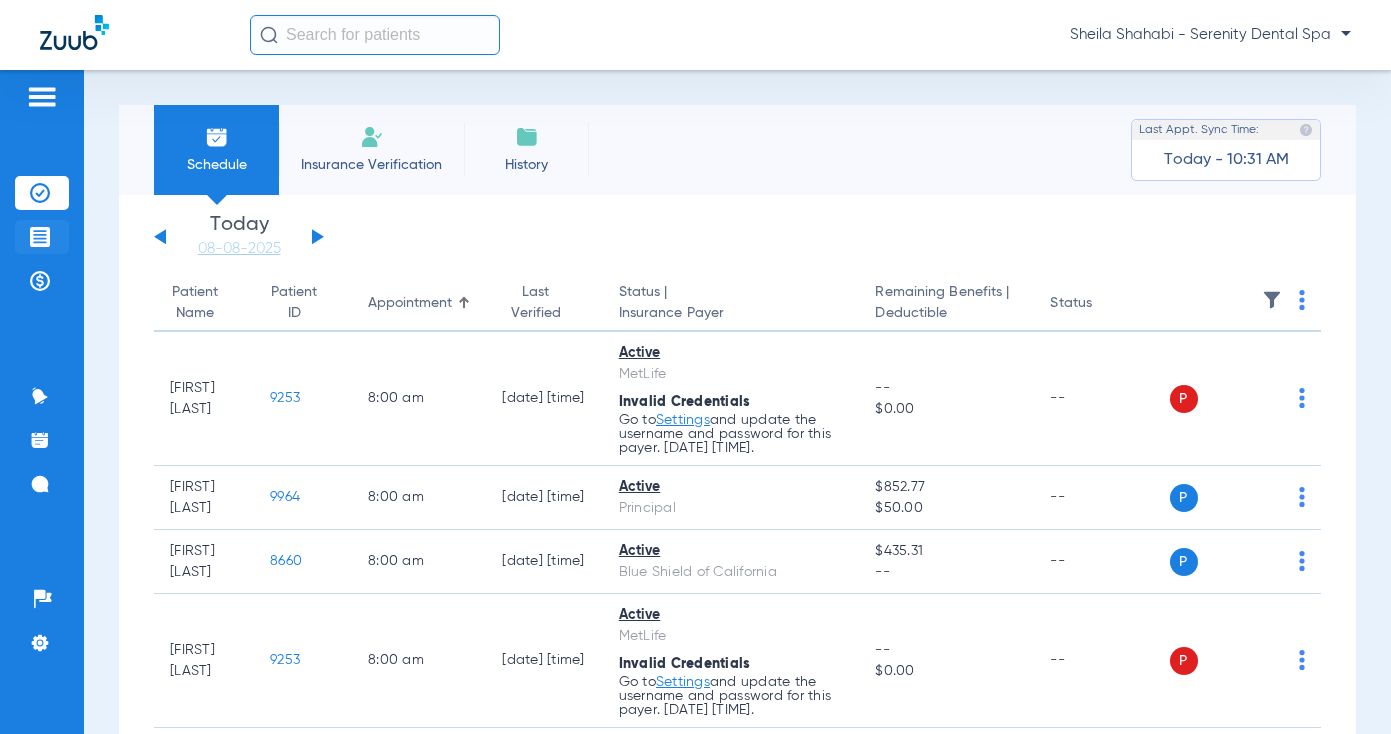 click 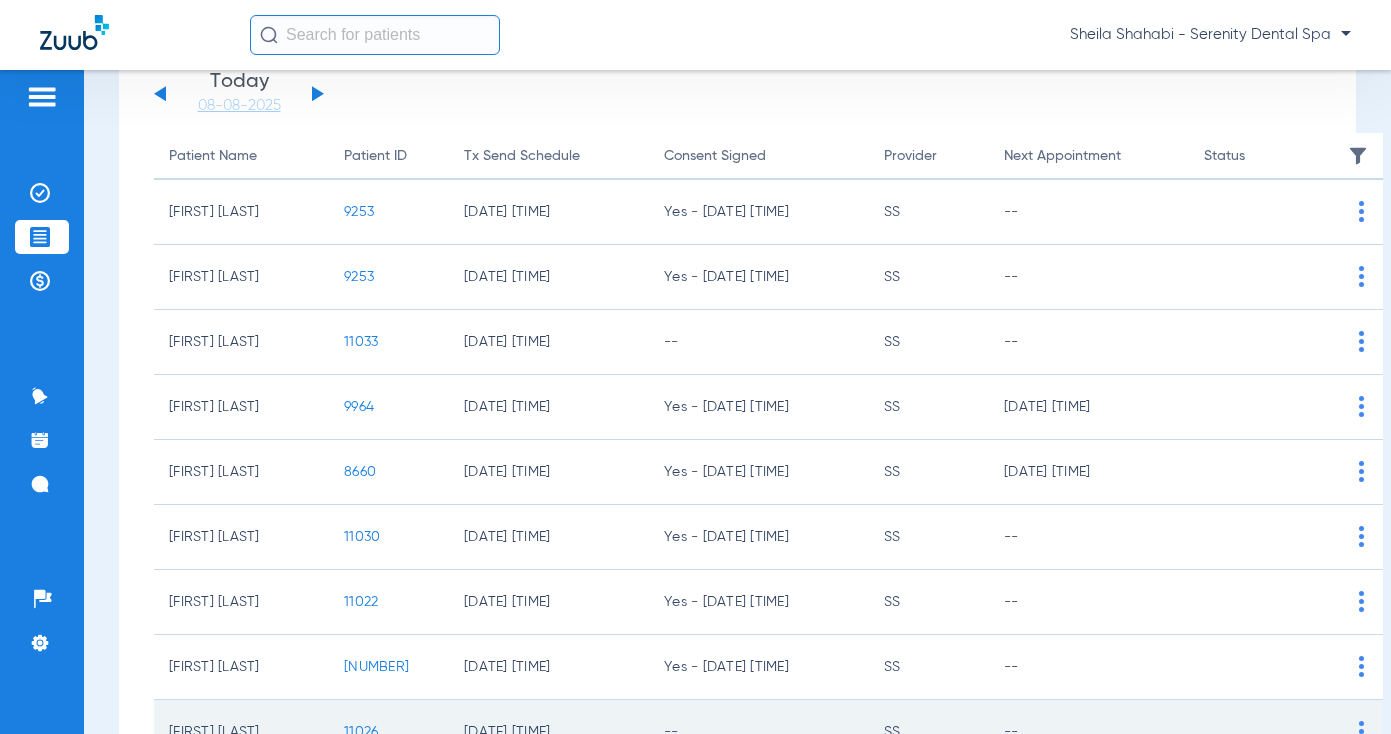 scroll, scrollTop: 385, scrollLeft: 0, axis: vertical 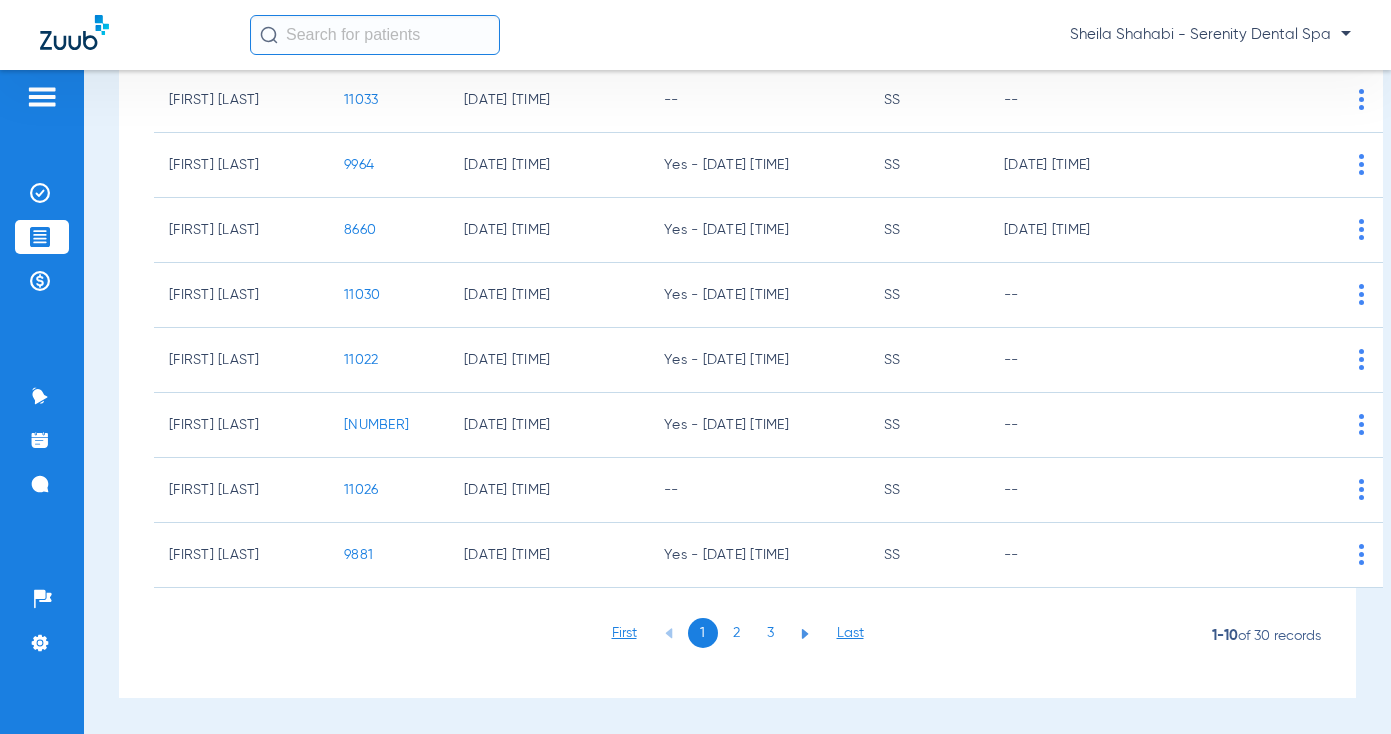 click on "2" 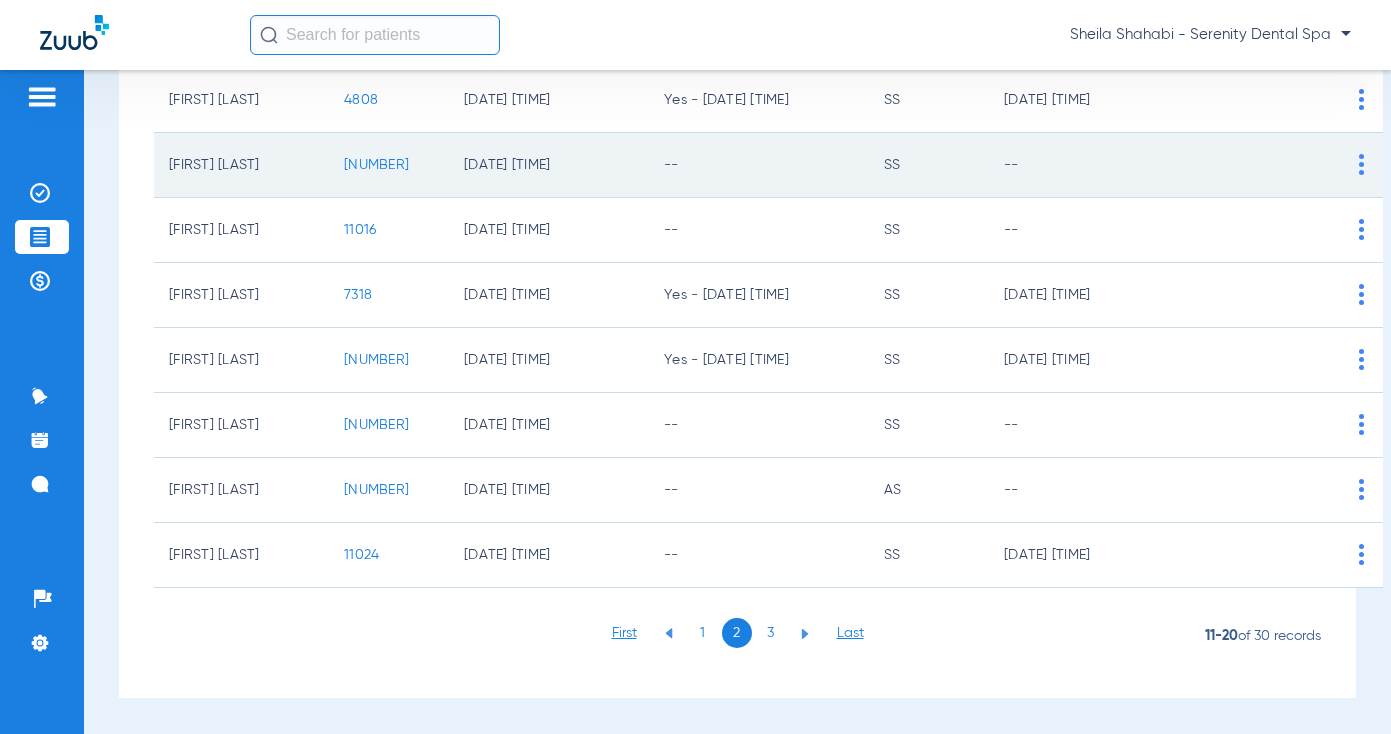 click on "11015" 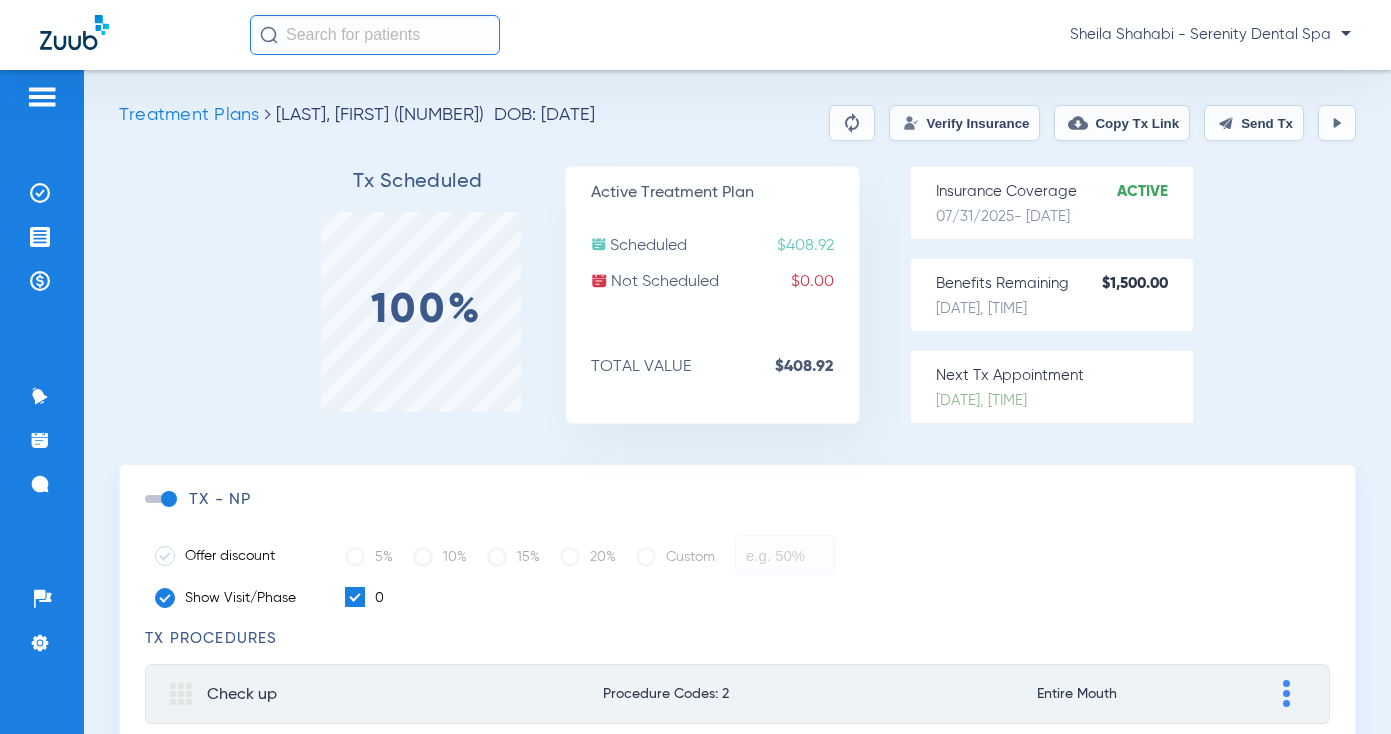 click on "Treatment Plans Kim, Jessica (11015) DOB: 12/20/1996  Verify Insurance   Copy Tx Link   Send Tx  Tx Scheduled 100% Active Treatment Plan  Scheduled  $408.92  Not Scheduled  $0.00  TOTAL VALUE  $408.92  Insurance Coverage   Active   07/31/2025   - 12/31/2025   Benefits Remaining   $1,500.00   8/8/25, 9:11 AM  Next Tx Appointment  8/8/25, 11:00 AM  Jessica, Kim (310) 889-4928 jessica.kim1220@gmail.com  Shahabi  DDS, Sheila   TX - np   Offer discount   5%   10%   15%   20%   Custom   Show Visit/Phase   0  TX Procedures  Check up  Procedure Codes: 2 Entire Mouth Adjust Patient Friendly Name Secondary Name  Primary  Procedures Tooth Phase Appointment Adjust Fee Discount Insurance Primary Secondary Patient Primary D0150 Entire Mouth 0  08/08/2025 11:00AM  $  $  $  $  $  D0350 Entire Mouth 0  08/08/2025 11:00AM  $  $  $  $  $               $ 0.00   $ 0.00   $ 0.00   $ 0.00   $ 0.00   Save   Teeth Cleaning  Procedure Codes: 1 Entire Mouth Adjust Patient Friendly Name Secondary Name  Primary  Tooth Fee" 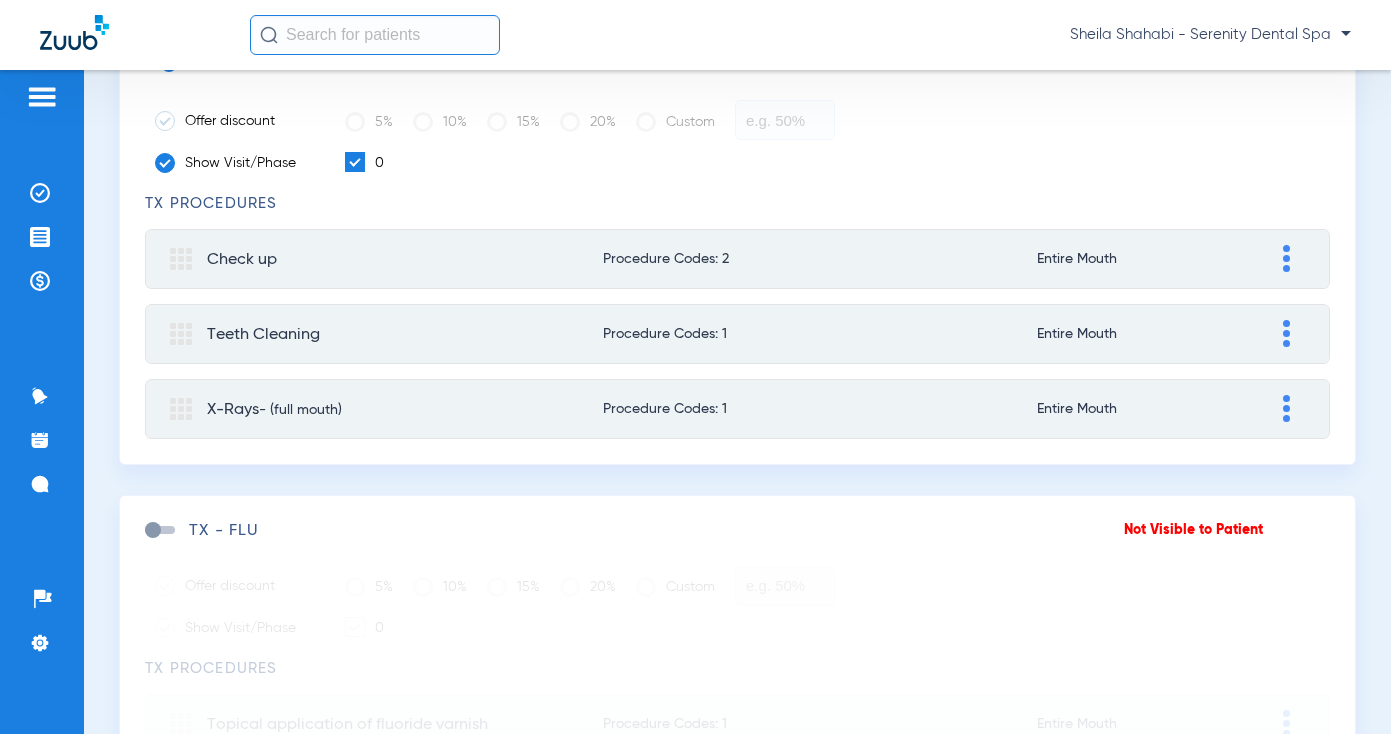 scroll, scrollTop: 0, scrollLeft: 0, axis: both 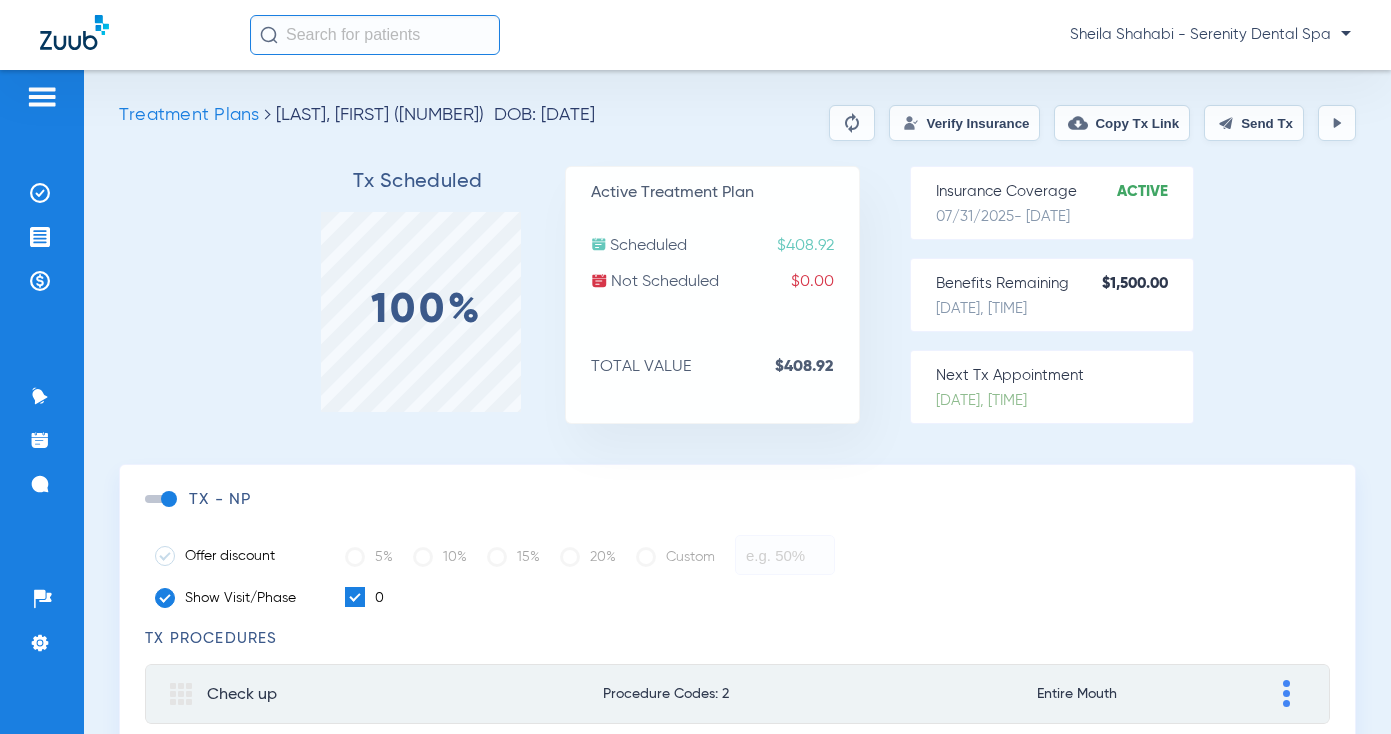 click on "Send Tx" 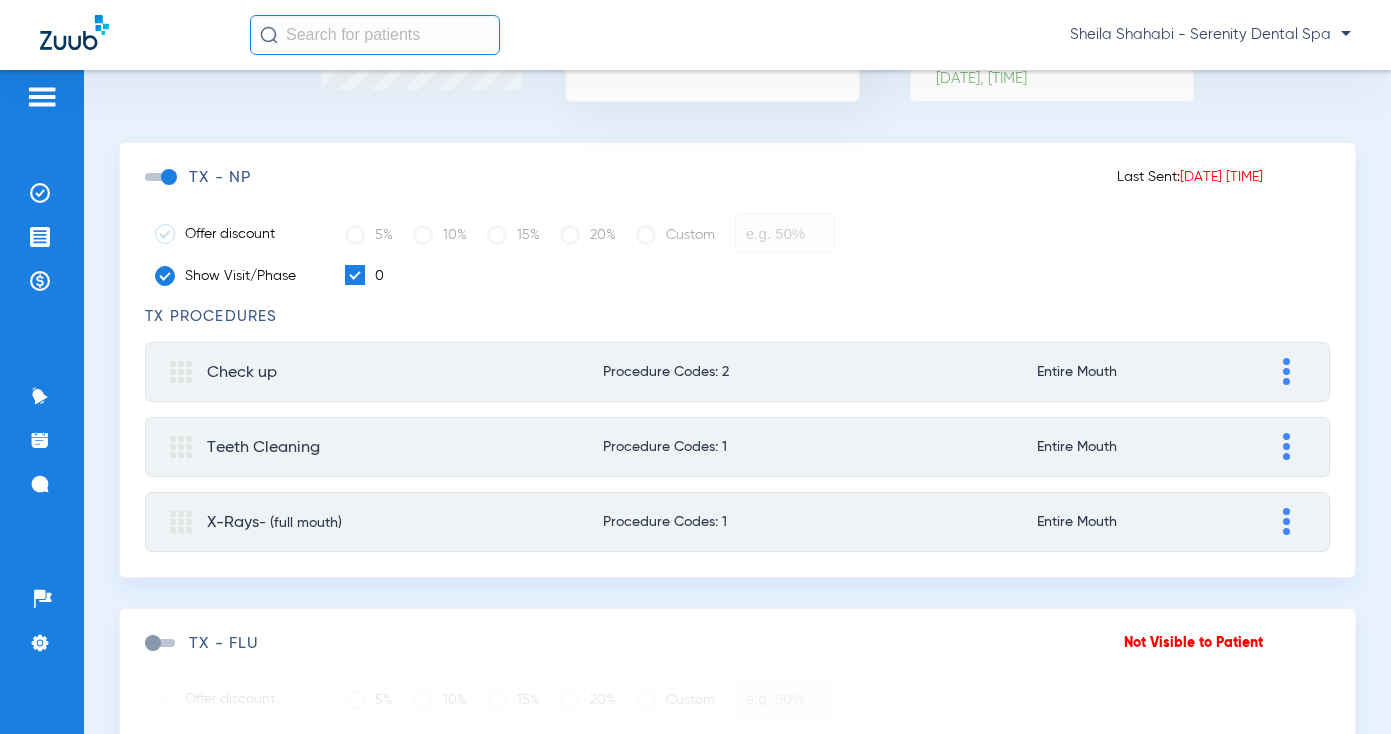 scroll, scrollTop: 100, scrollLeft: 0, axis: vertical 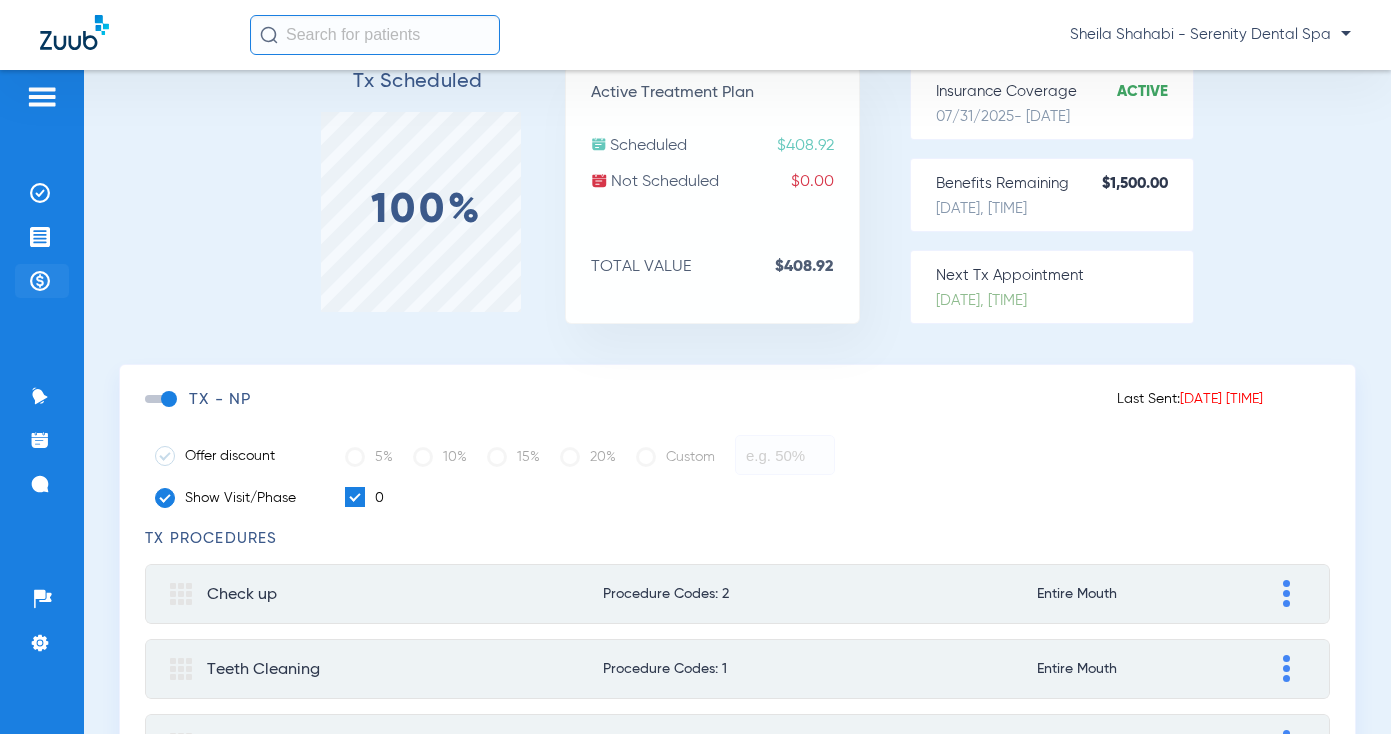 click on "Payments & A/R" 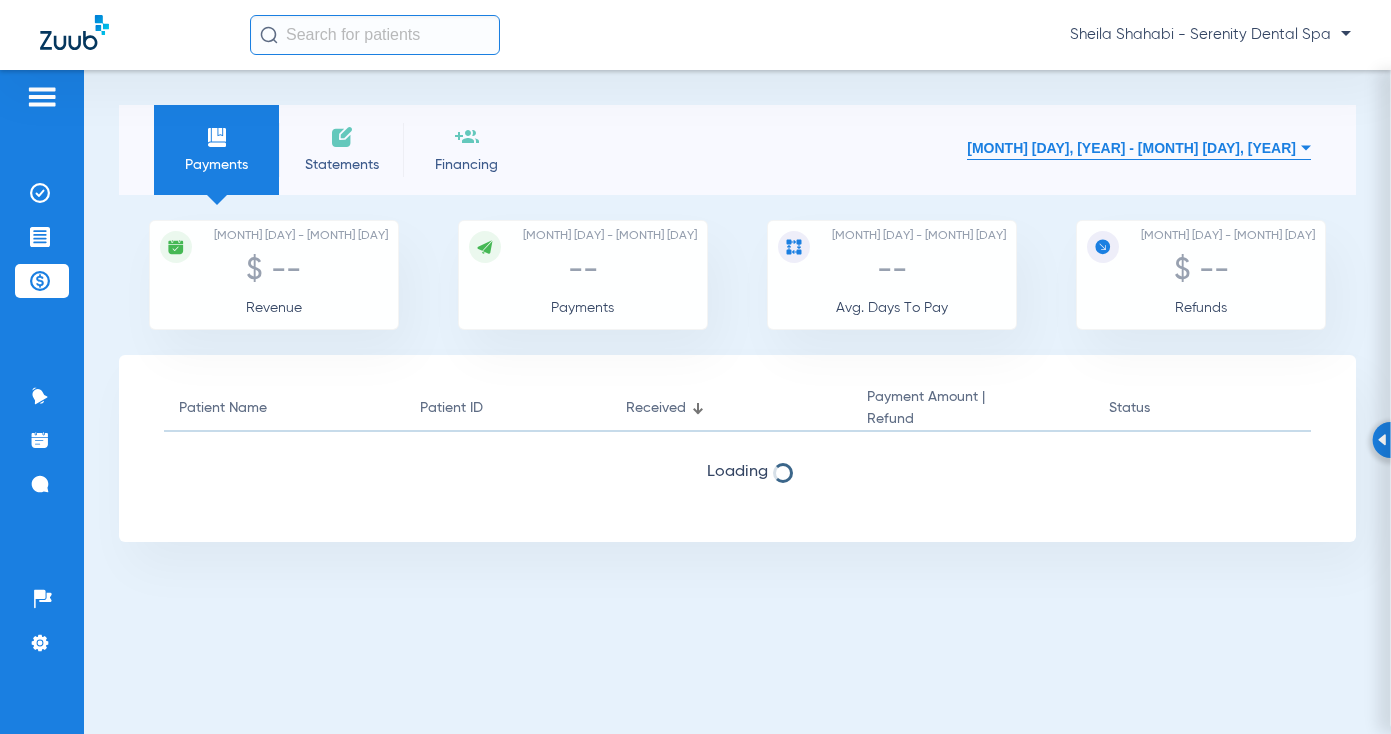 scroll, scrollTop: 0, scrollLeft: 0, axis: both 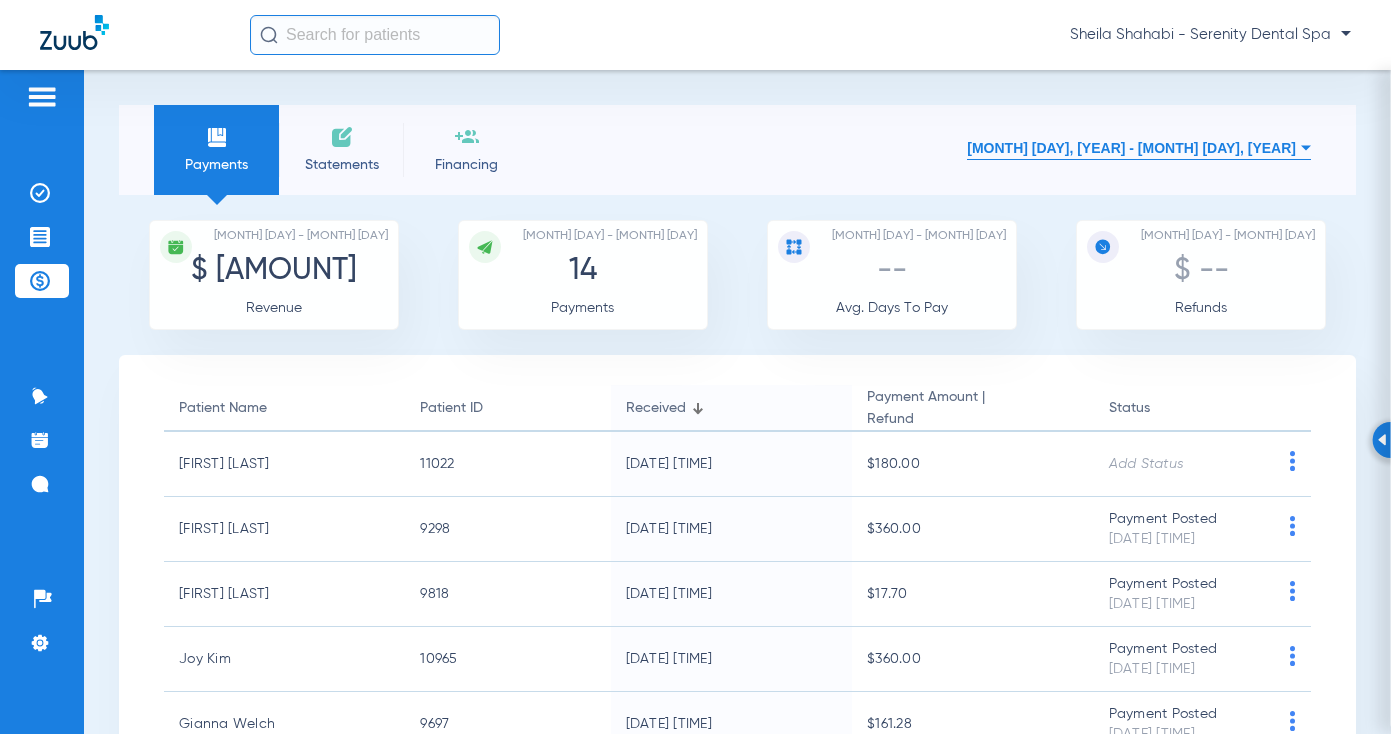 click on "Statements" 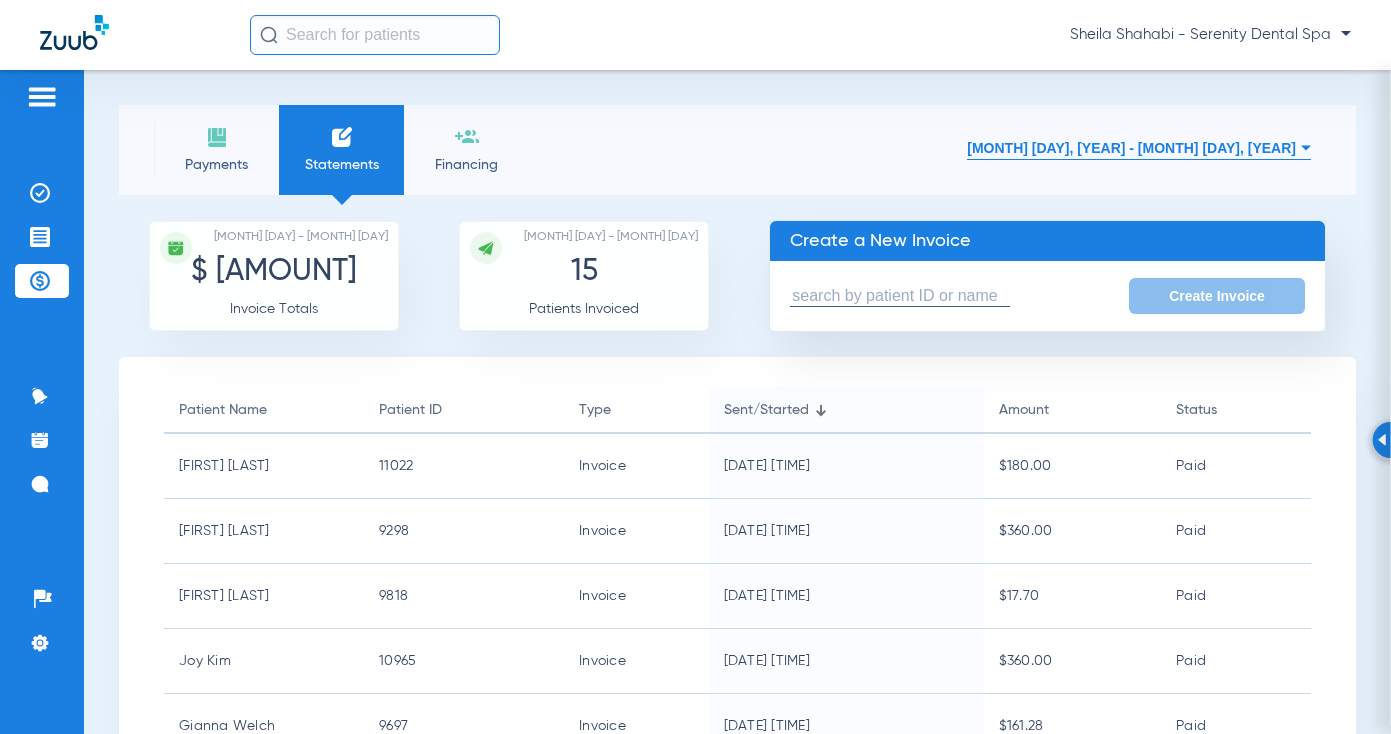 click at bounding box center (900, 296) 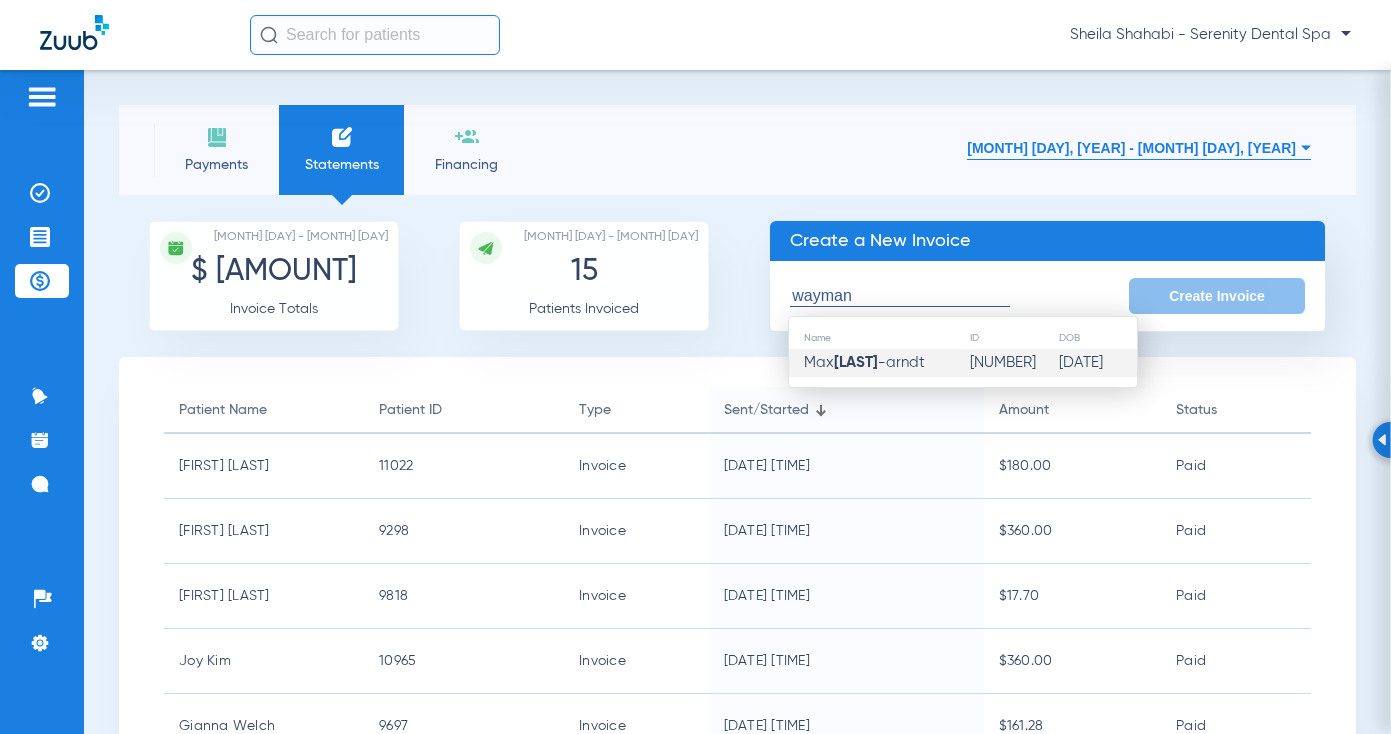 click on "[LAST]" 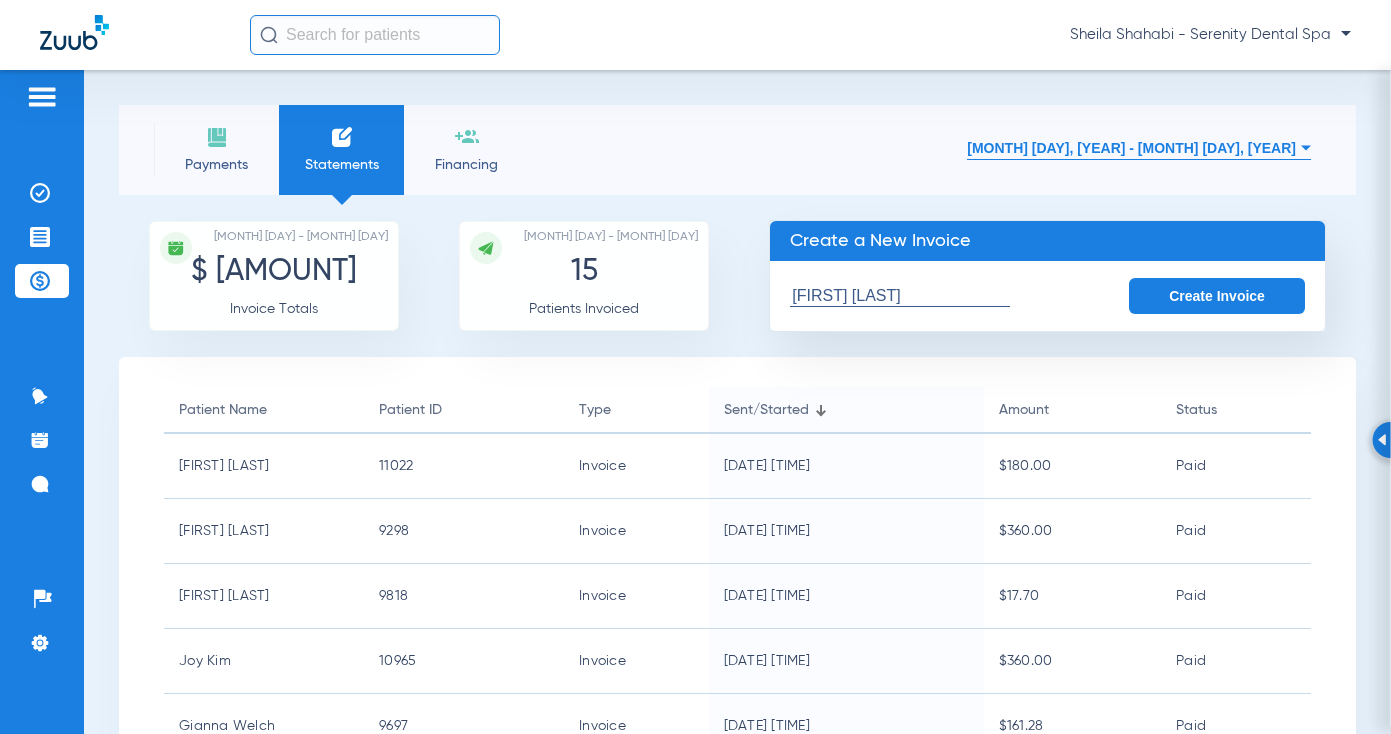 click on "Create Invoice" 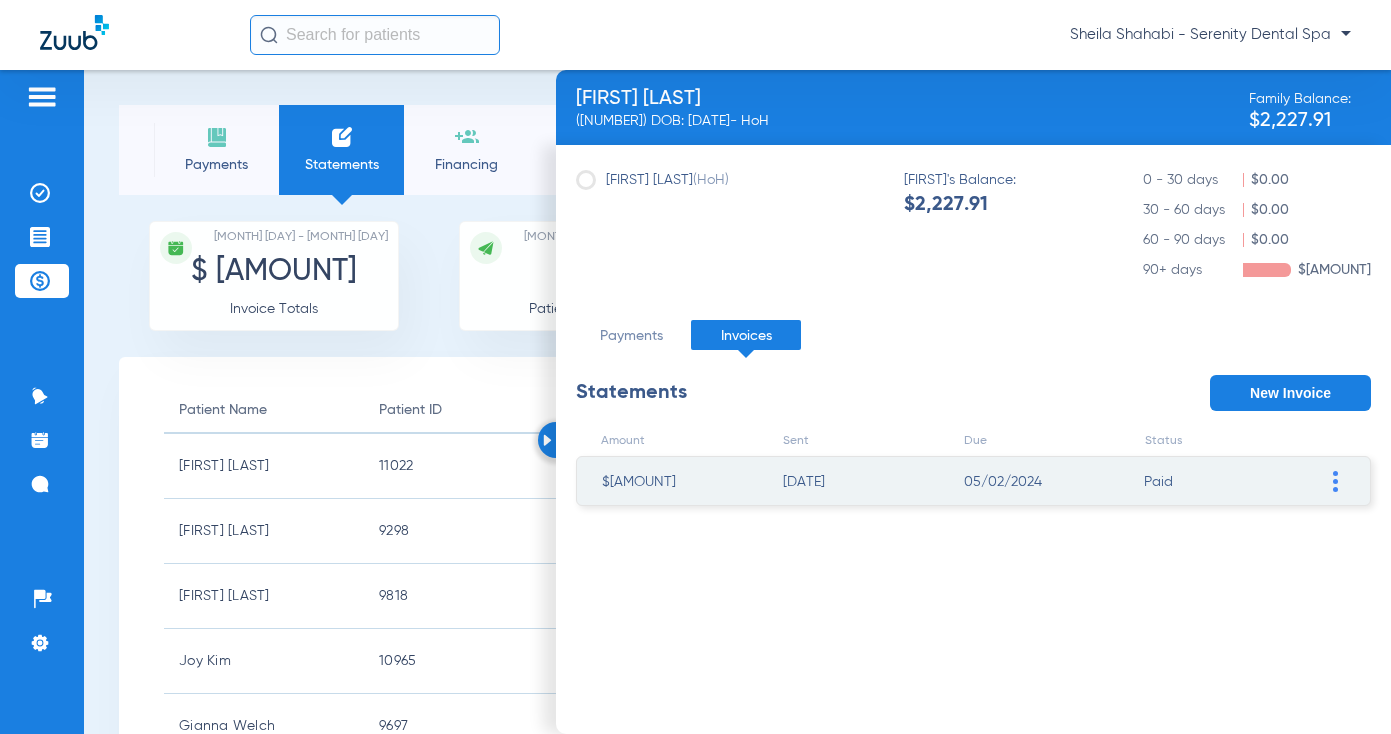 click on "New Invoice" 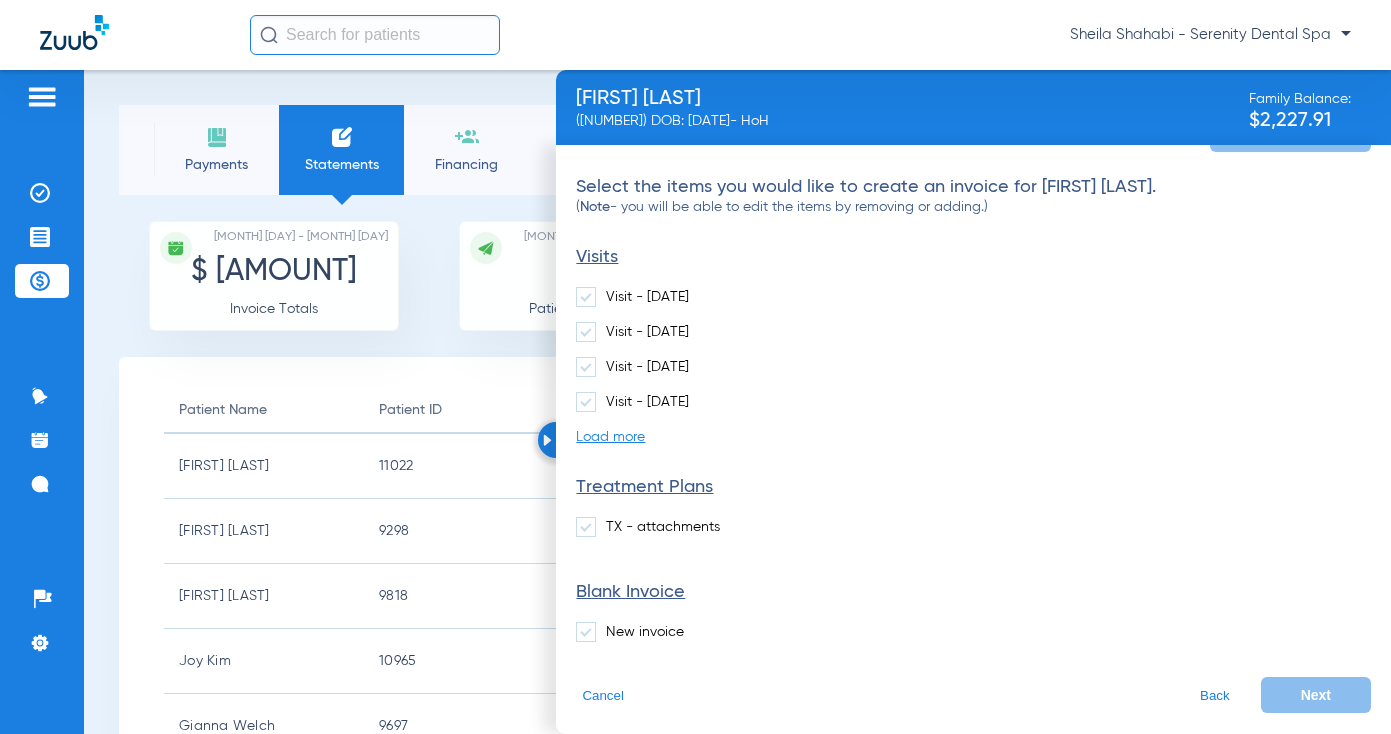scroll, scrollTop: 263, scrollLeft: 0, axis: vertical 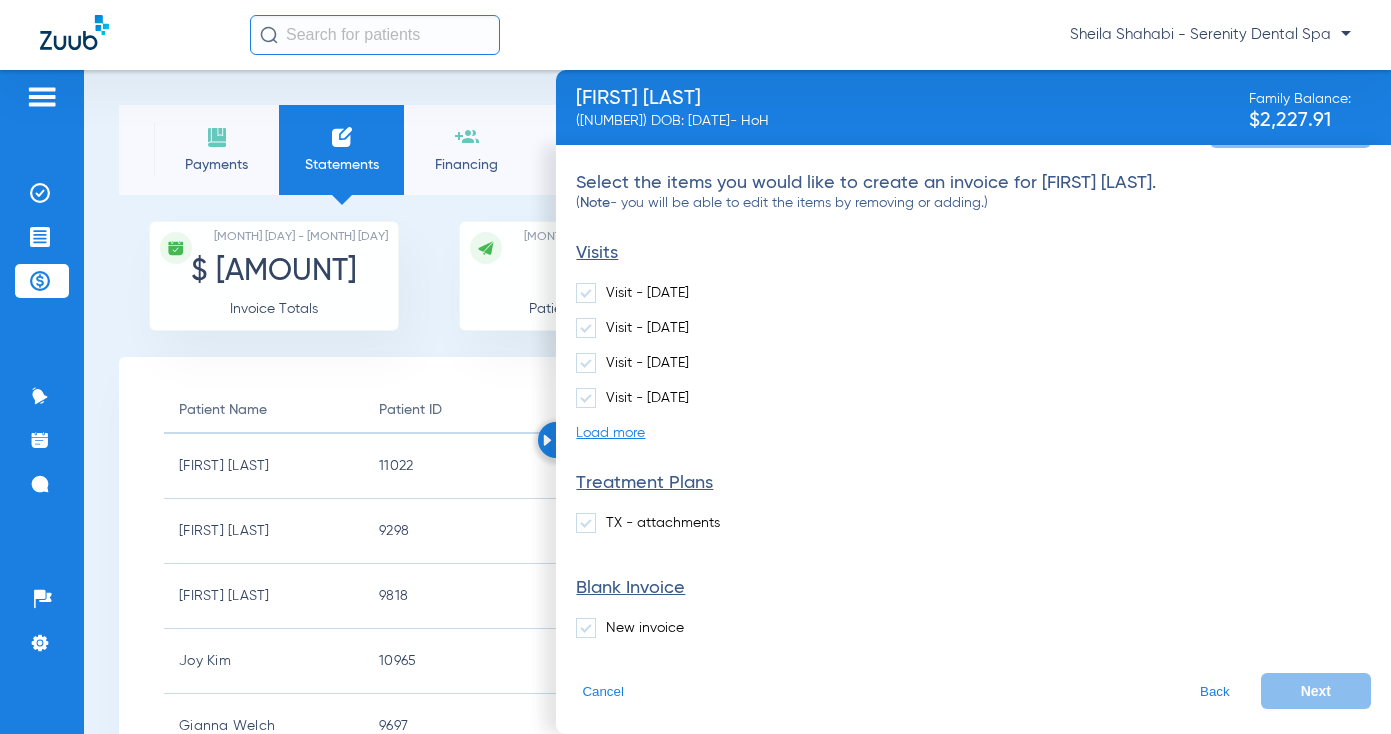 click on "Visit - [DATE]" 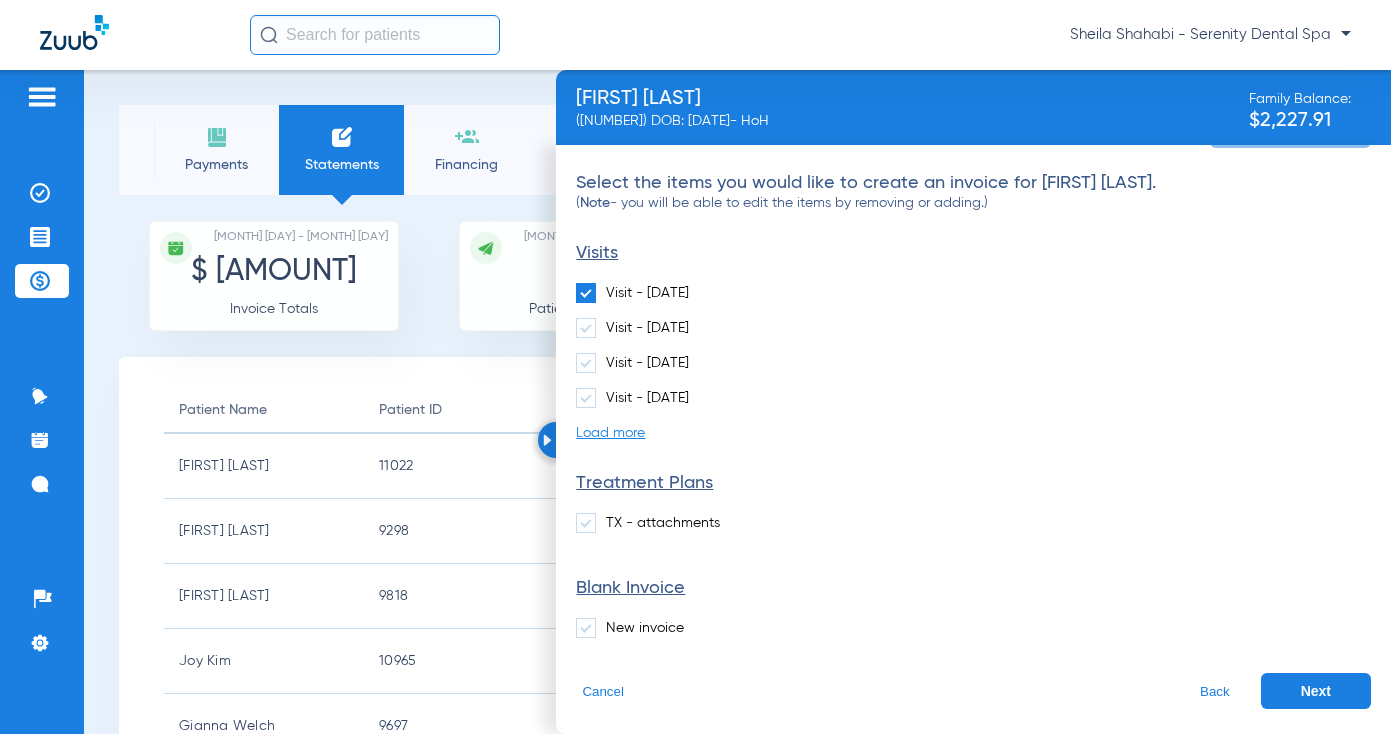 click on "Next" 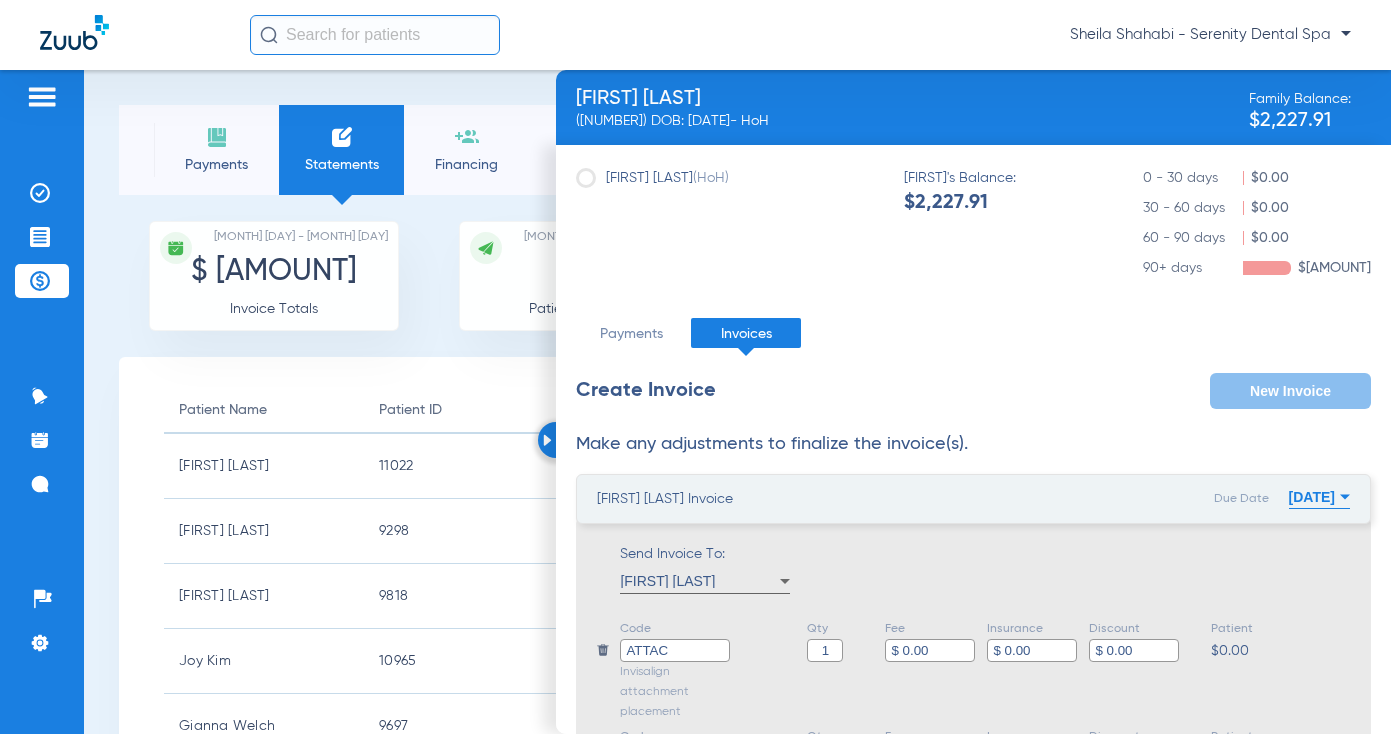 scroll, scrollTop: 0, scrollLeft: 0, axis: both 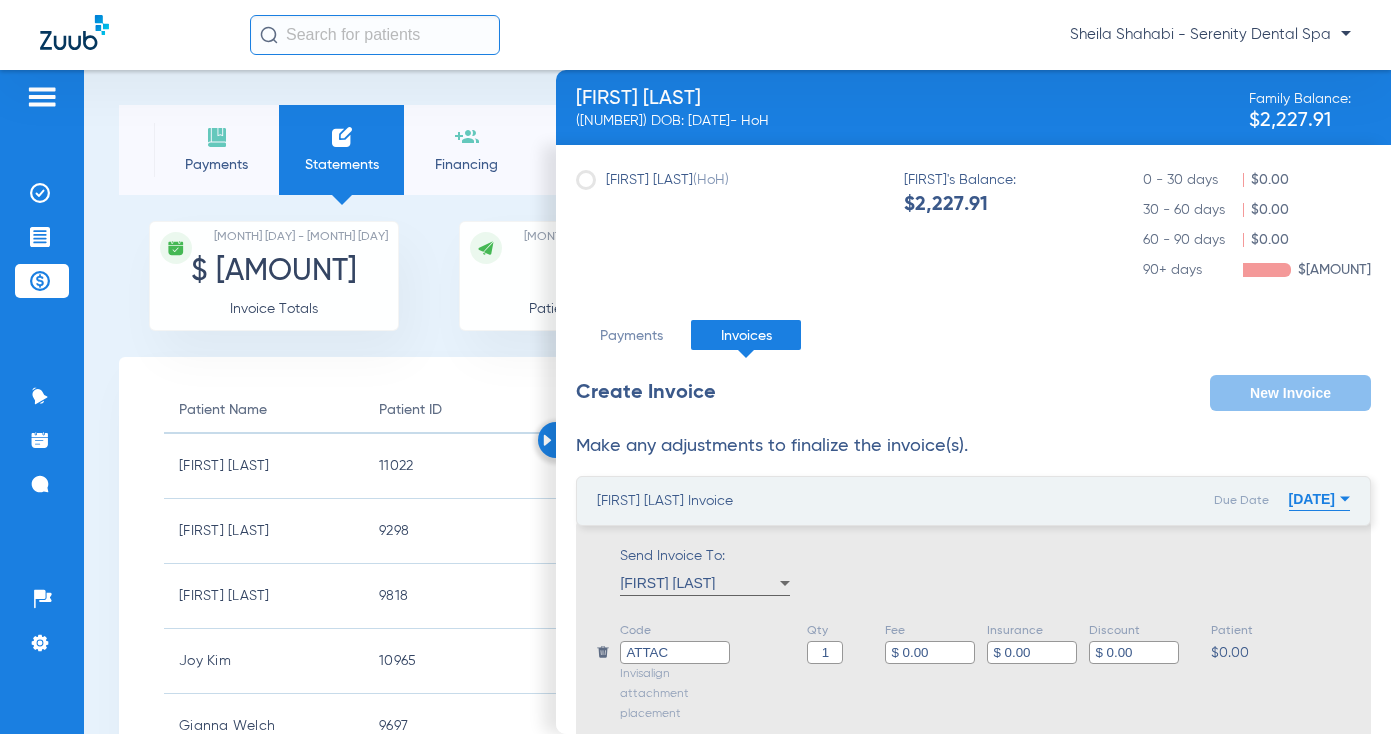 click 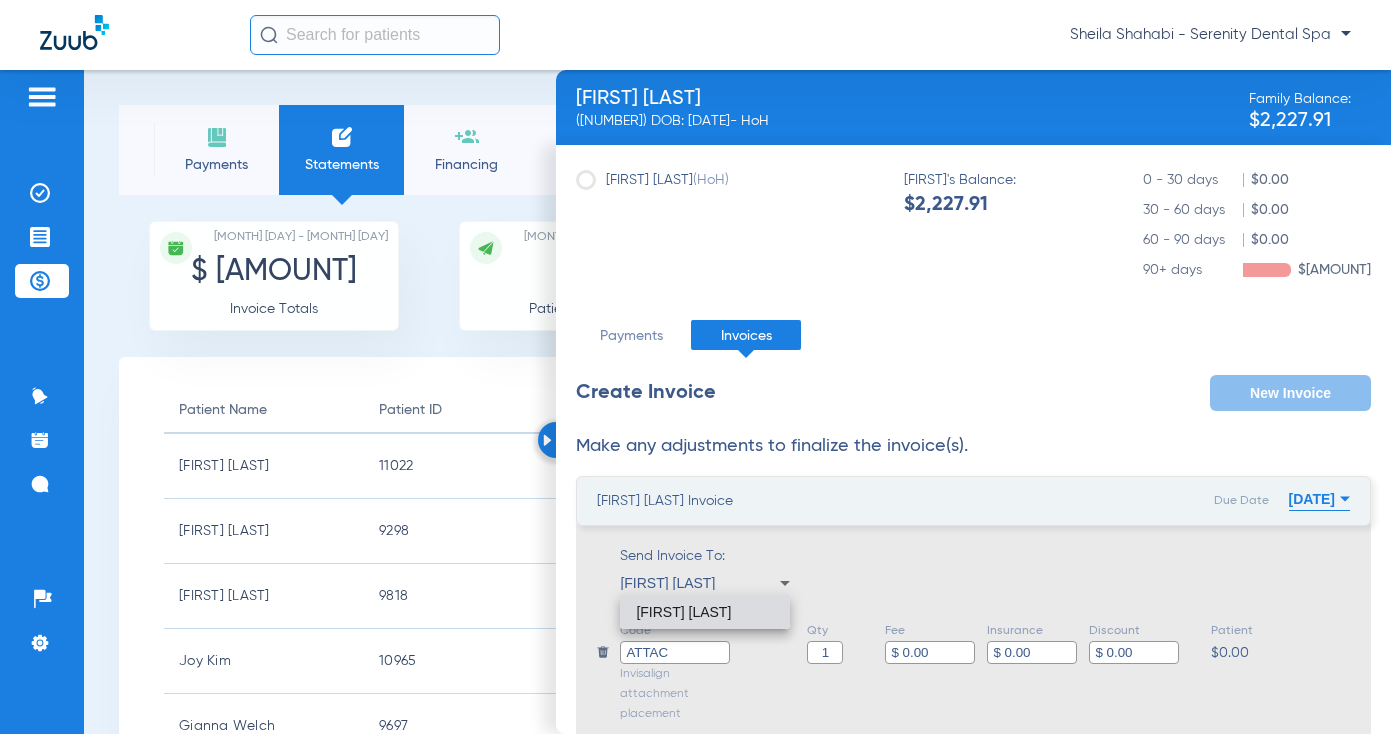 click at bounding box center [695, 367] 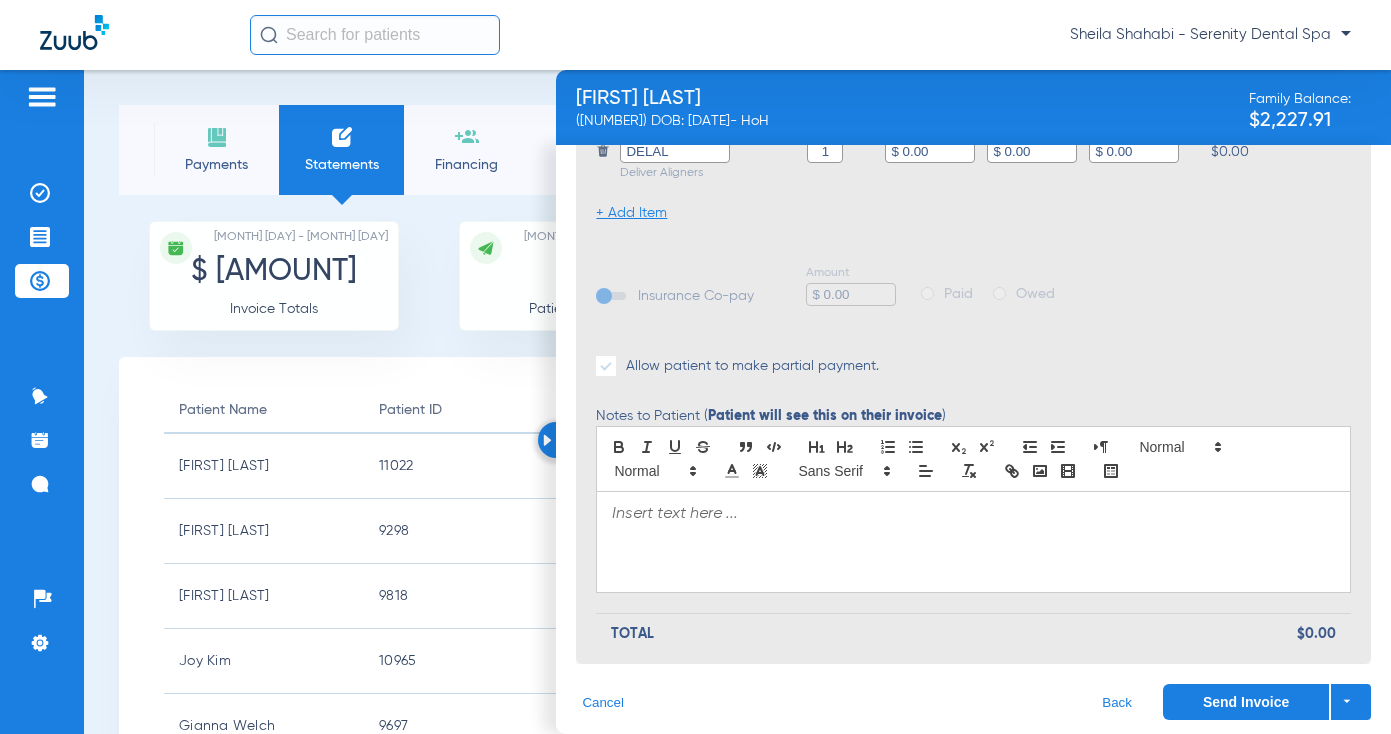 scroll, scrollTop: 619, scrollLeft: 0, axis: vertical 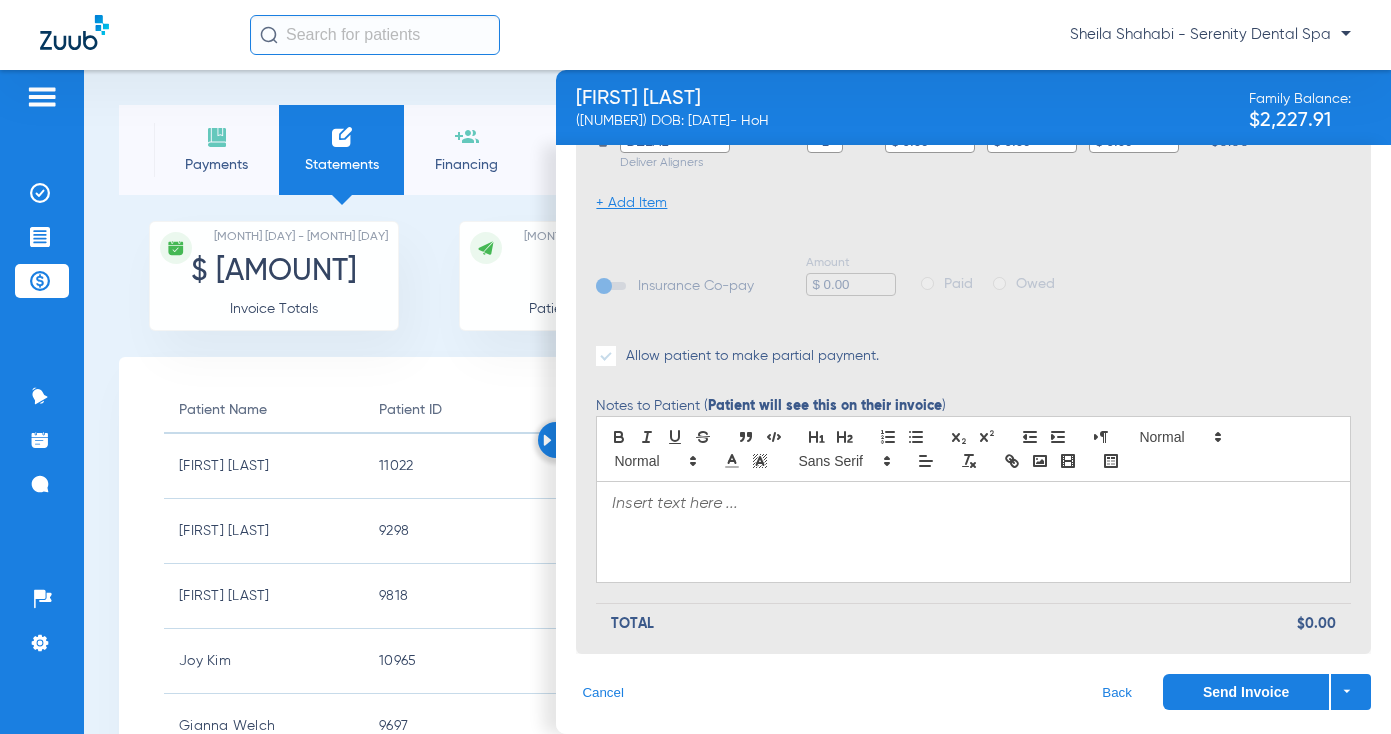 click on "Allow patient to make partial payment." 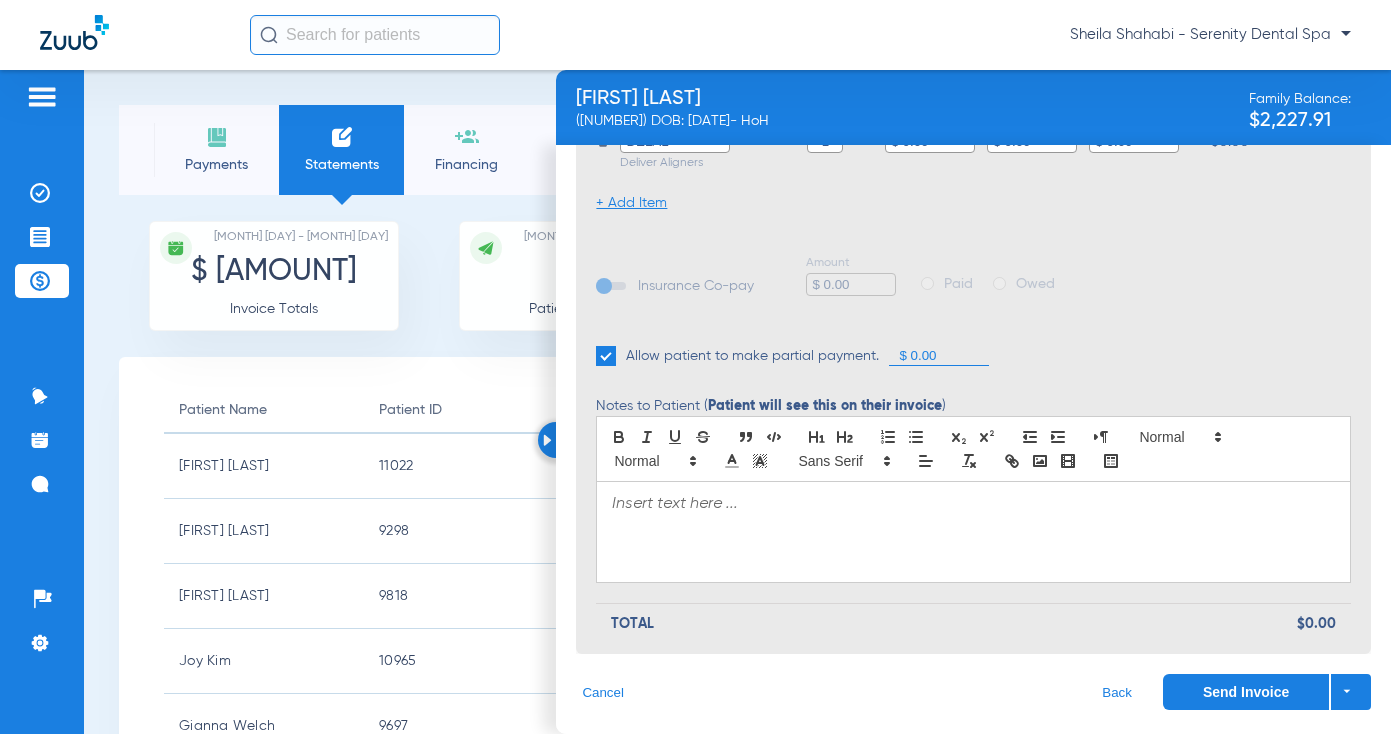click on "Allow patient to make partial payment." 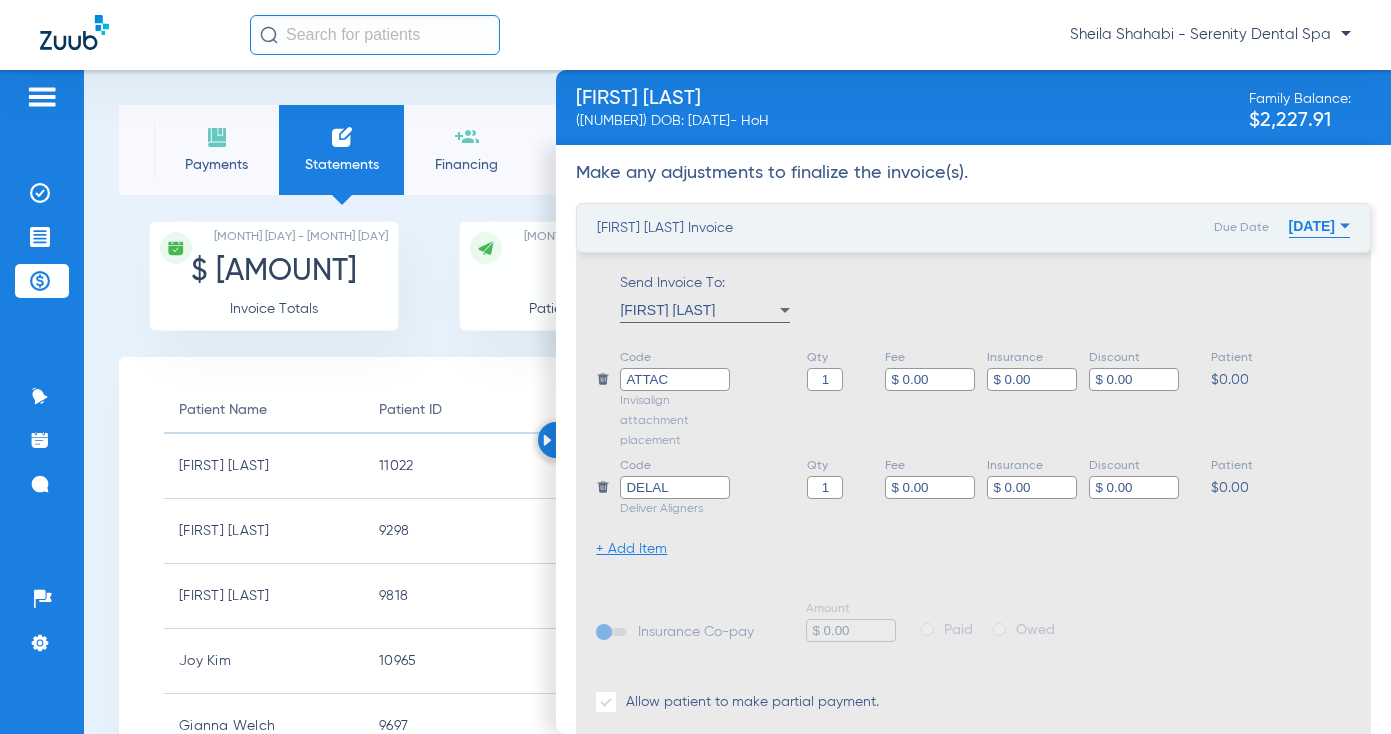 scroll, scrollTop: 219, scrollLeft: 0, axis: vertical 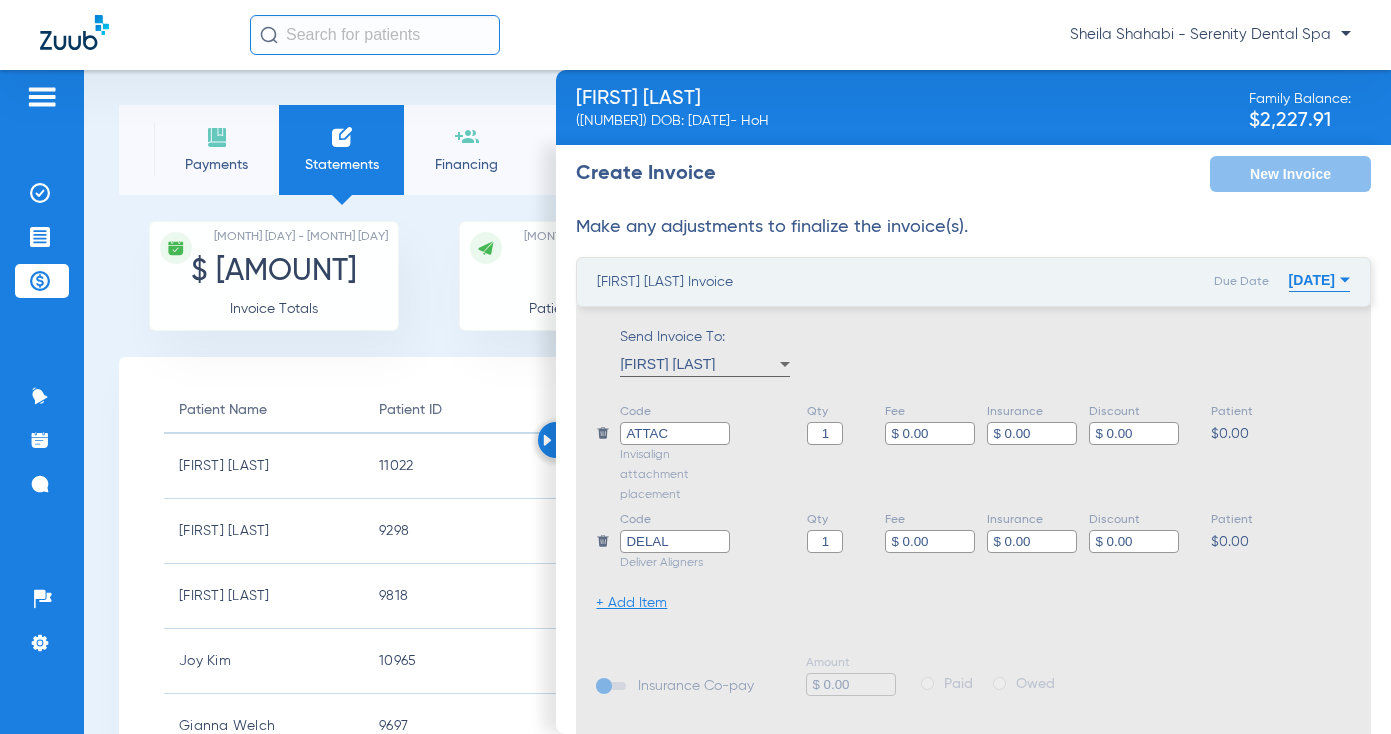 click on "+ Add Item" 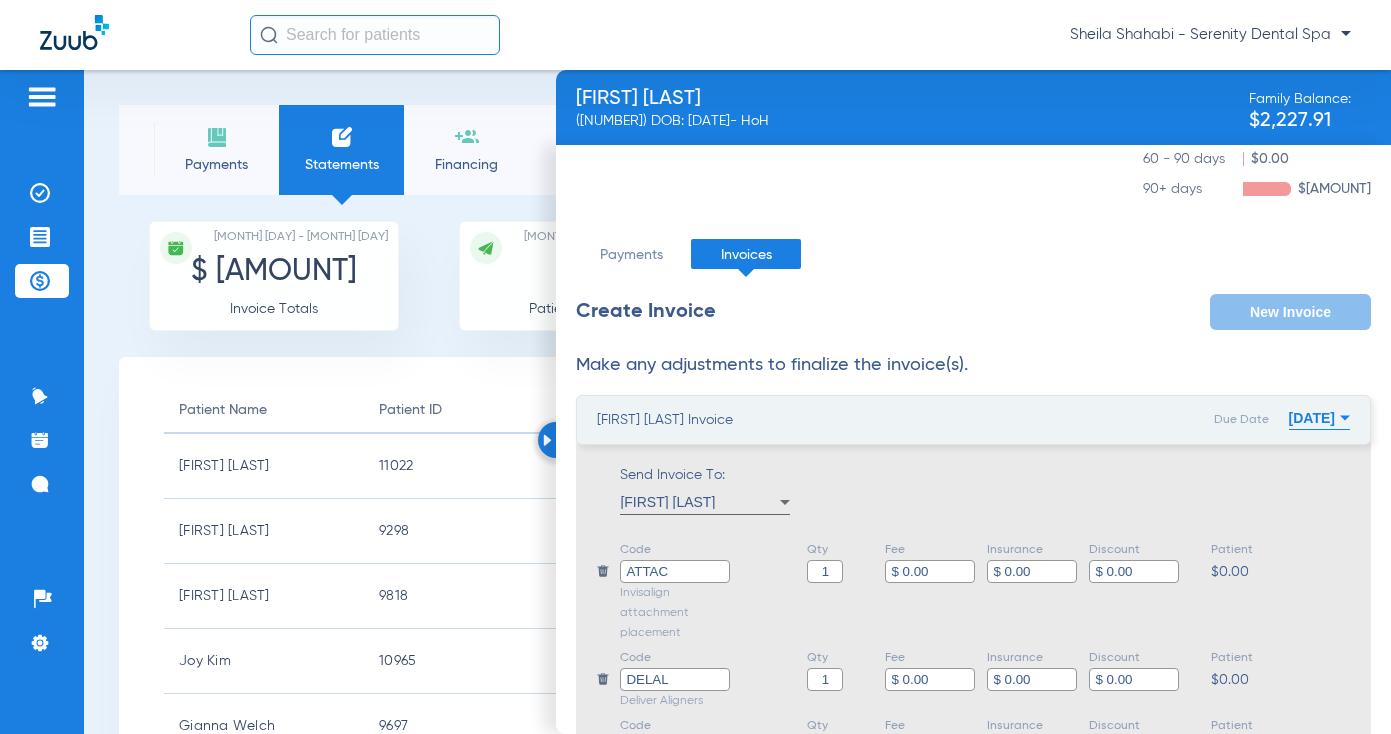 scroll, scrollTop: 0, scrollLeft: 0, axis: both 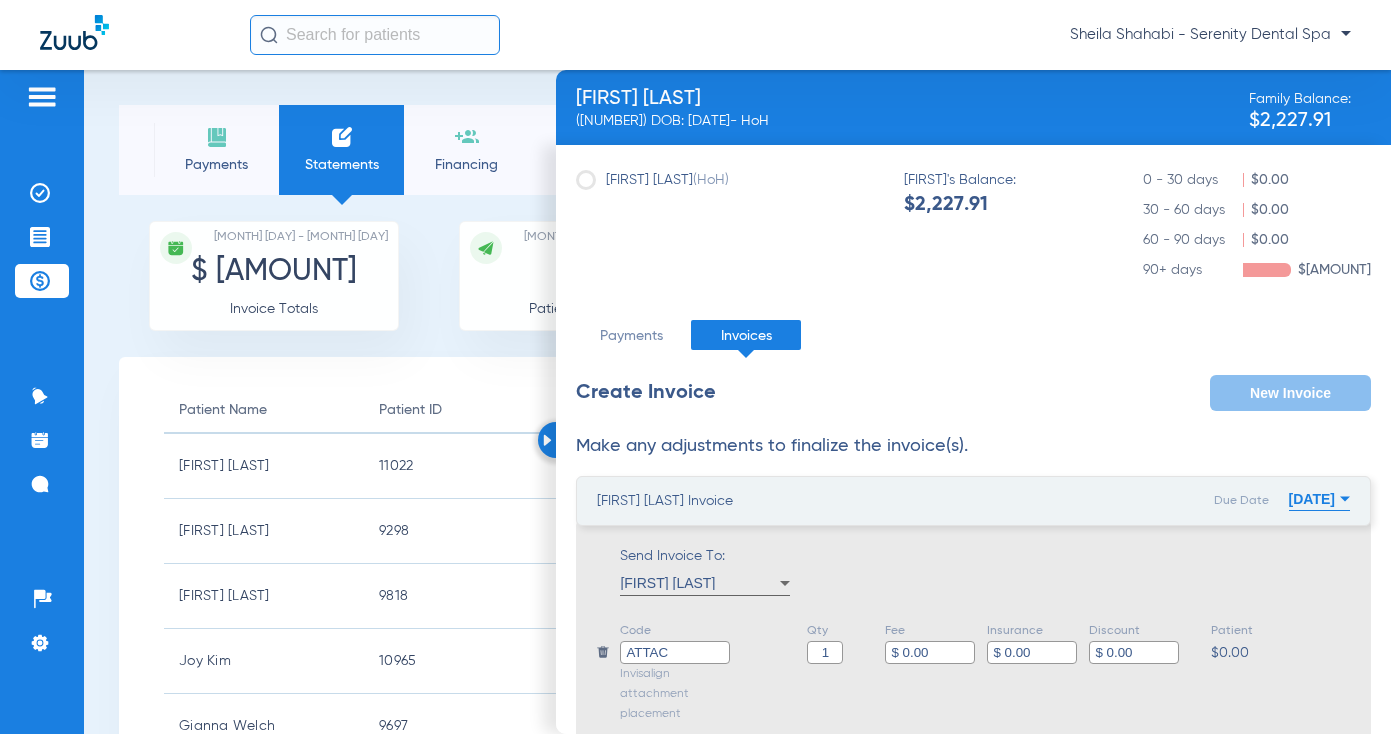 click on "Invoices" 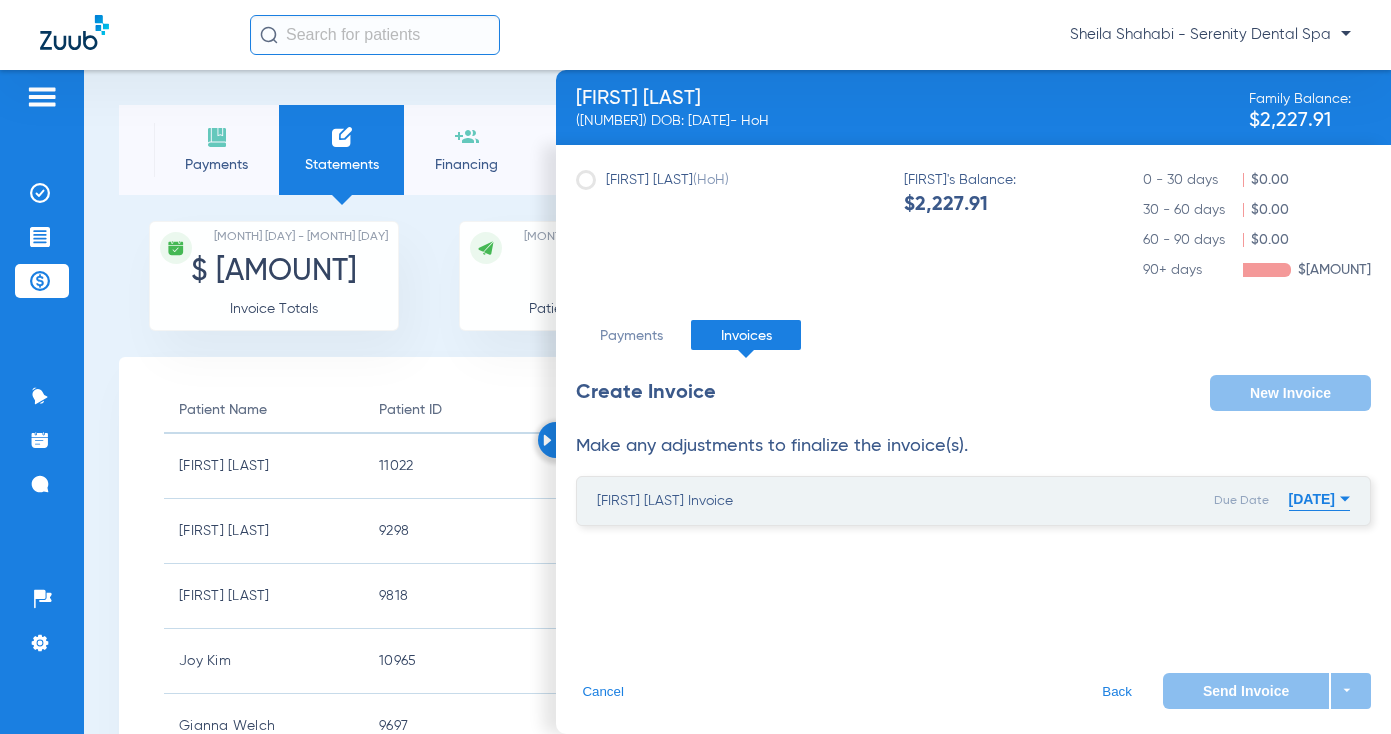 click on "[DATE]" 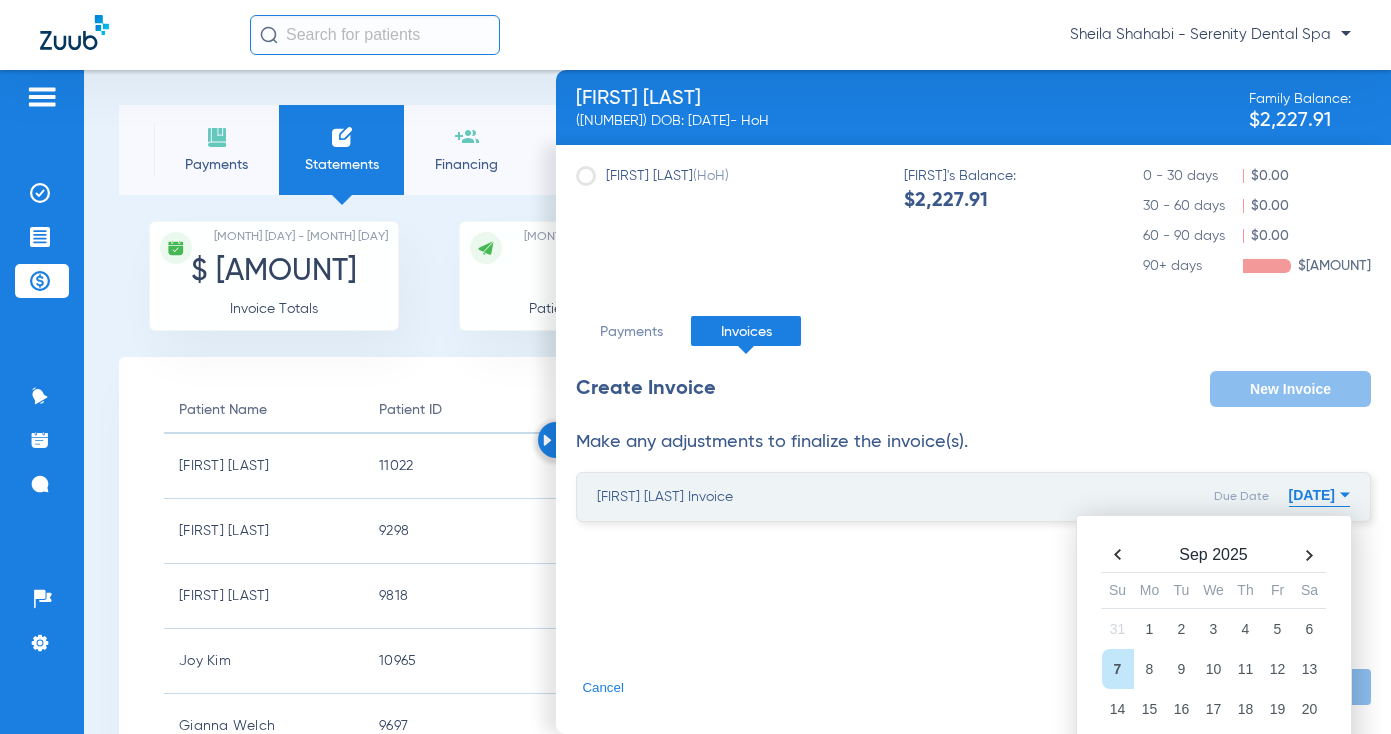 scroll, scrollTop: 0, scrollLeft: 0, axis: both 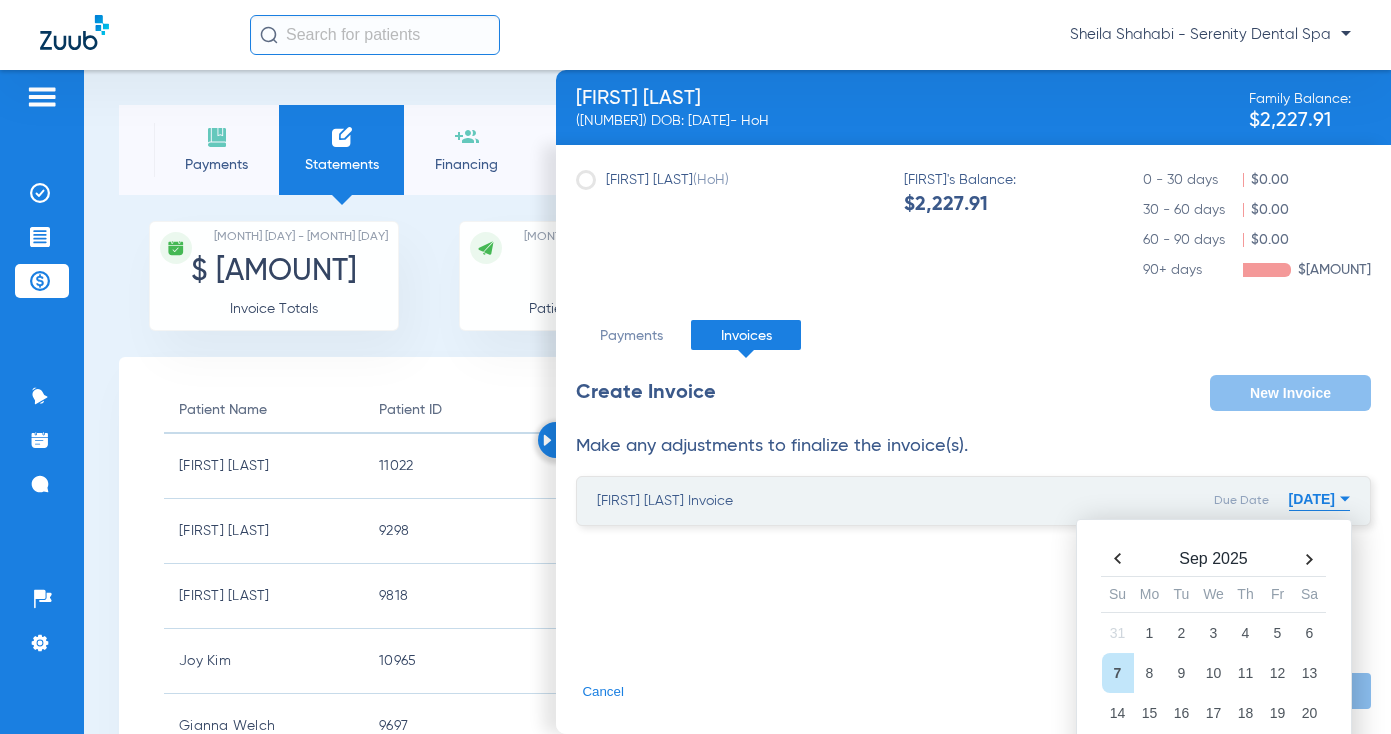 click on "[FIRST] [LAST] Invoice" 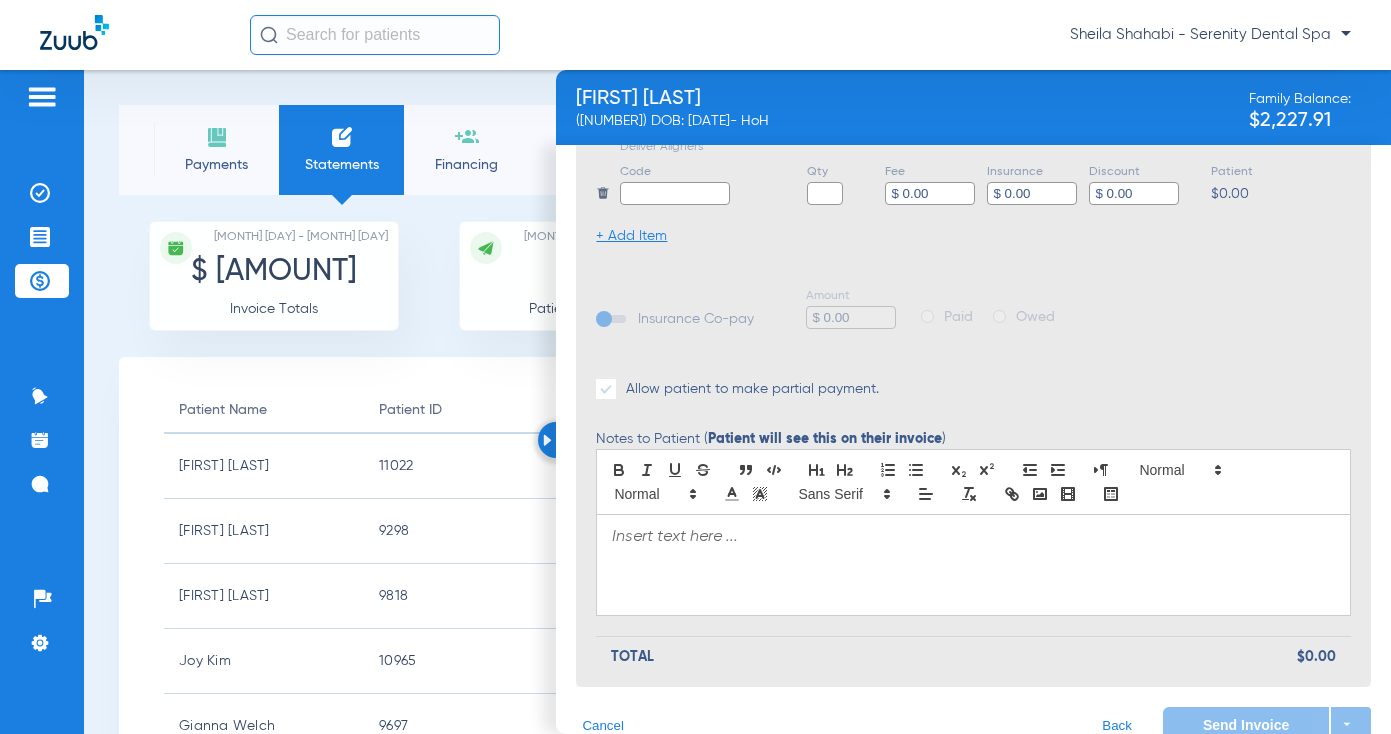 scroll, scrollTop: 668, scrollLeft: 0, axis: vertical 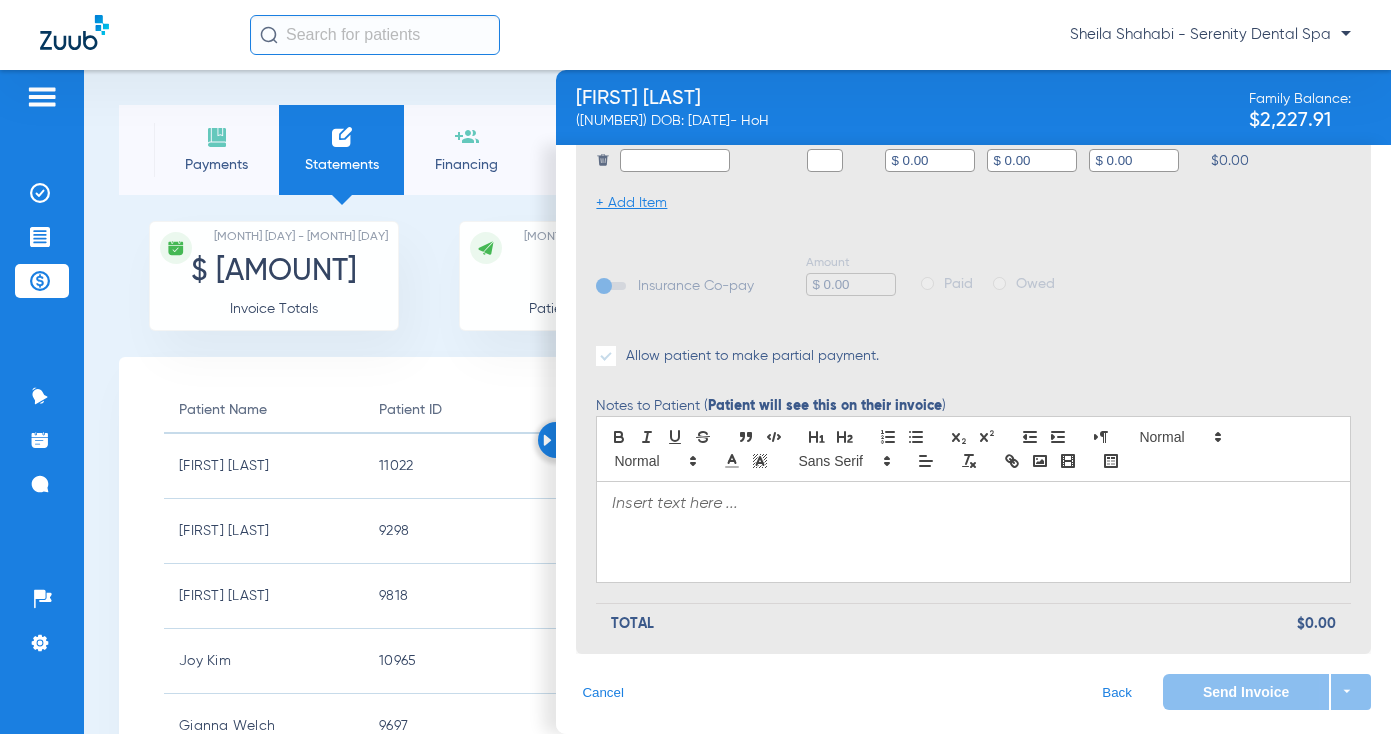 click on "Send Invoice  arrow_drop_down" 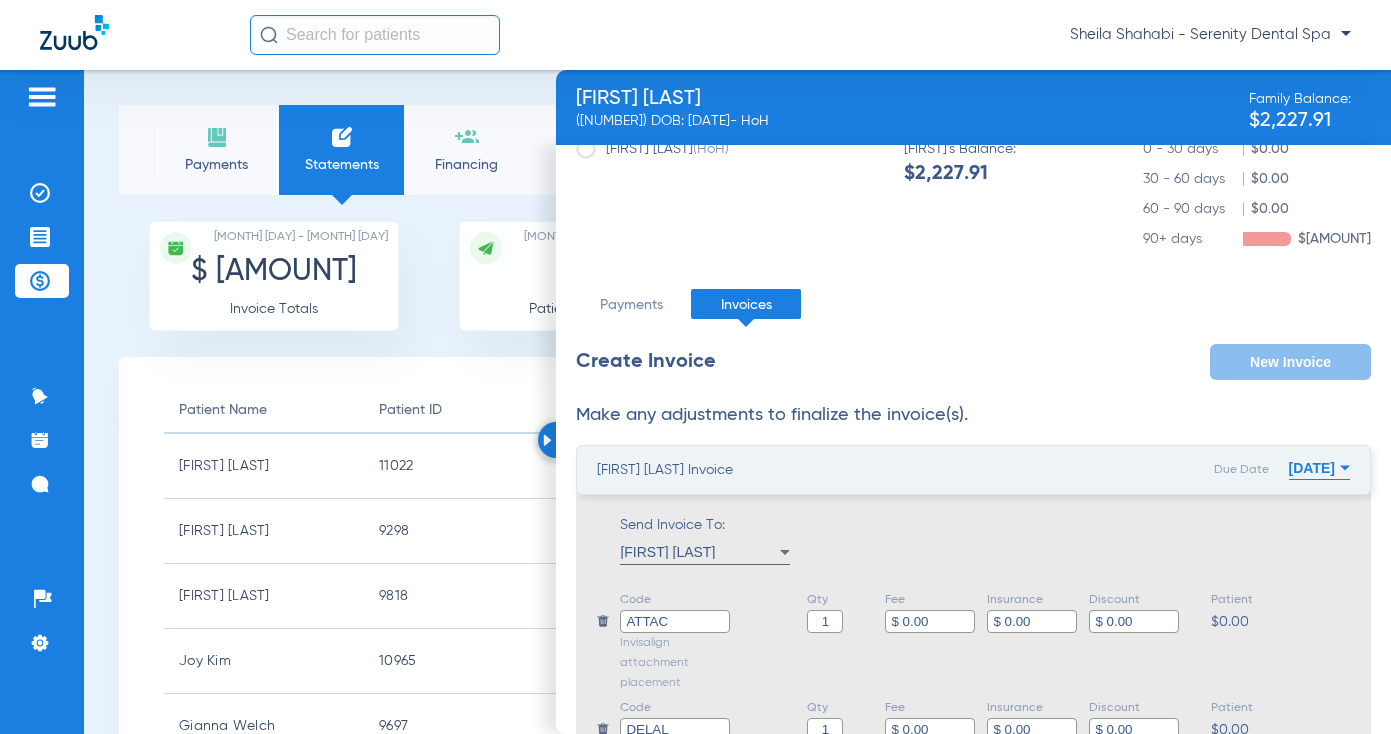 scroll, scrollTop: 0, scrollLeft: 0, axis: both 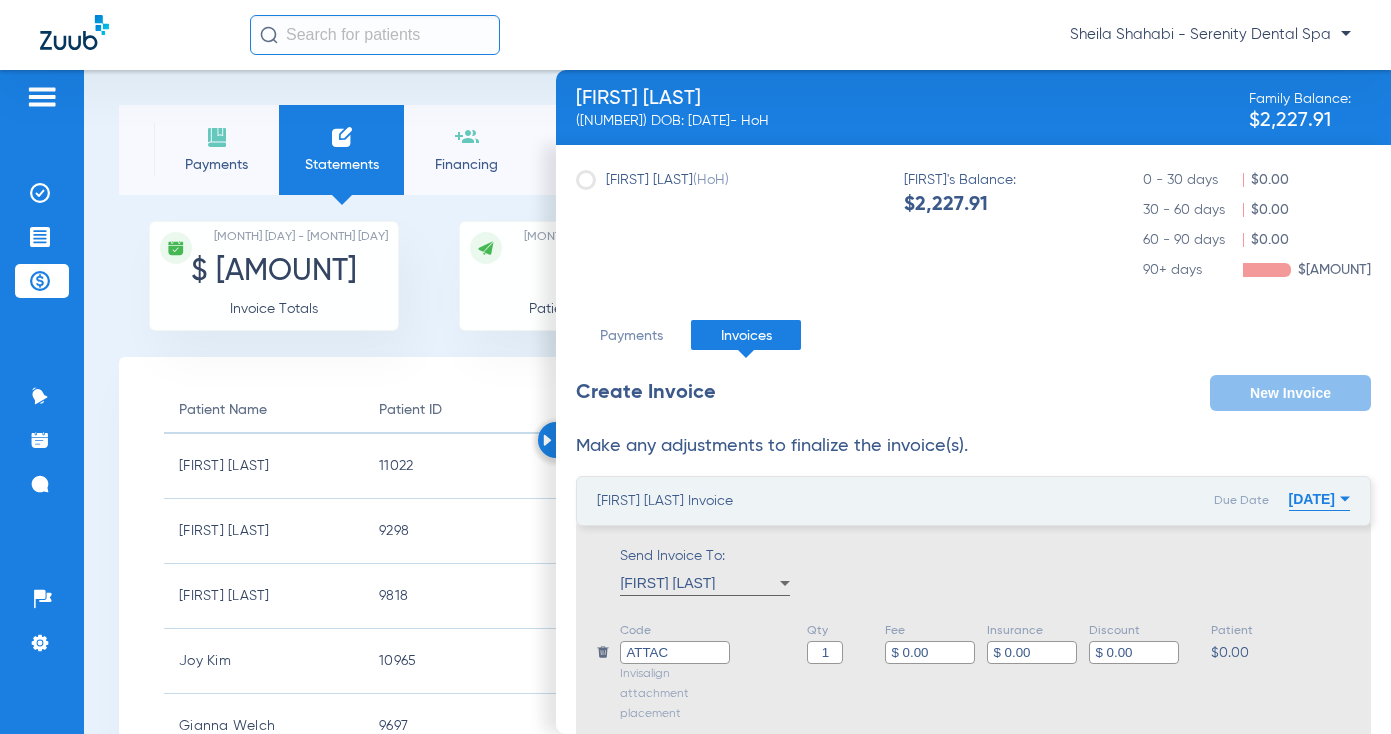 drag, startPoint x: 572, startPoint y: 24, endPoint x: 522, endPoint y: 60, distance: 61.611687 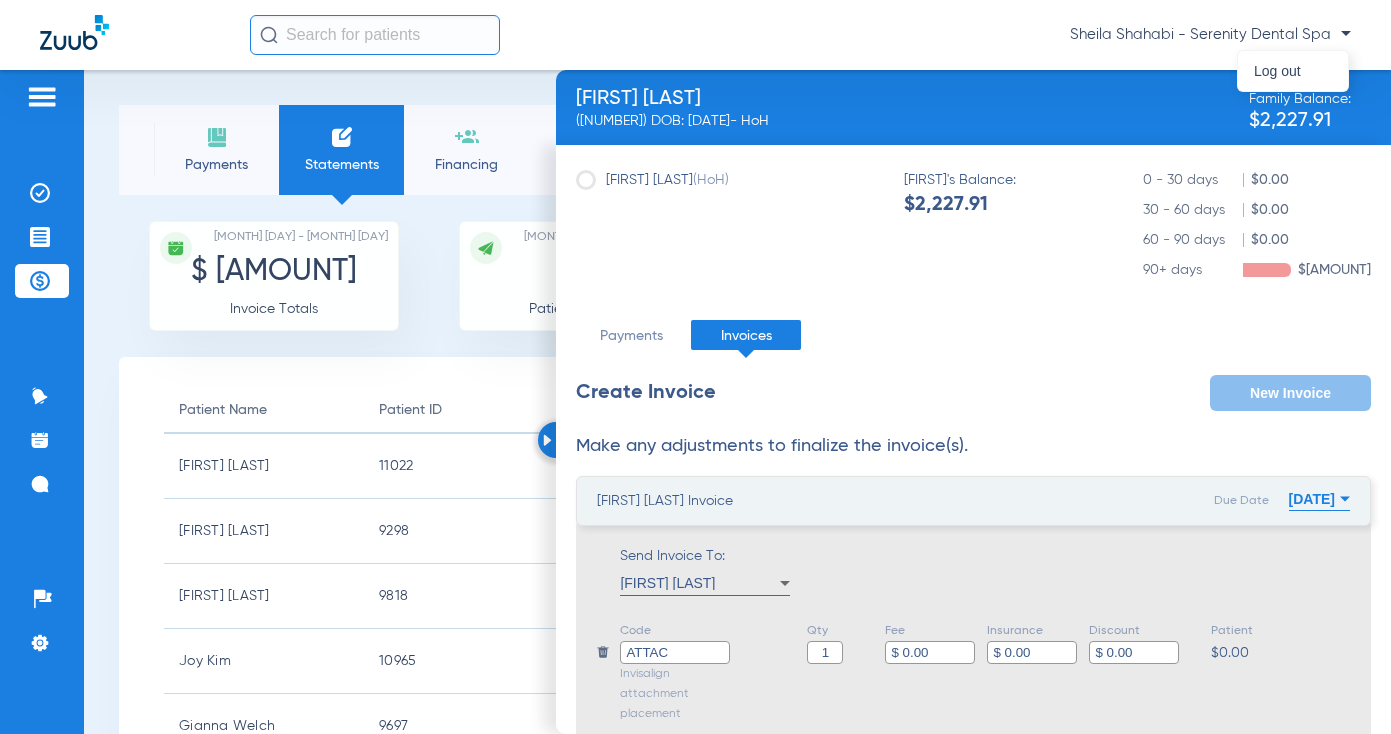 drag, startPoint x: 964, startPoint y: 34, endPoint x: 1383, endPoint y: 441, distance: 584.13184 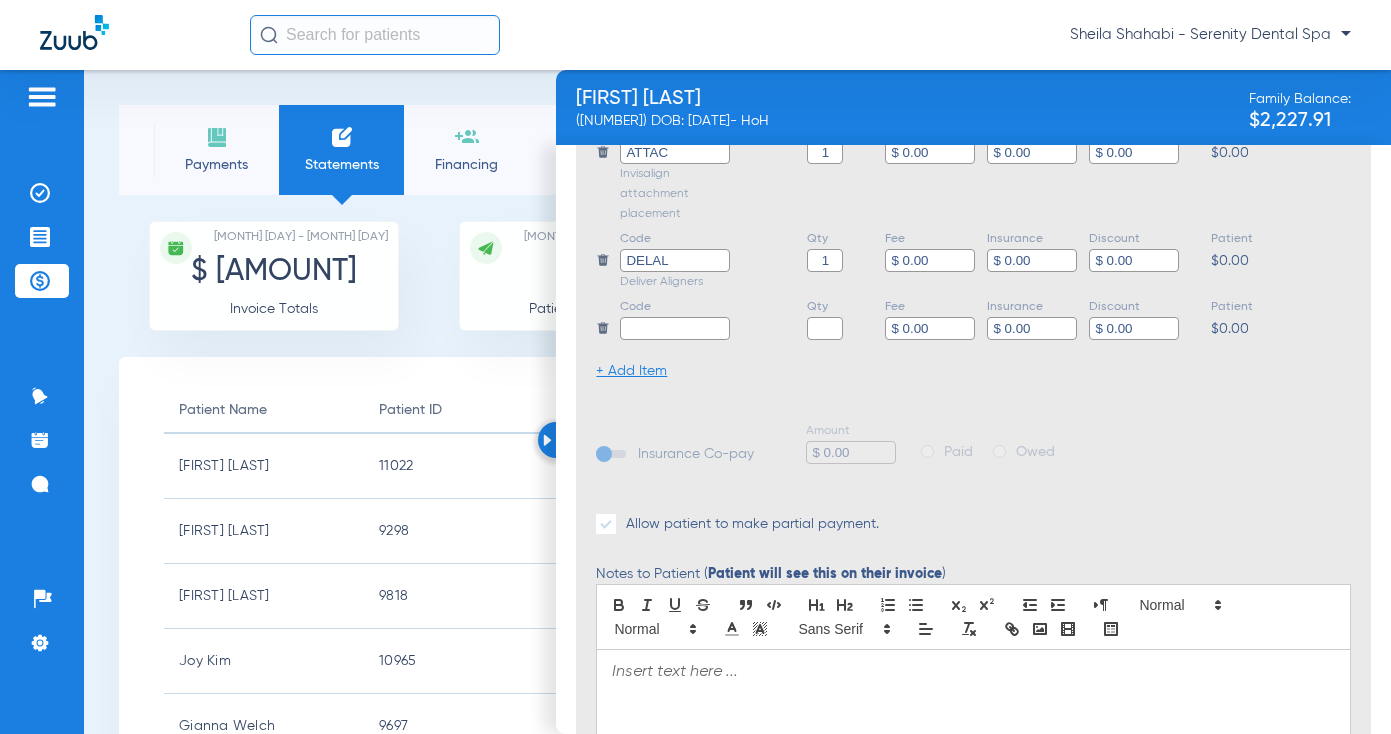 scroll, scrollTop: 0, scrollLeft: 0, axis: both 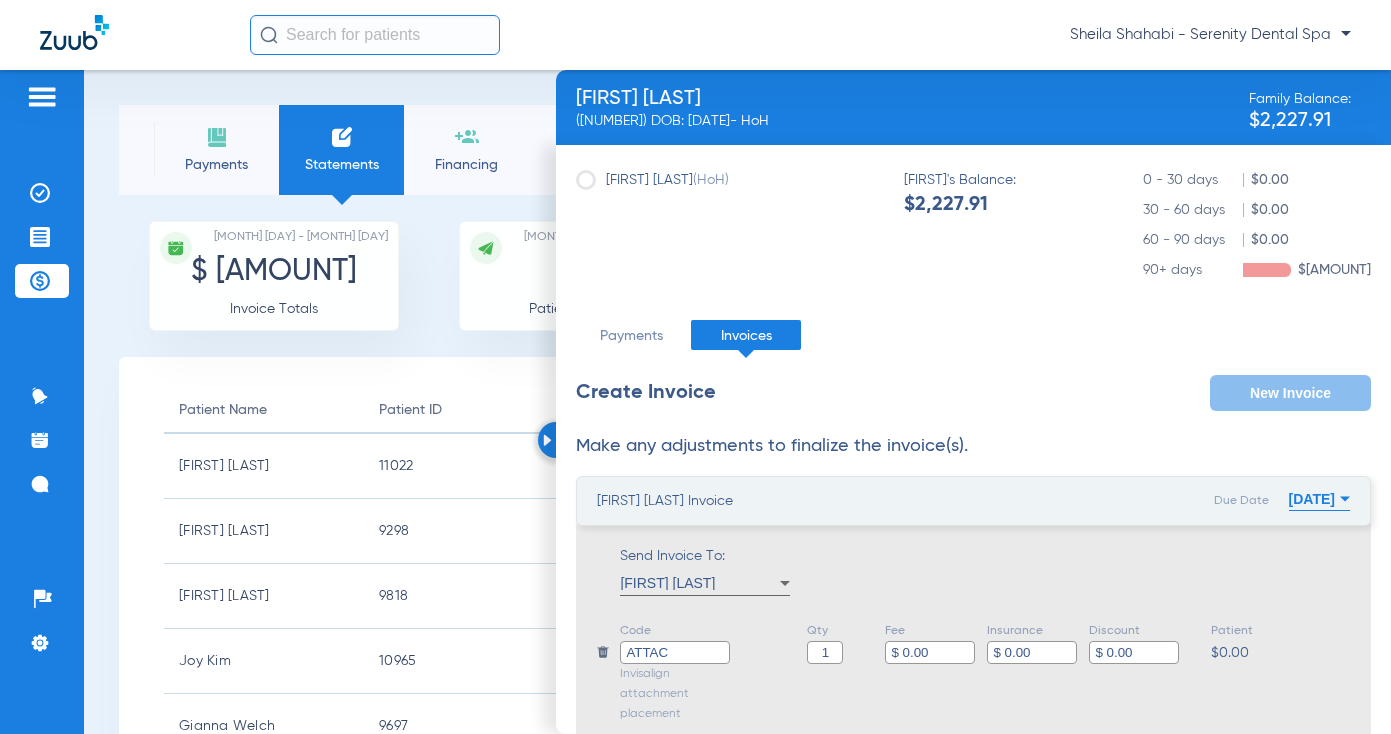 click on "[DATE]" 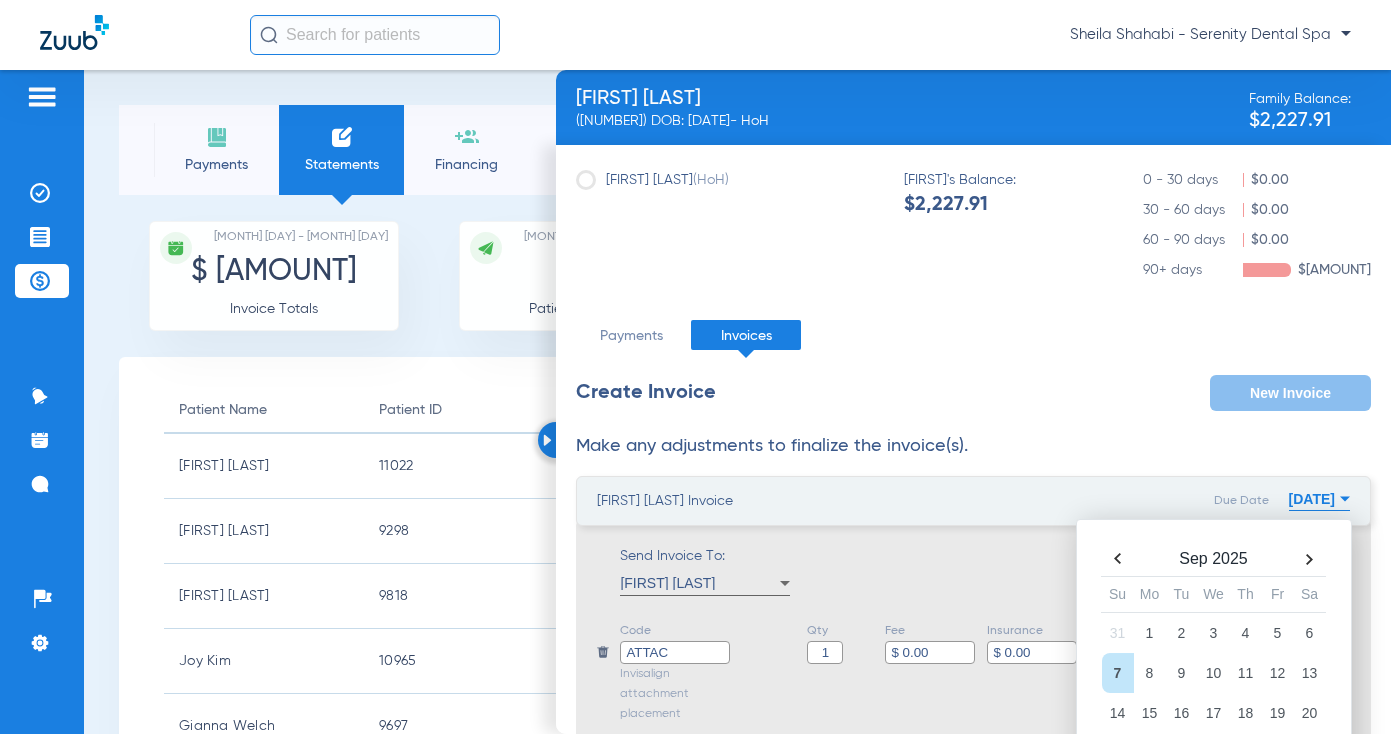 click 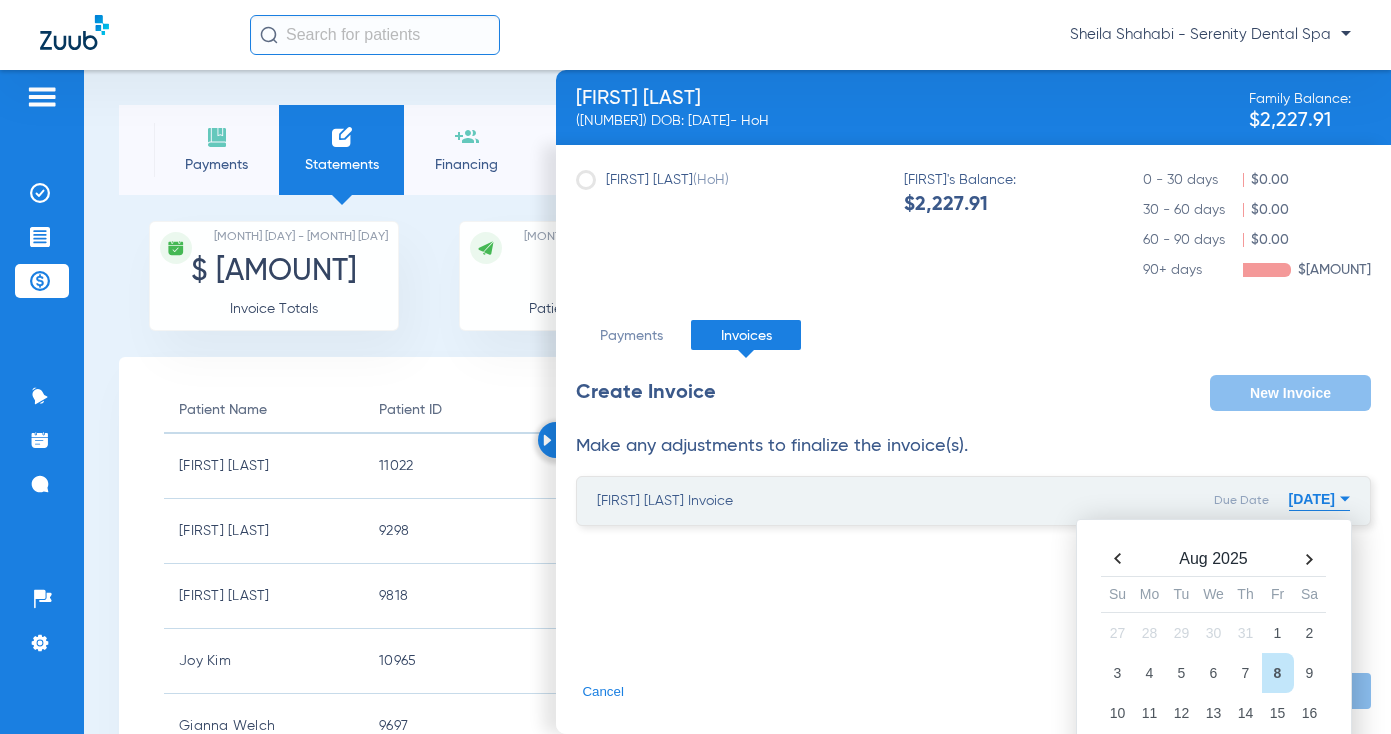 click 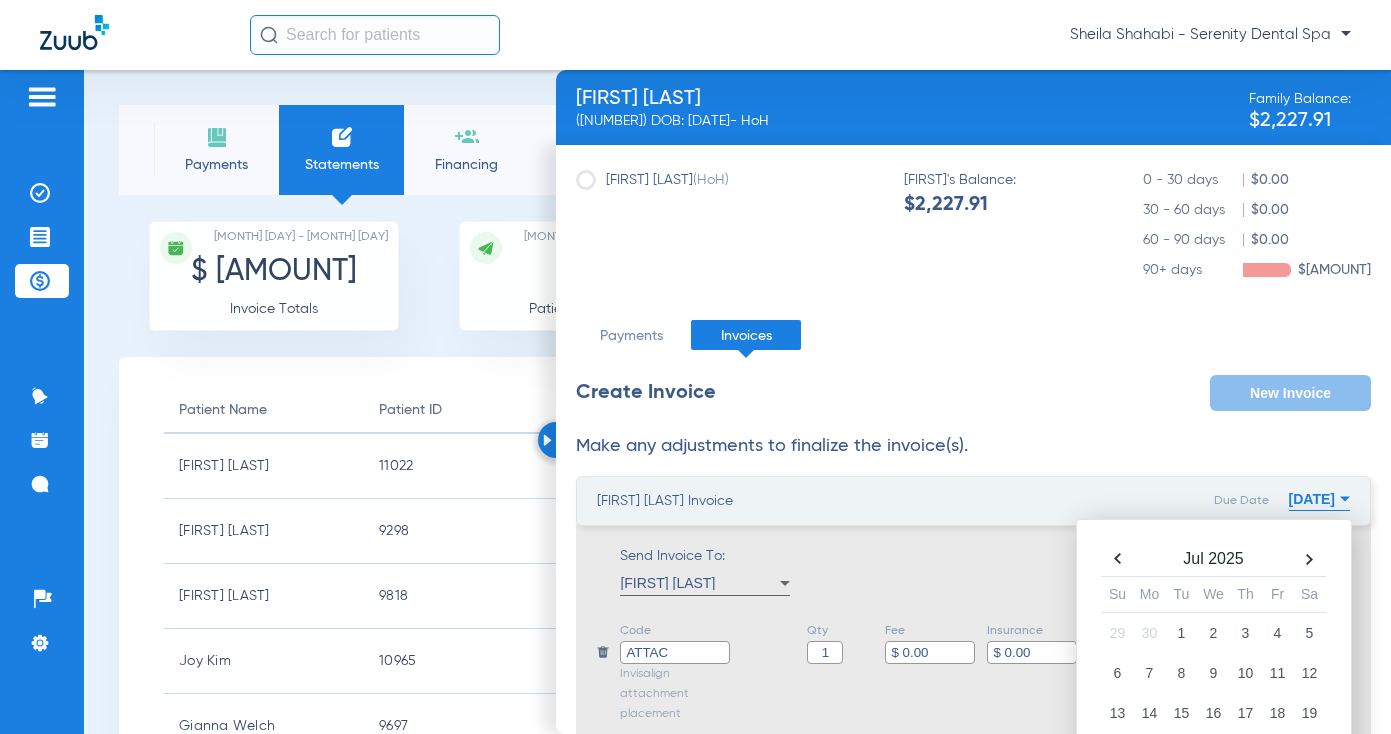 click 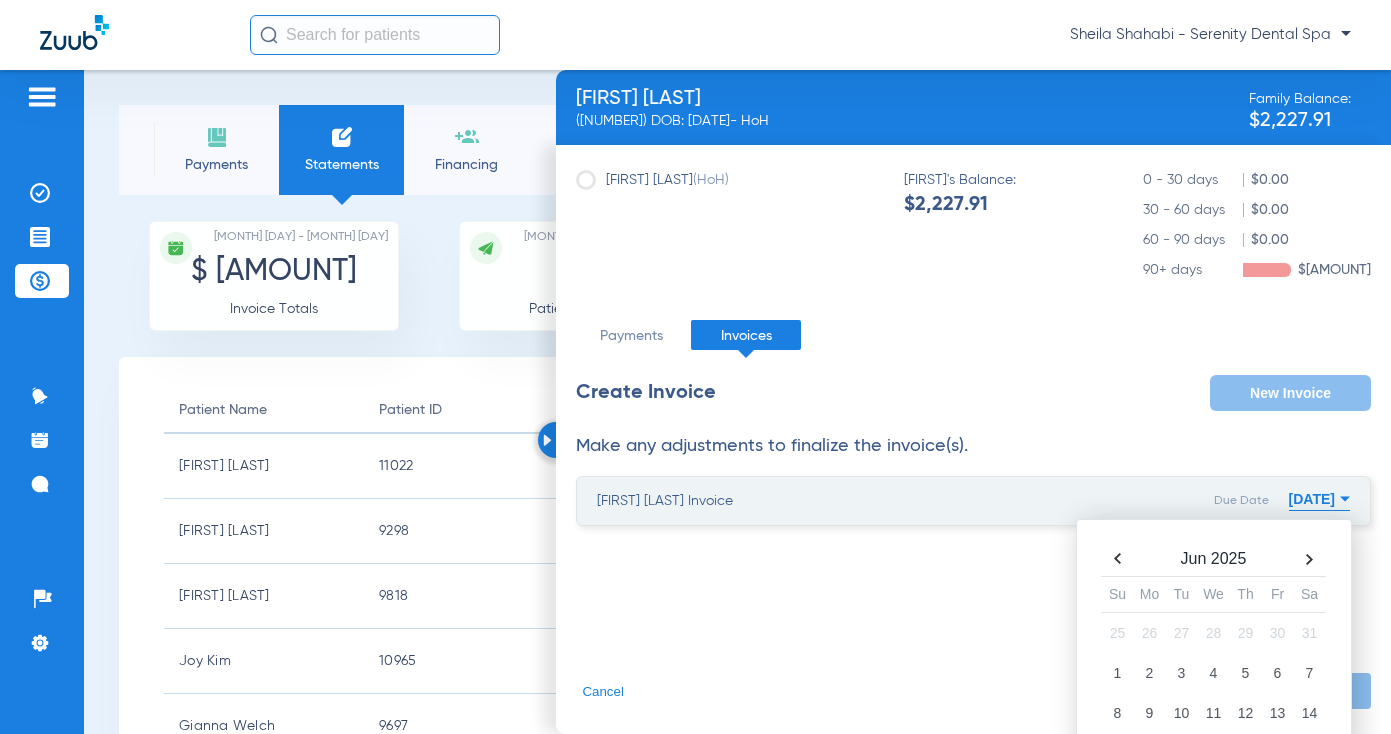 drag, startPoint x: 1211, startPoint y: 683, endPoint x: 1206, endPoint y: 669, distance: 14.866069 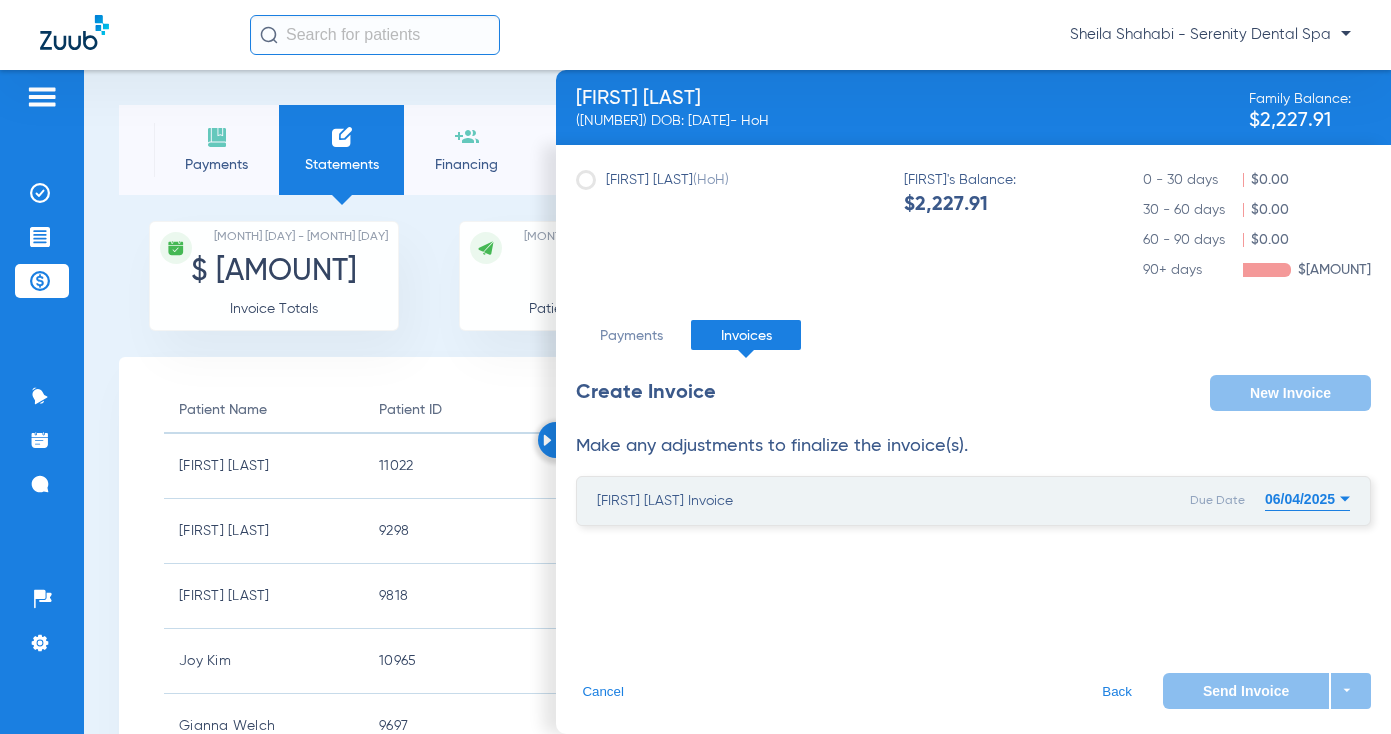 click on "Make any adjustments to finalize the invoice(s). Max Wayman-Arndt Invoice Due Date 06/04/2025  Jun  2025  Su Mo Tu We Th Fr Sa 25 26 27 28 29 30 31 1 2 3 4 5 6 7 8 9 10 11 12 13 14 15 16 17 18 19 20 21 22 23 24 25 26 27 28 29 30 1 2 3 4 5  06/04/2025   Send Invoice To:  Max Wayman-Arndt Code ATTAC  Invisalign attachment placement  Qty 1 Fee $ 0.00 Insurance $ 0.00 Discount $ 0.00 Patient $0.00 Code DELAL  Deliver Aligners  Qty 1 Fee $ 0.00 Insurance $ 0.00 Discount $ 0.00 Patient $0.00 Code    Qty Fee $ 0.00 Insurance $ 0.00 Discount $ 0.00 Patient $0.00 + Add Item Insurance Co-pay Amount $ 0.00 Paid Owed  Allow patient to make partial payment.   Notes to Patient ( Patient will see this on their invoice )  TOTAL $0.00  Cancel   Back   Send Invoice  arrow_drop_down" 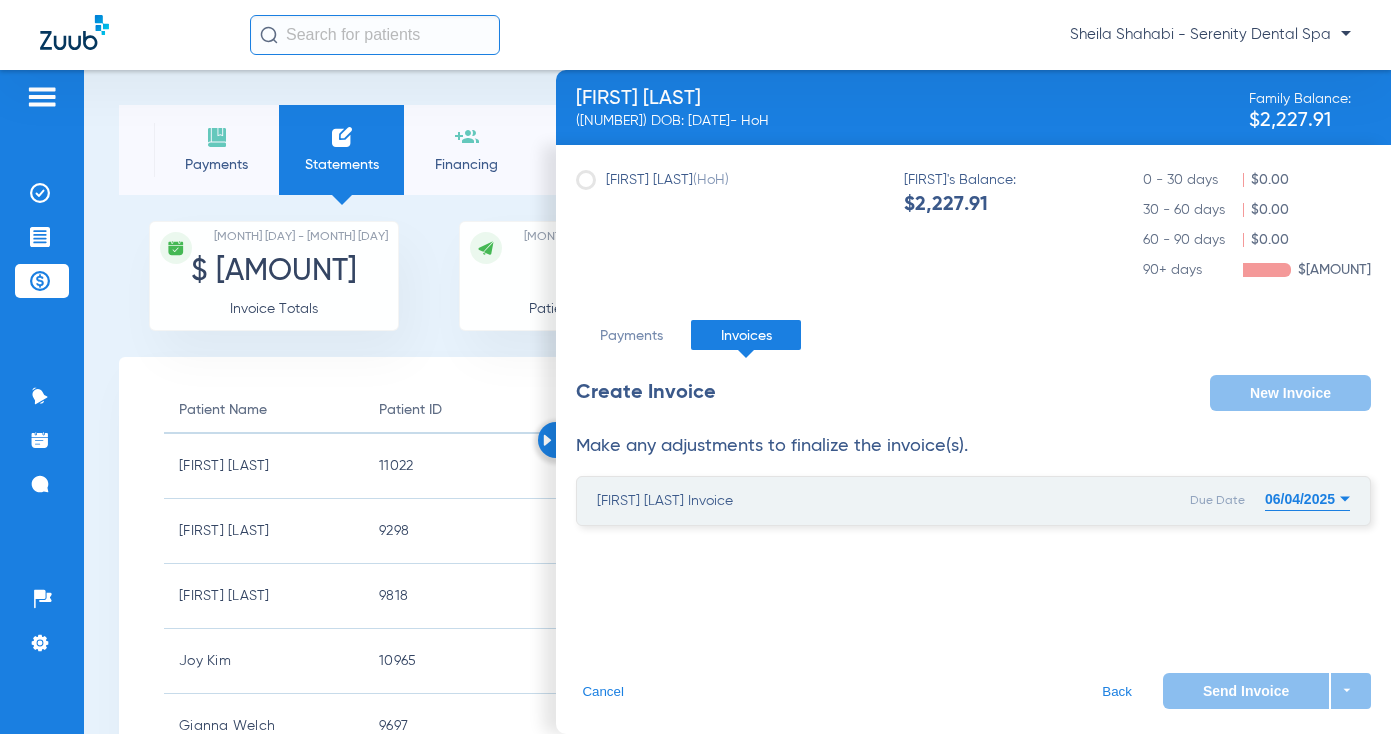 click on "Cancel" 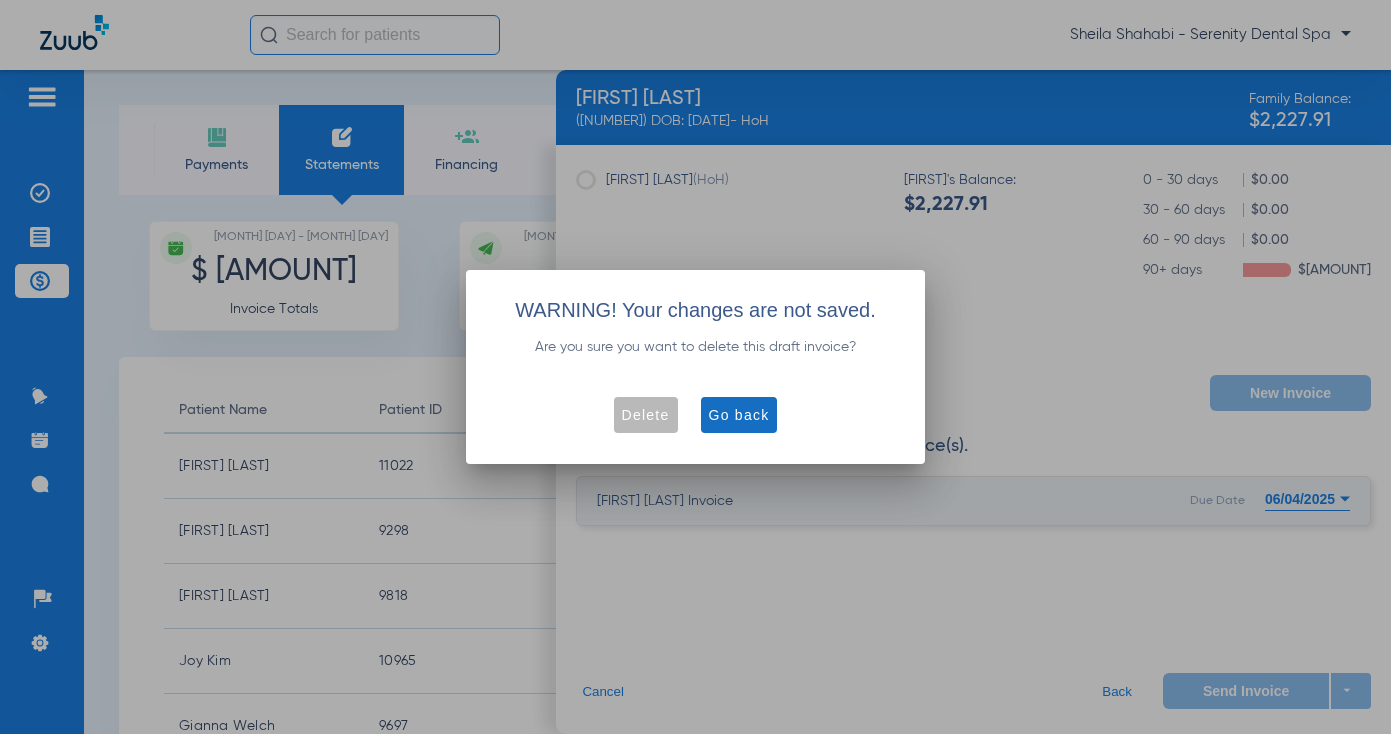 click at bounding box center (739, 415) 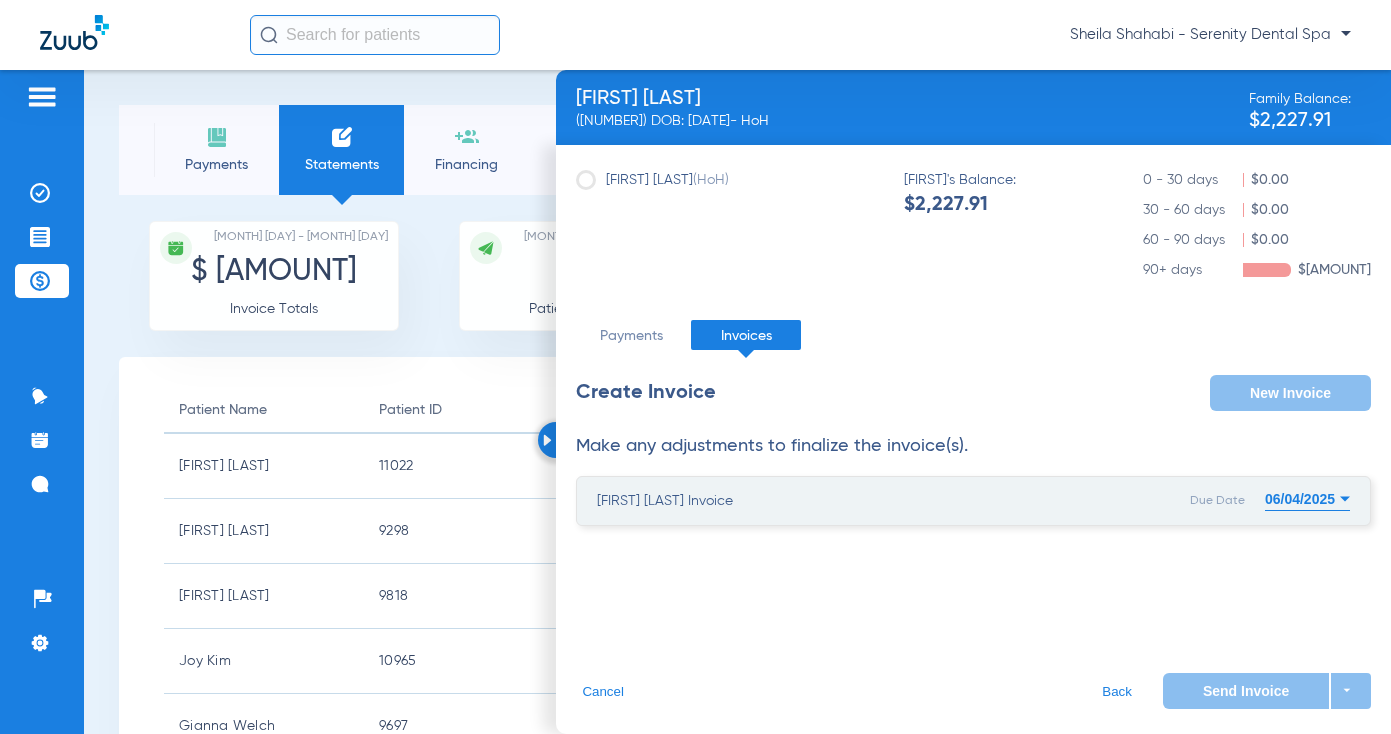 click on "Cancel" 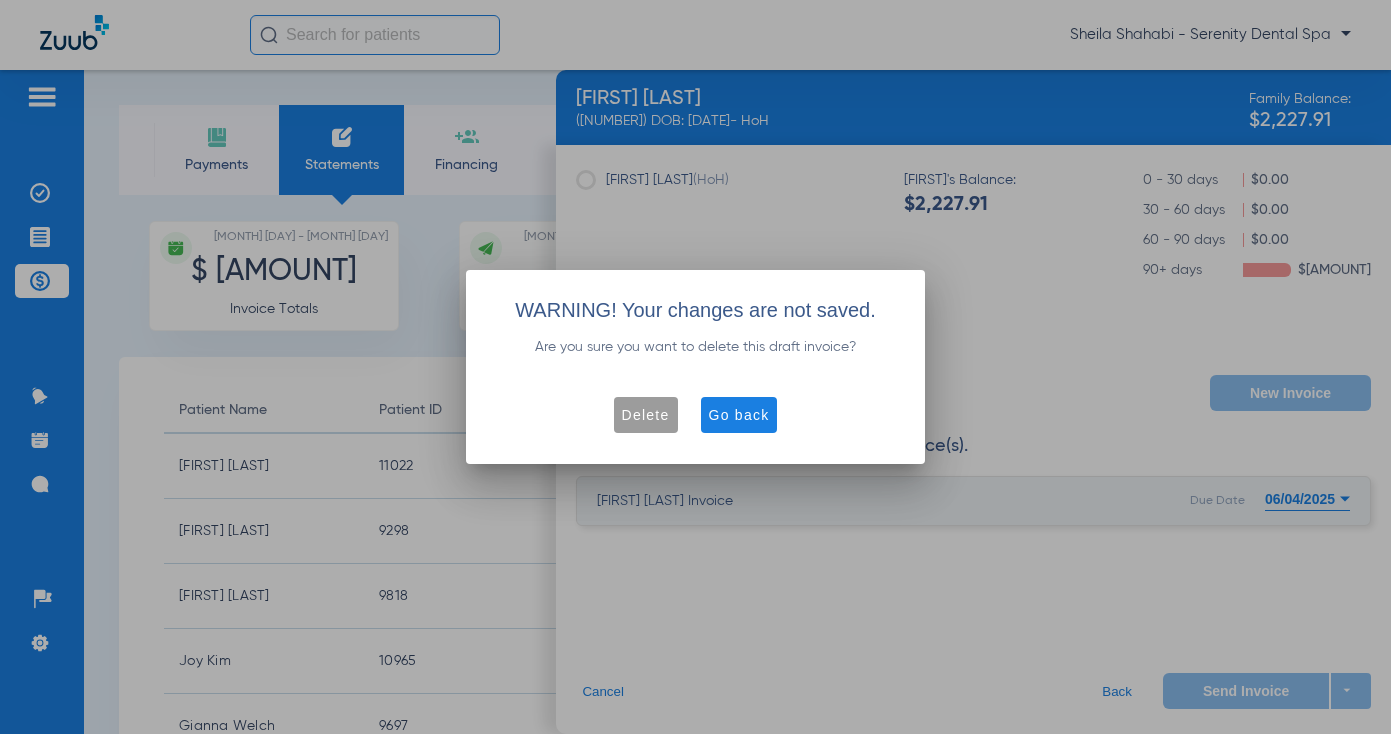 click on "Delete" at bounding box center (646, 415) 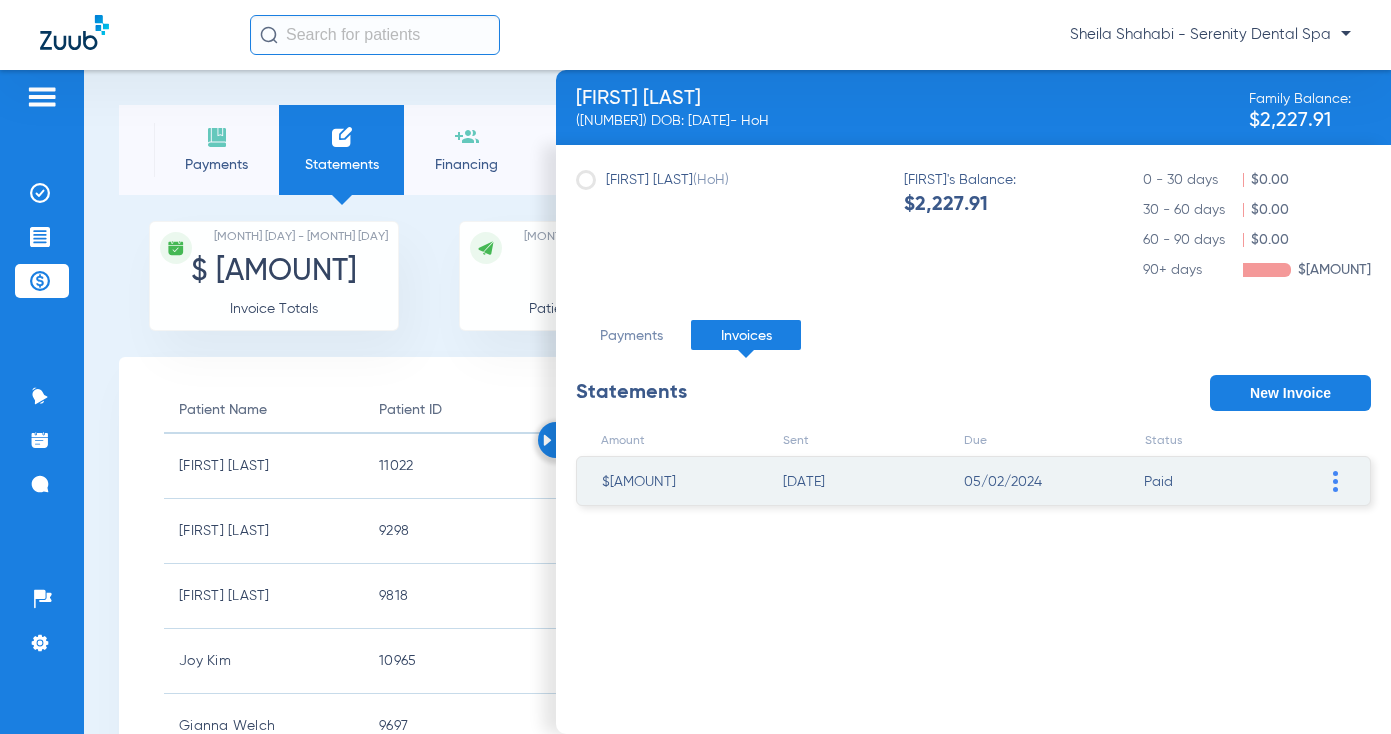 click on "New Invoice" 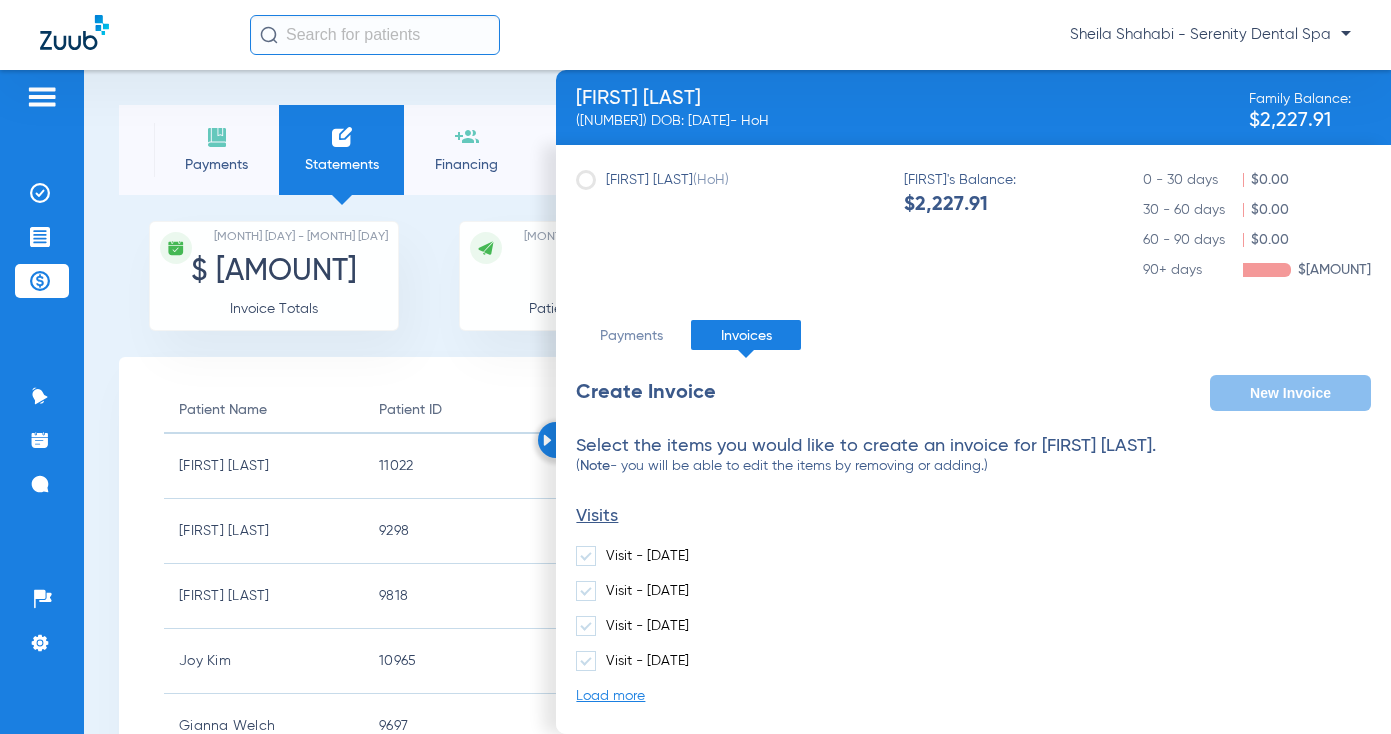 click 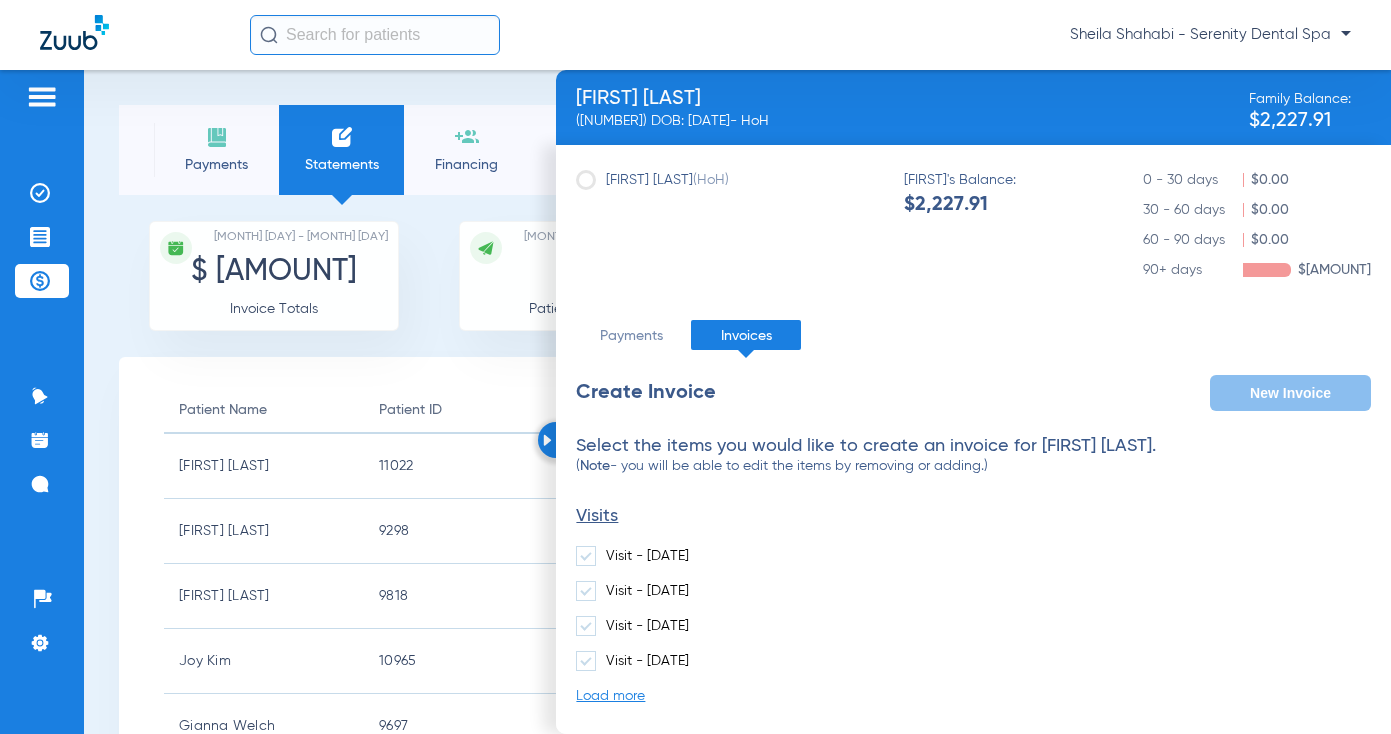 click on "Visit - [DATE]" 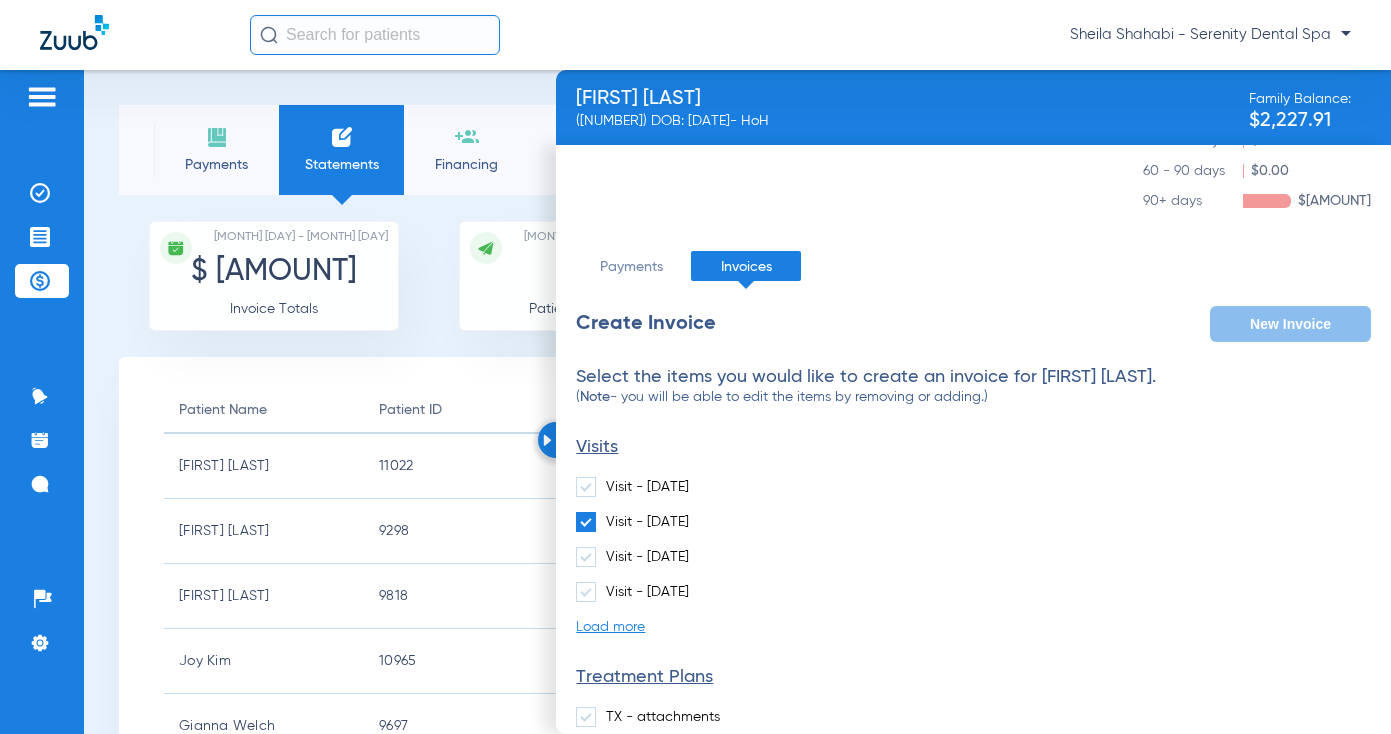 scroll, scrollTop: 263, scrollLeft: 0, axis: vertical 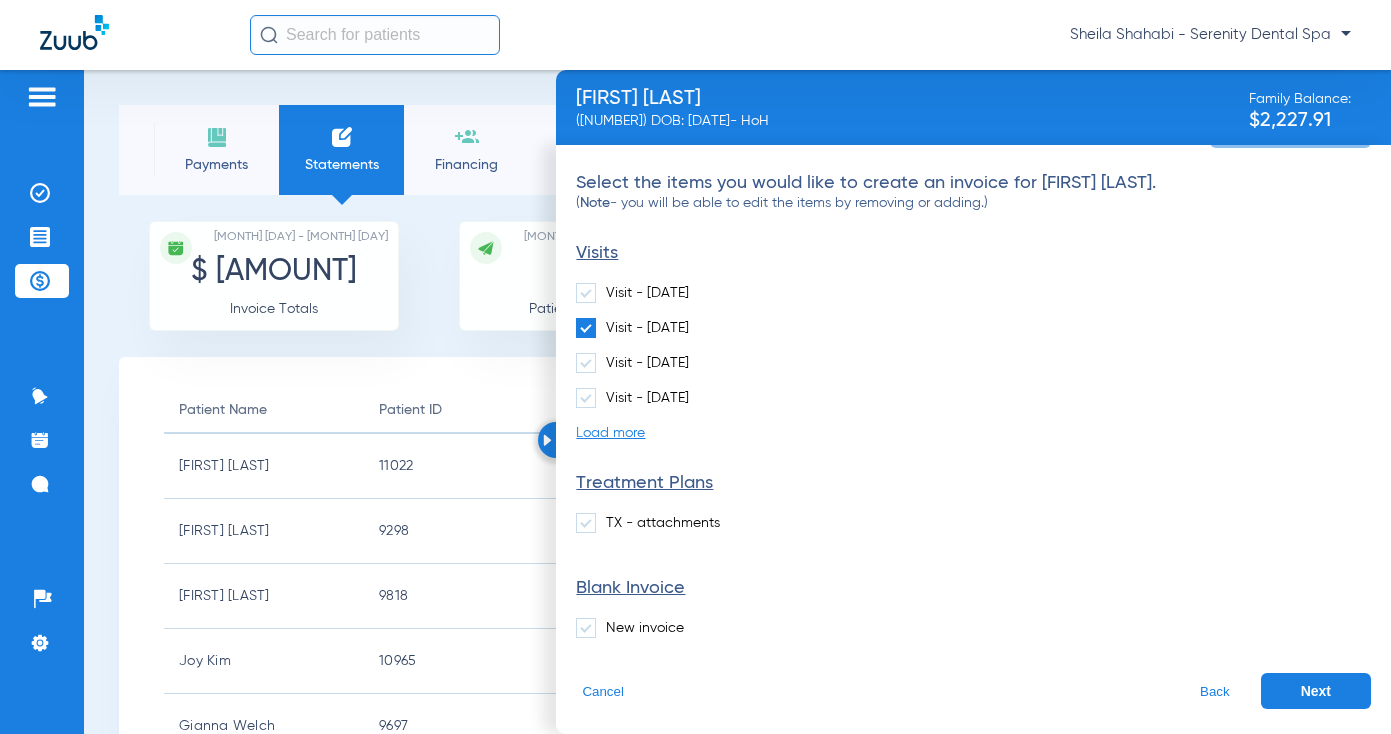 click 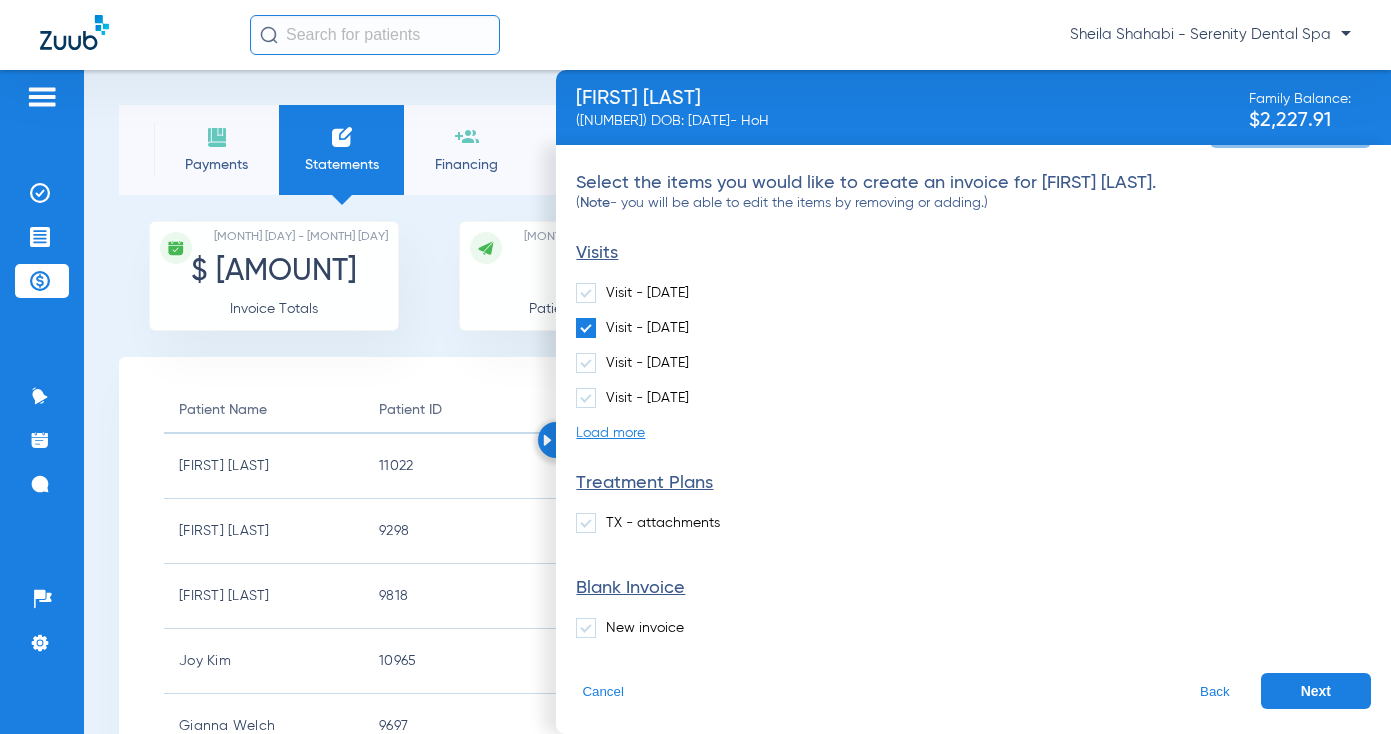 click on "TX - attachments" 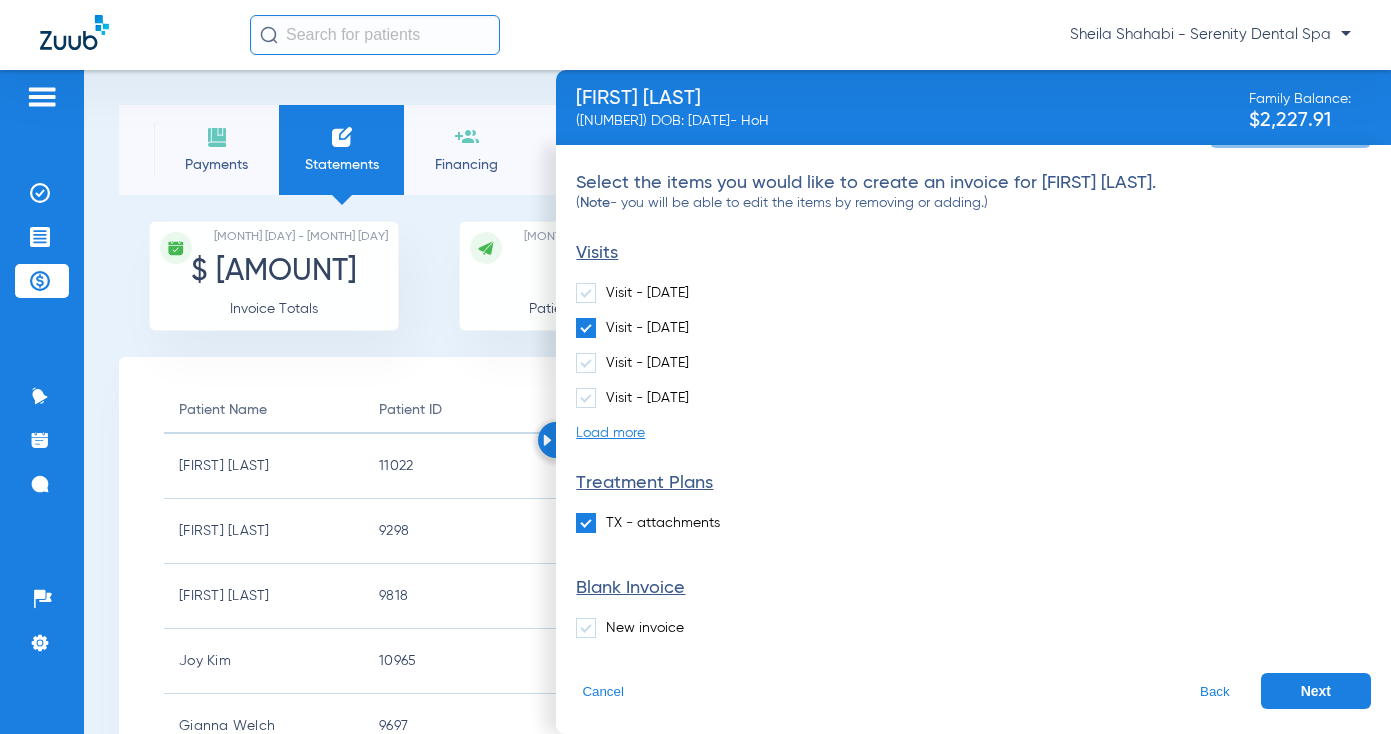 click on "Next" 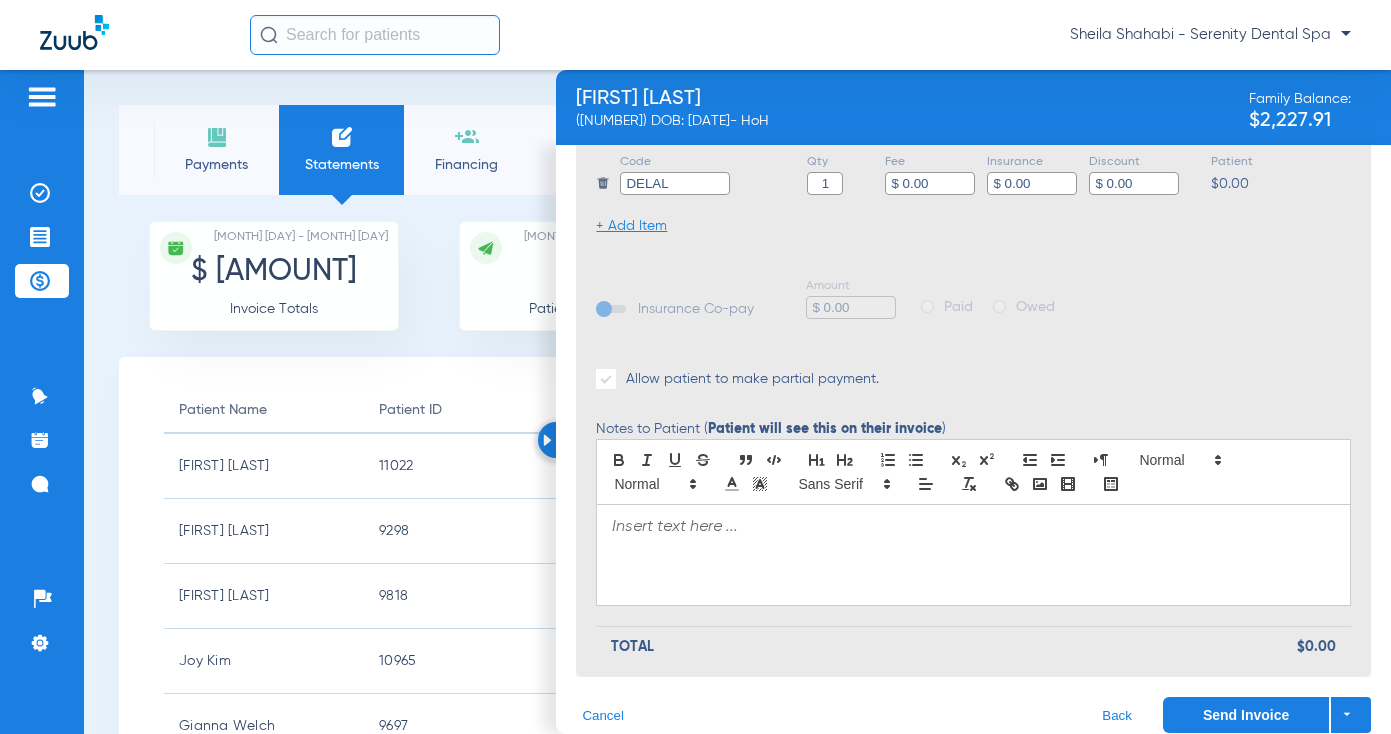 scroll, scrollTop: 668, scrollLeft: 0, axis: vertical 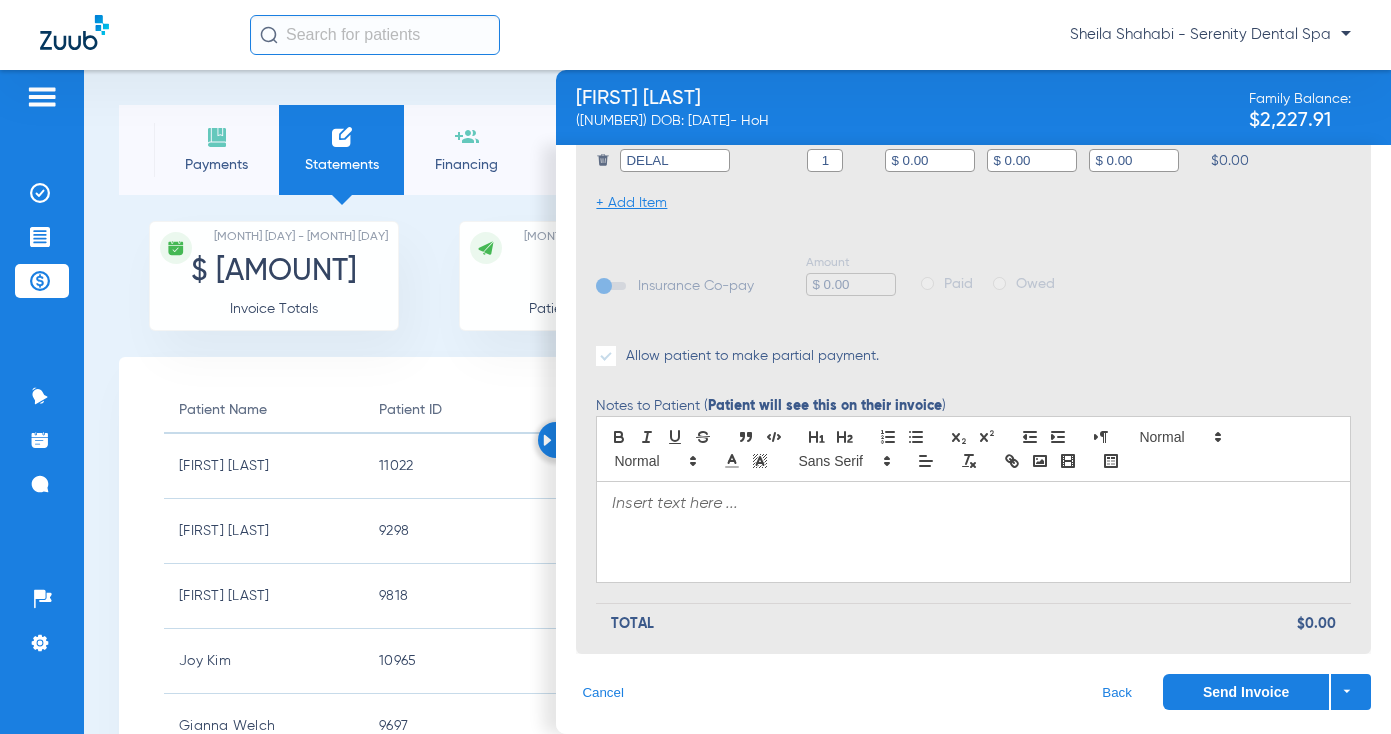 drag, startPoint x: 600, startPoint y: 683, endPoint x: 606, endPoint y: 695, distance: 13.416408 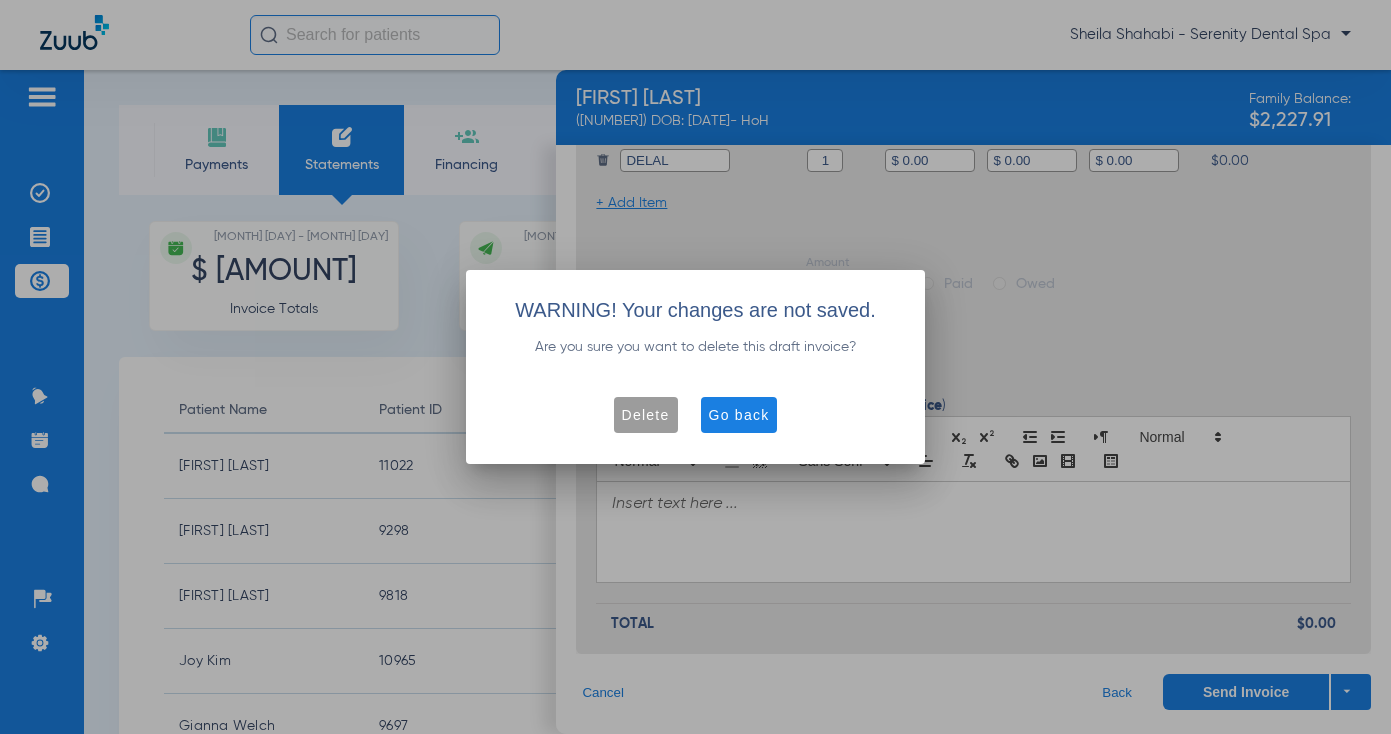 click at bounding box center (646, 415) 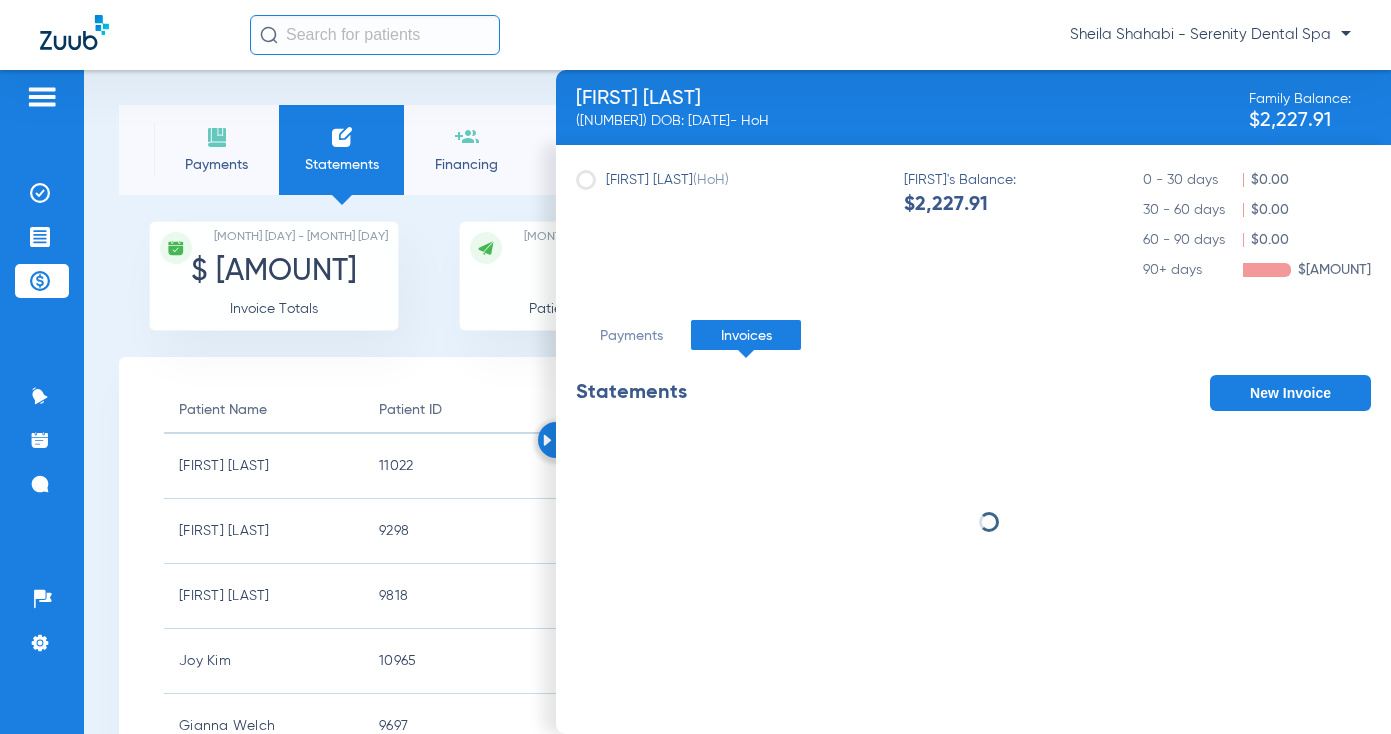 scroll, scrollTop: 0, scrollLeft: 0, axis: both 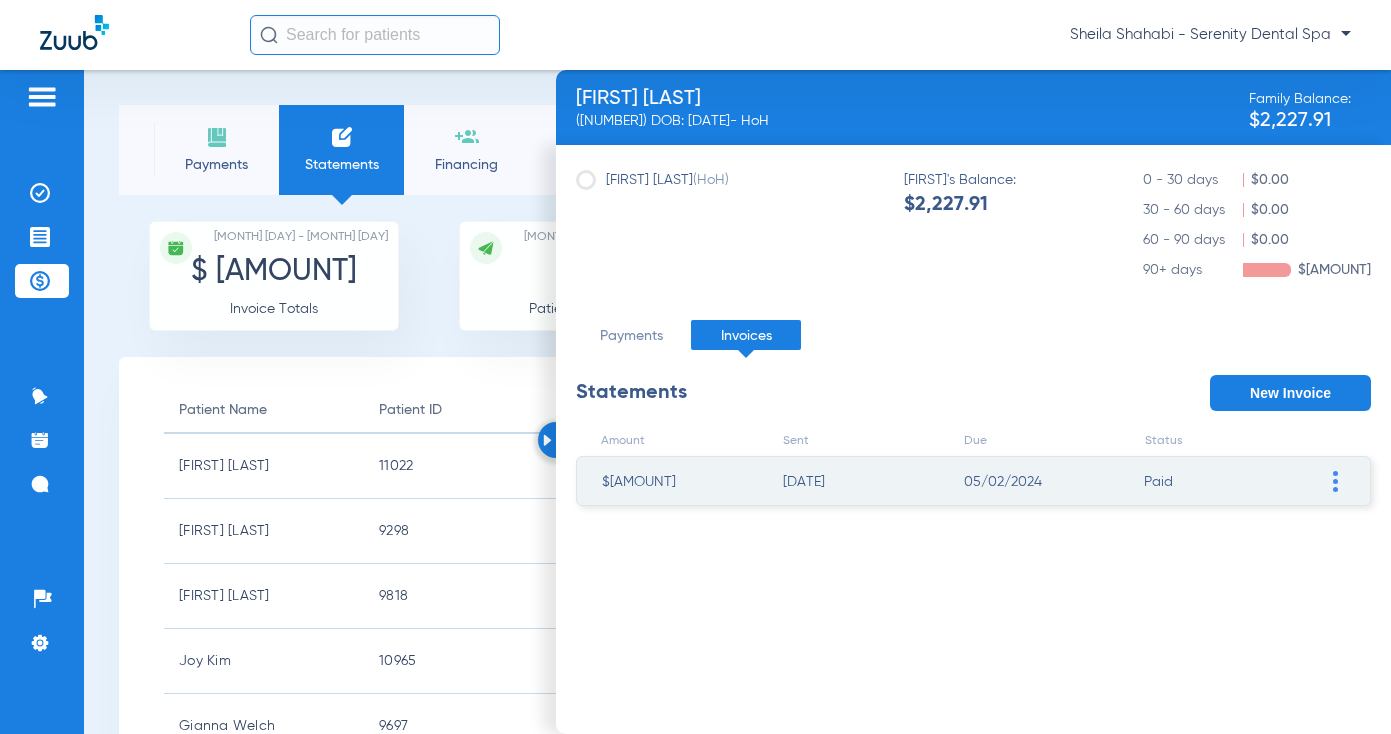 drag, startPoint x: 656, startPoint y: 7, endPoint x: 686, endPoint y: 0, distance: 30.805843 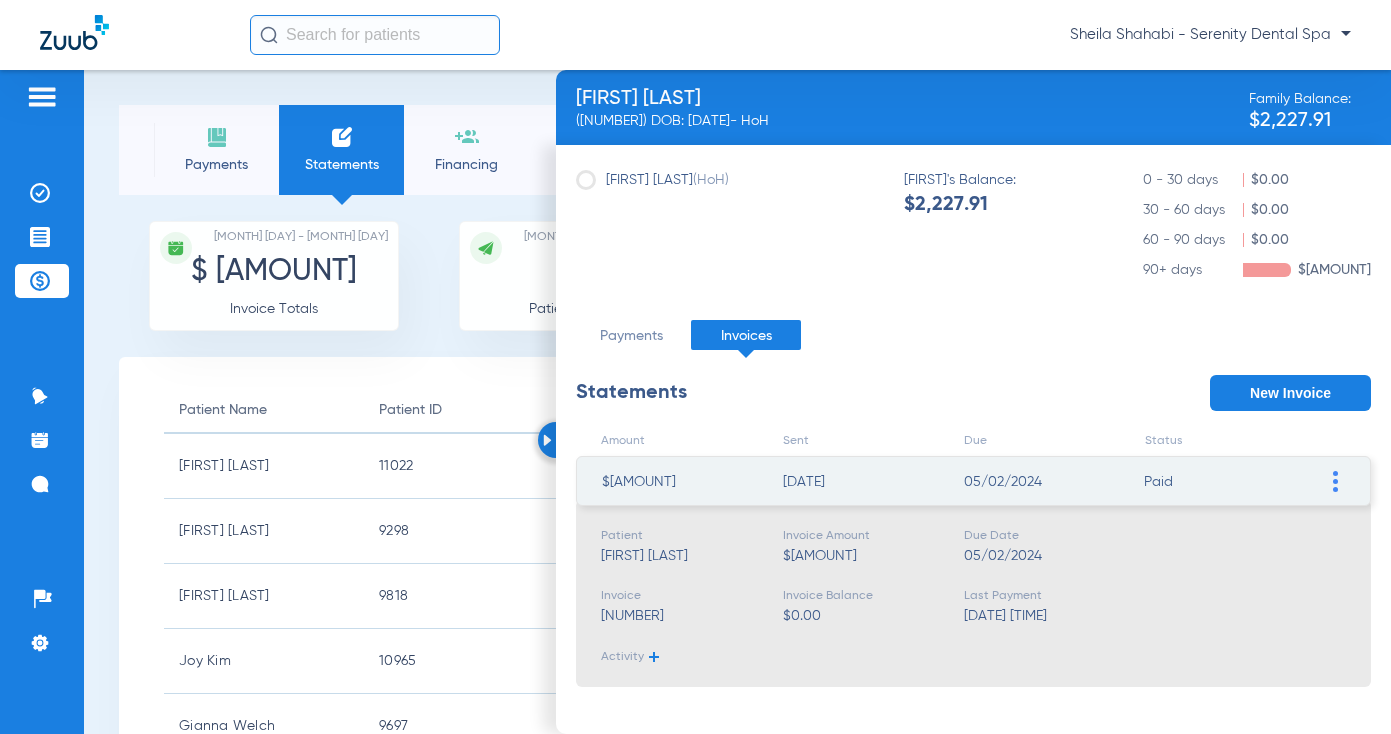 click on "$1,387.16 04/02/2024 05/02/2024 Paid  Resend Invoice   Edit Invoice   Add Manual Payment   Mark invoice PAID   VOID Invoice   Download PDF" 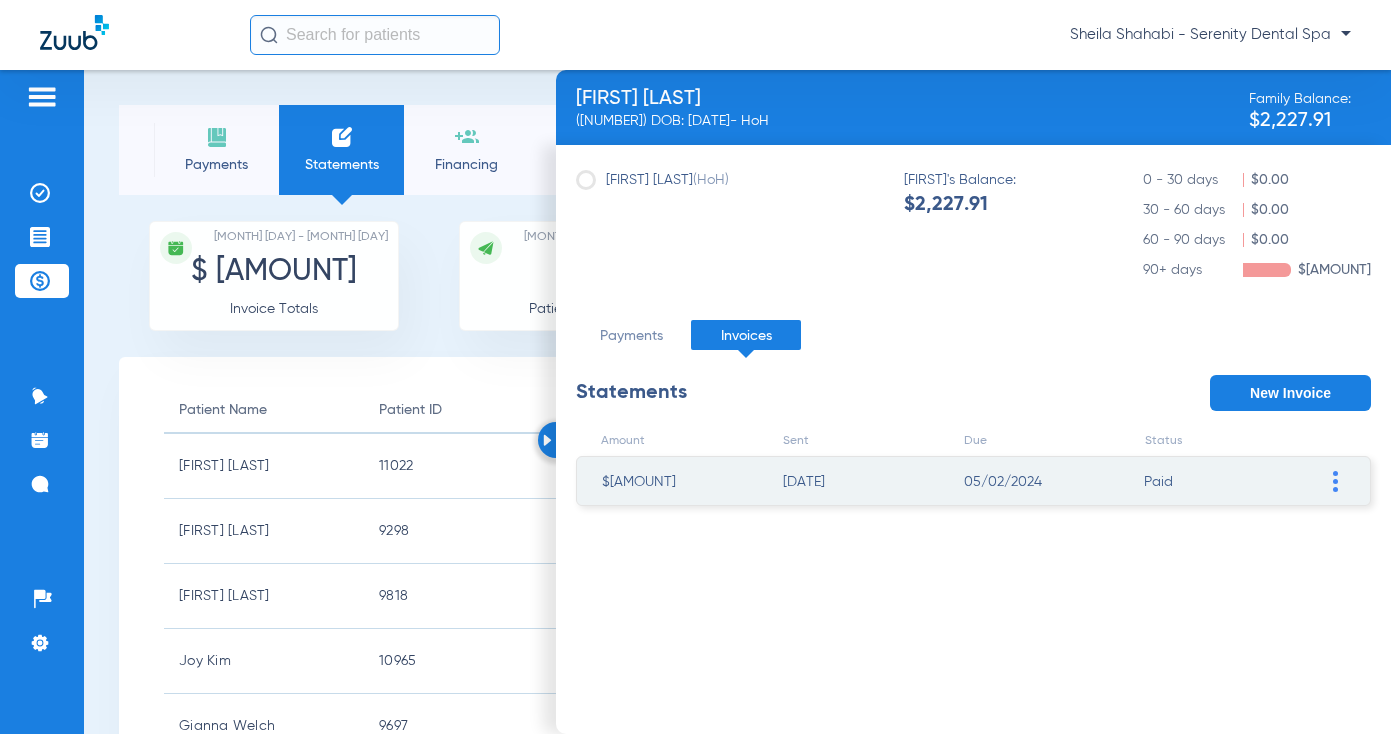 drag, startPoint x: 1300, startPoint y: 477, endPoint x: 1312, endPoint y: 476, distance: 12.0415945 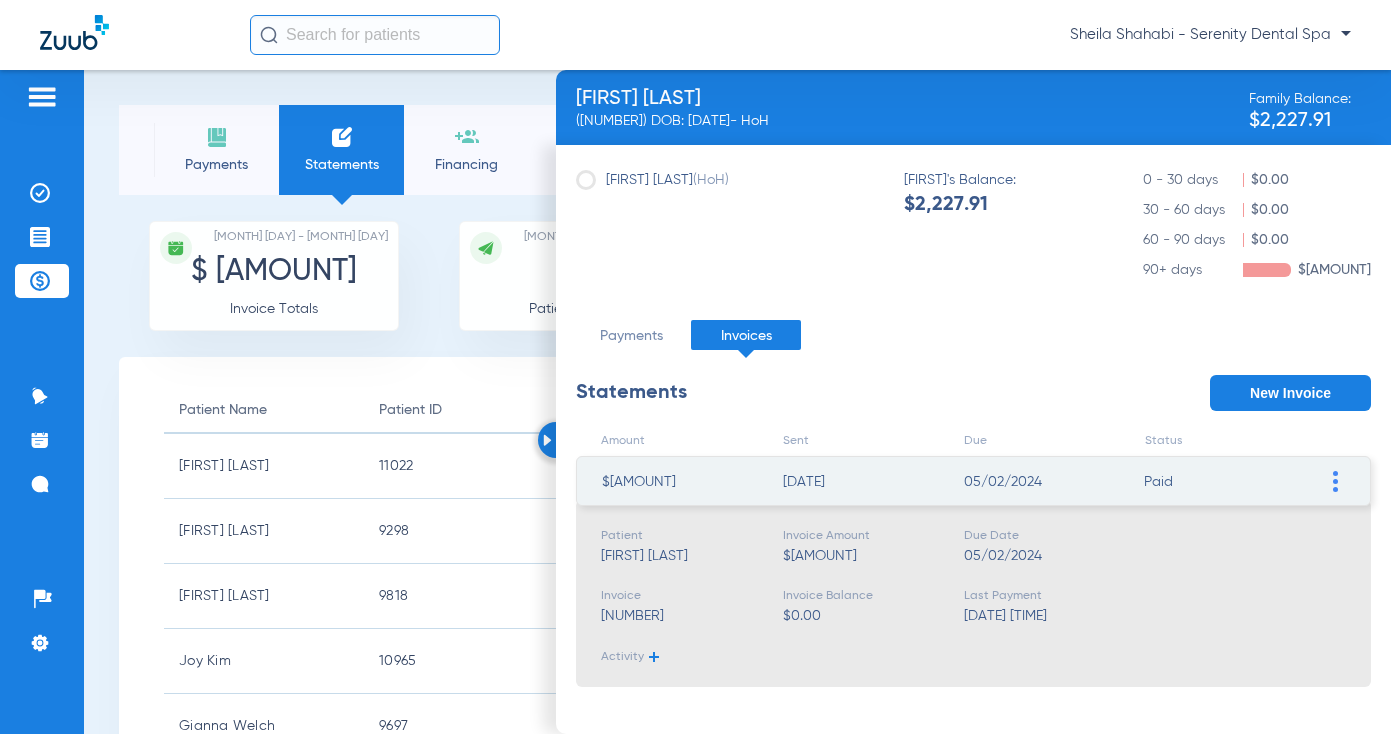 click 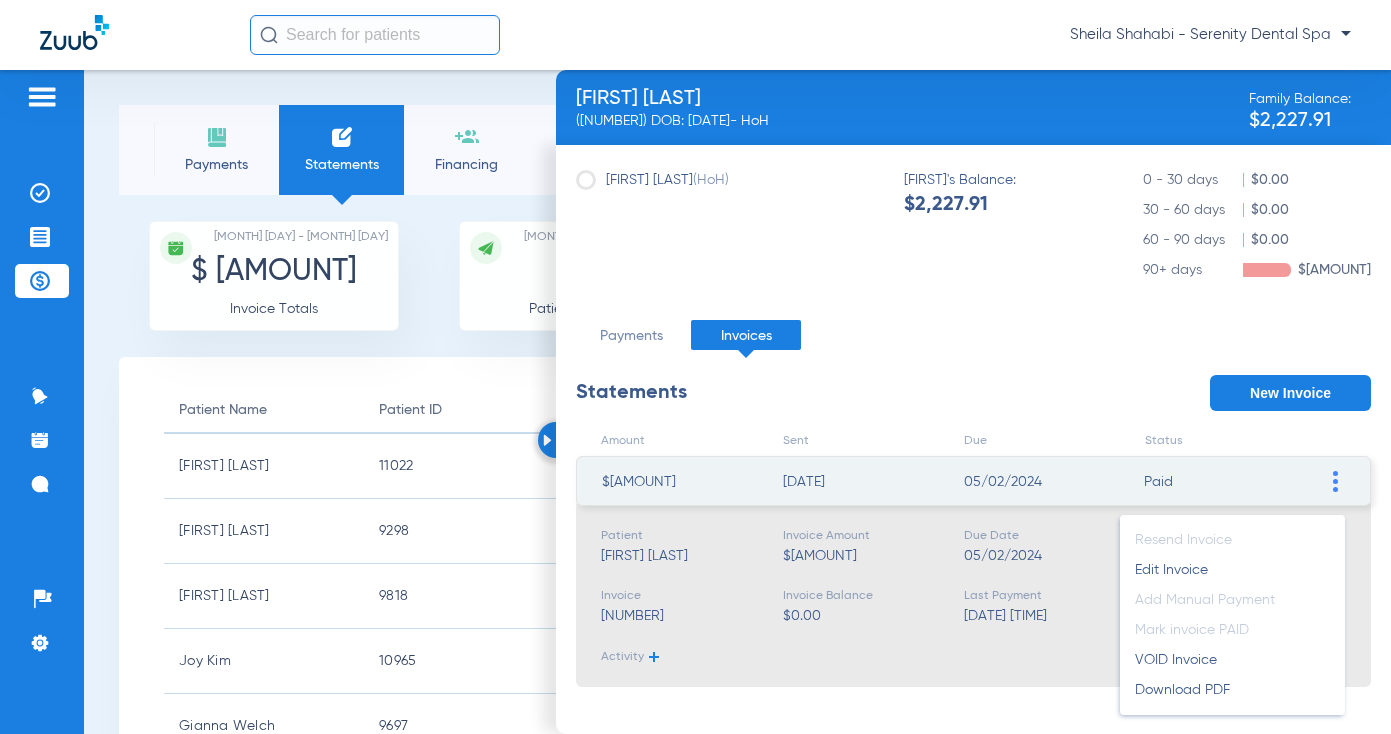 click on "Activity" 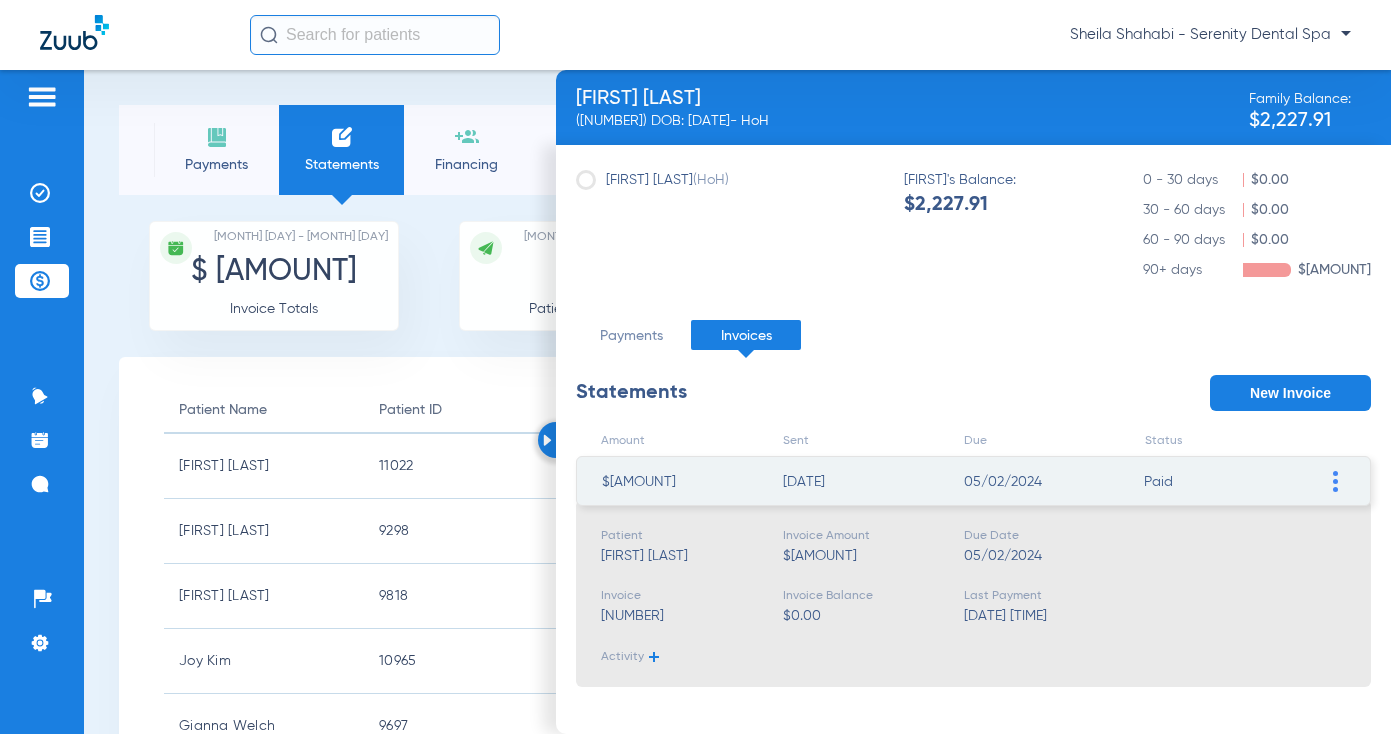 drag, startPoint x: 1027, startPoint y: 357, endPoint x: 1251, endPoint y: 385, distance: 225.74321 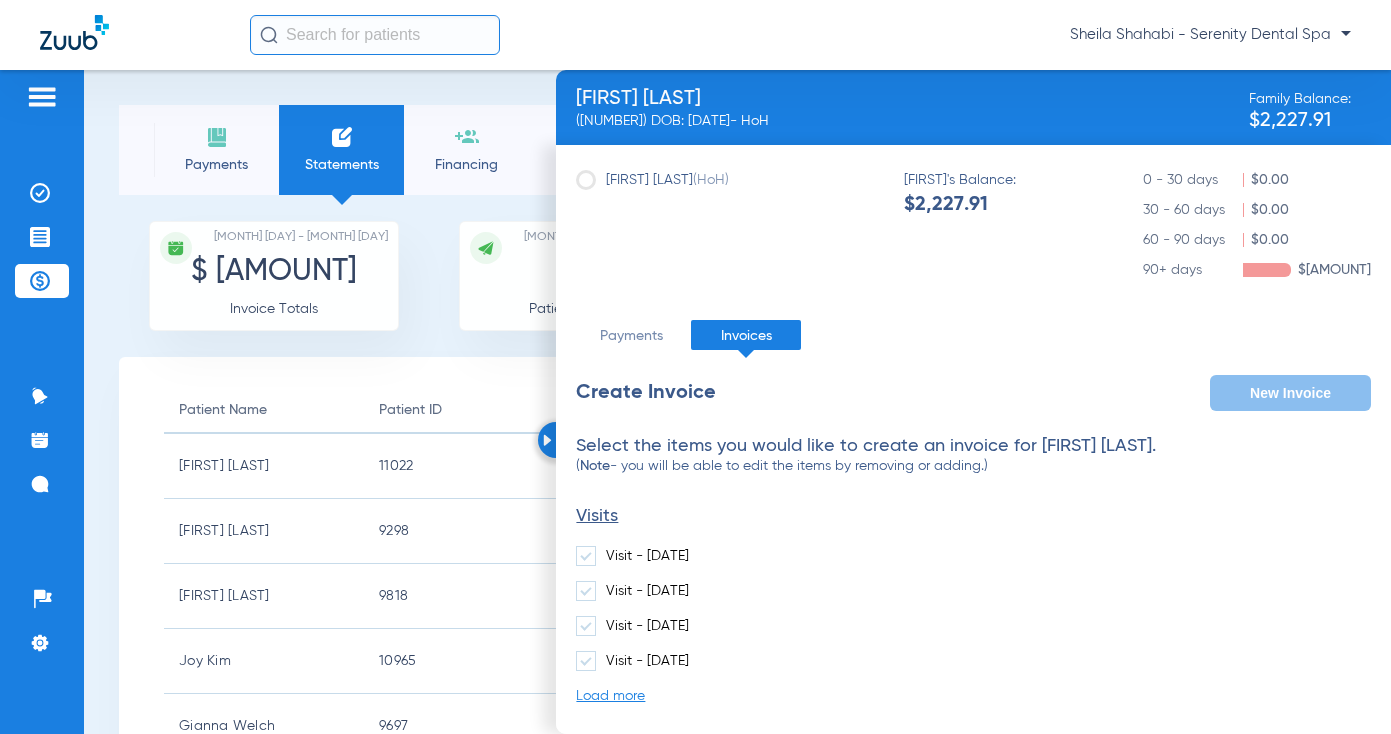 click 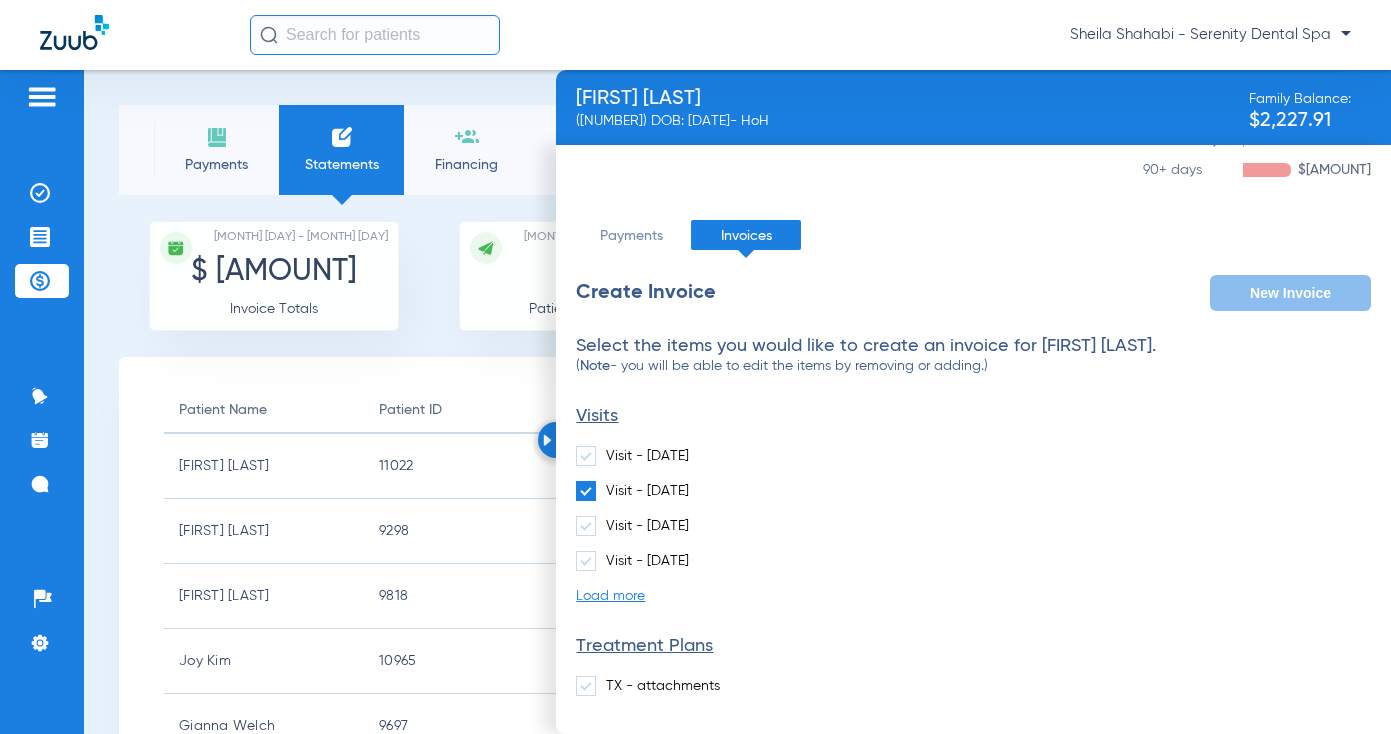 scroll, scrollTop: 263, scrollLeft: 0, axis: vertical 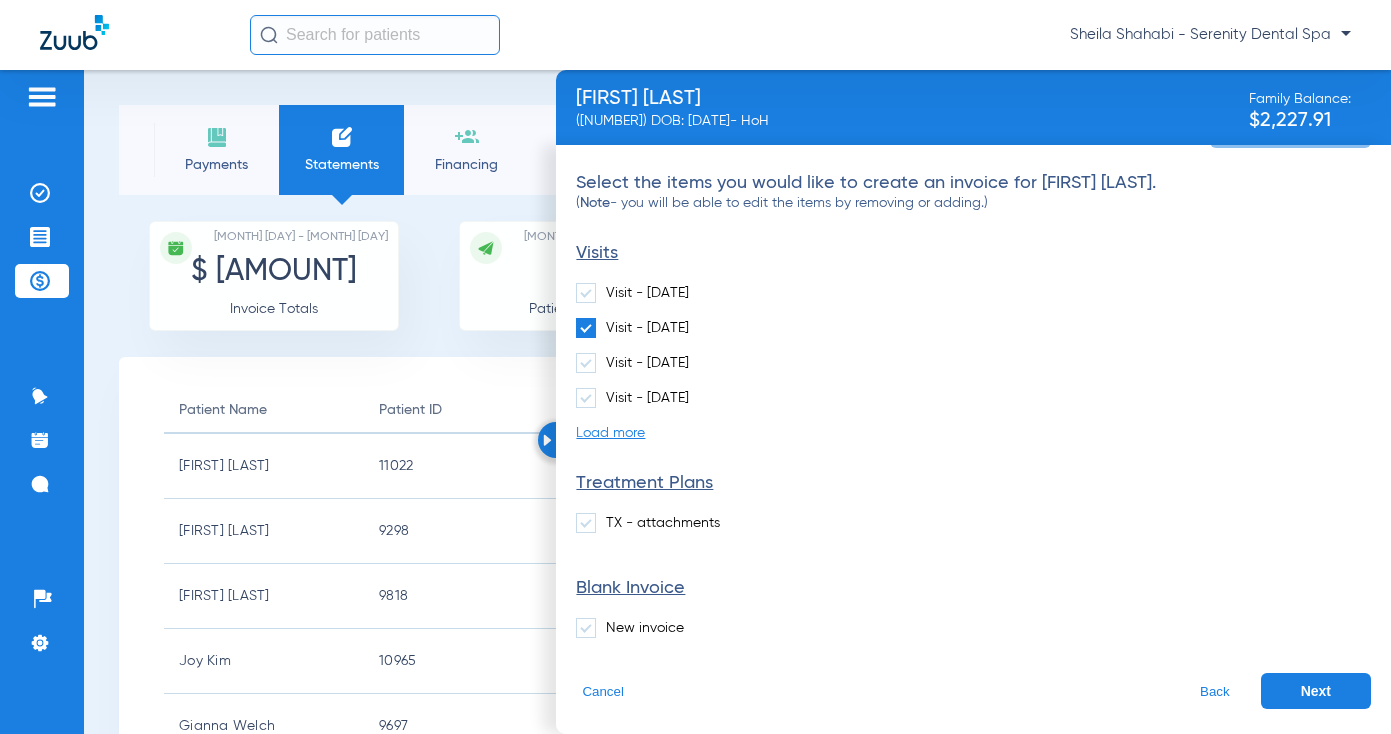 click on "Next" 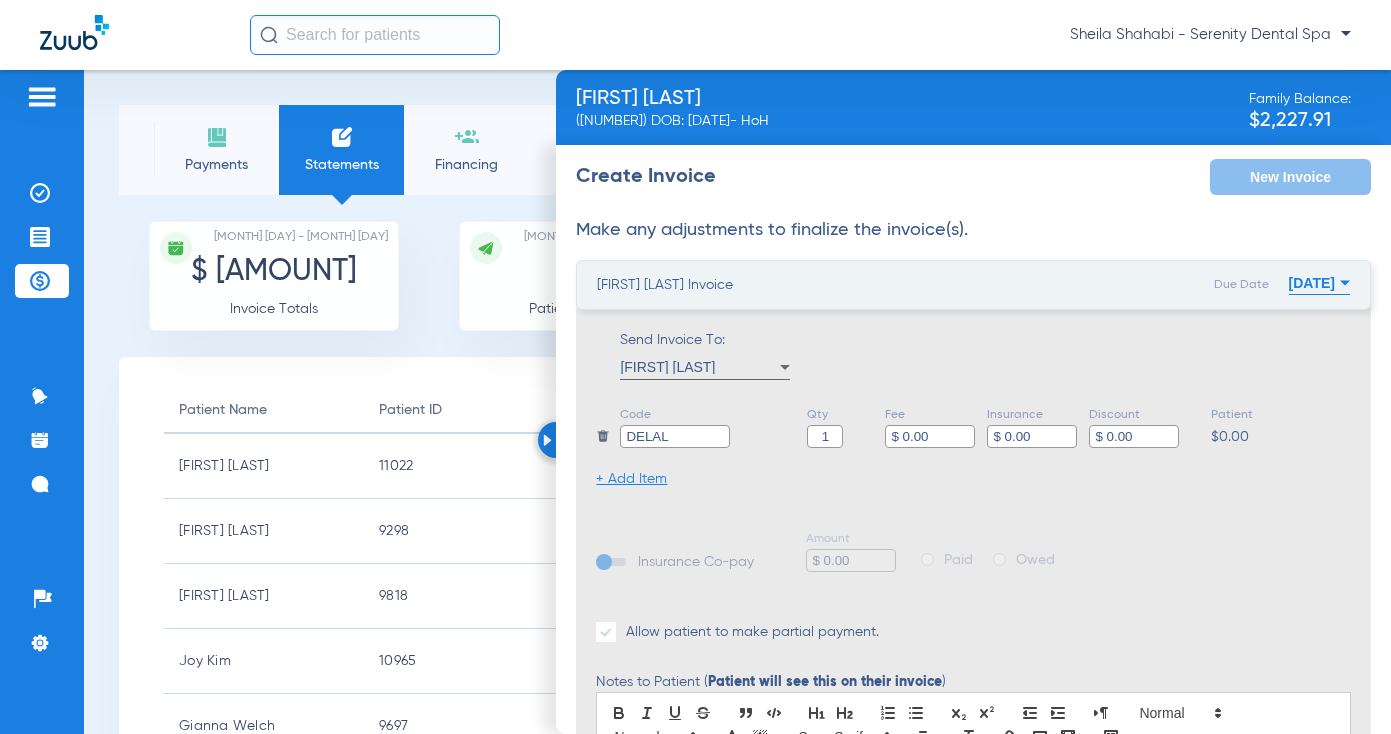 scroll, scrollTop: 0, scrollLeft: 0, axis: both 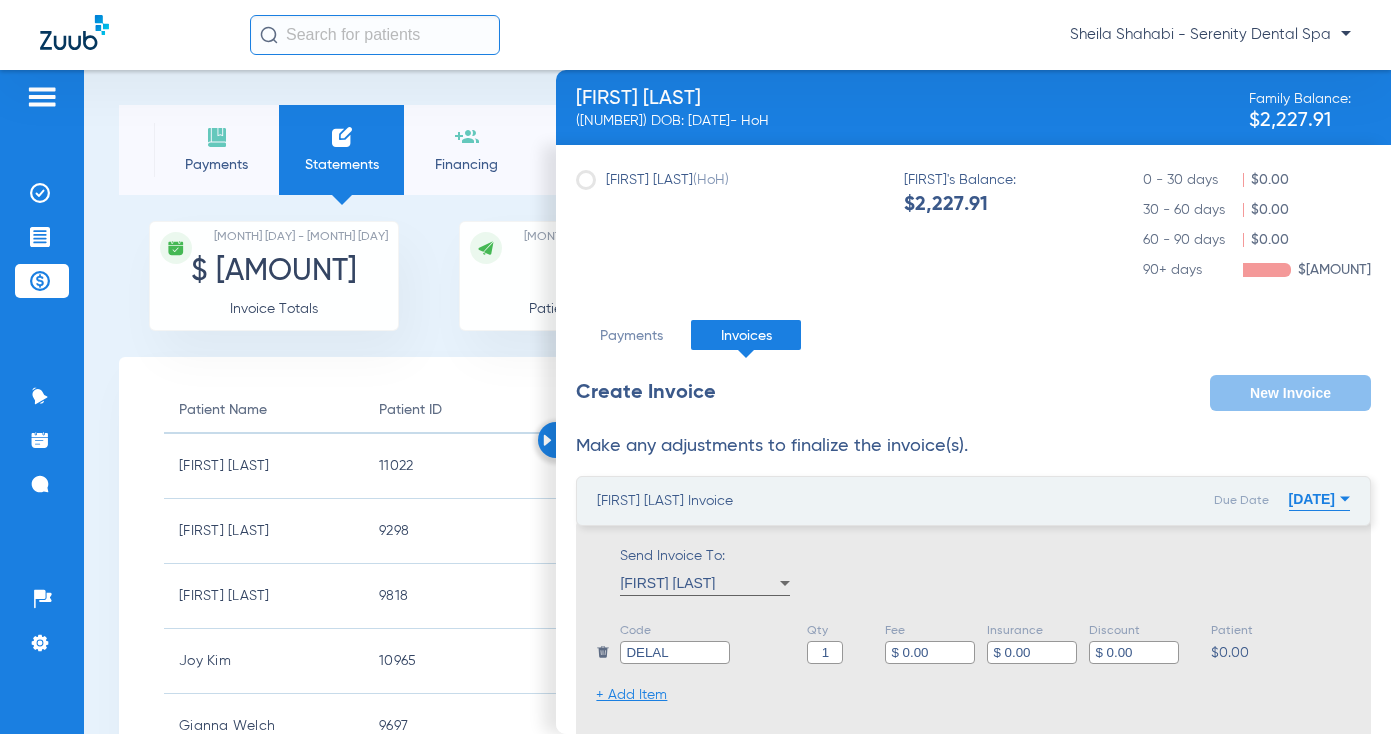 drag, startPoint x: 673, startPoint y: 332, endPoint x: 661, endPoint y: 320, distance: 16.970562 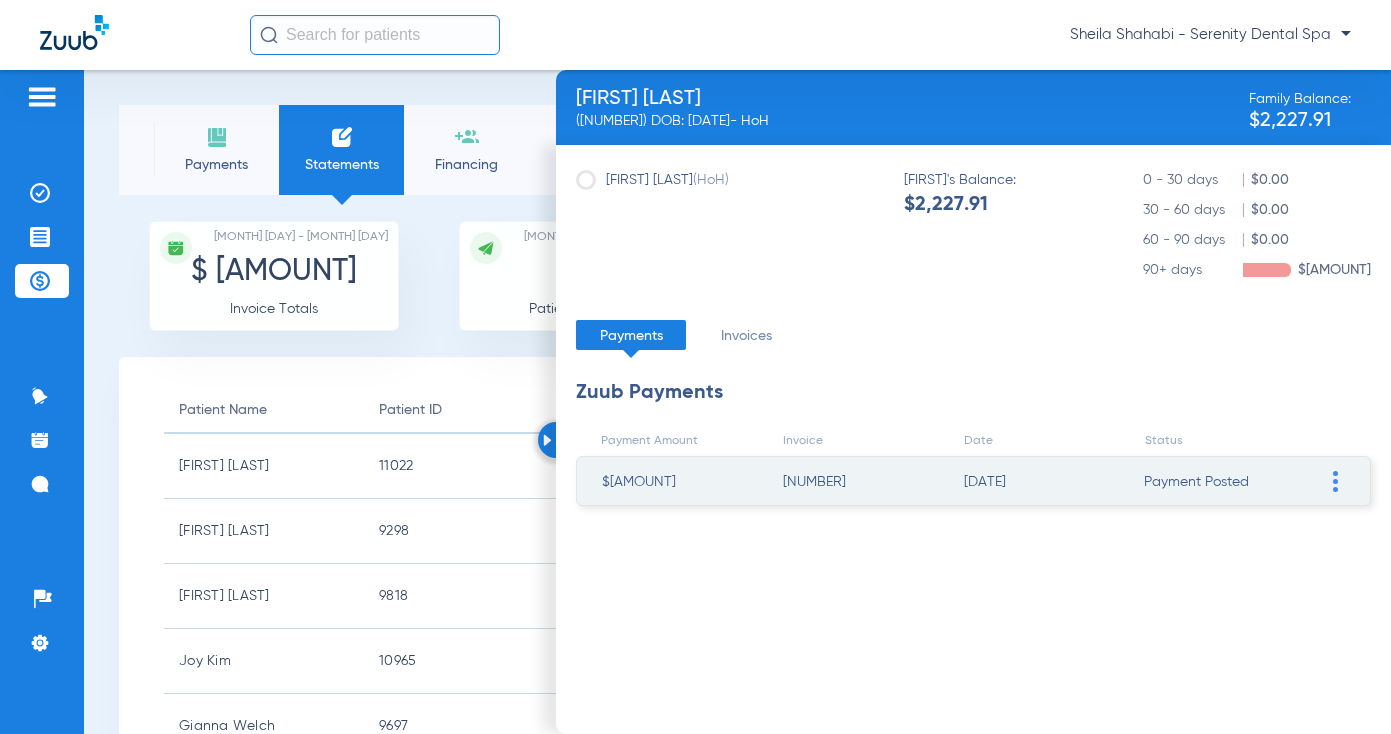 click 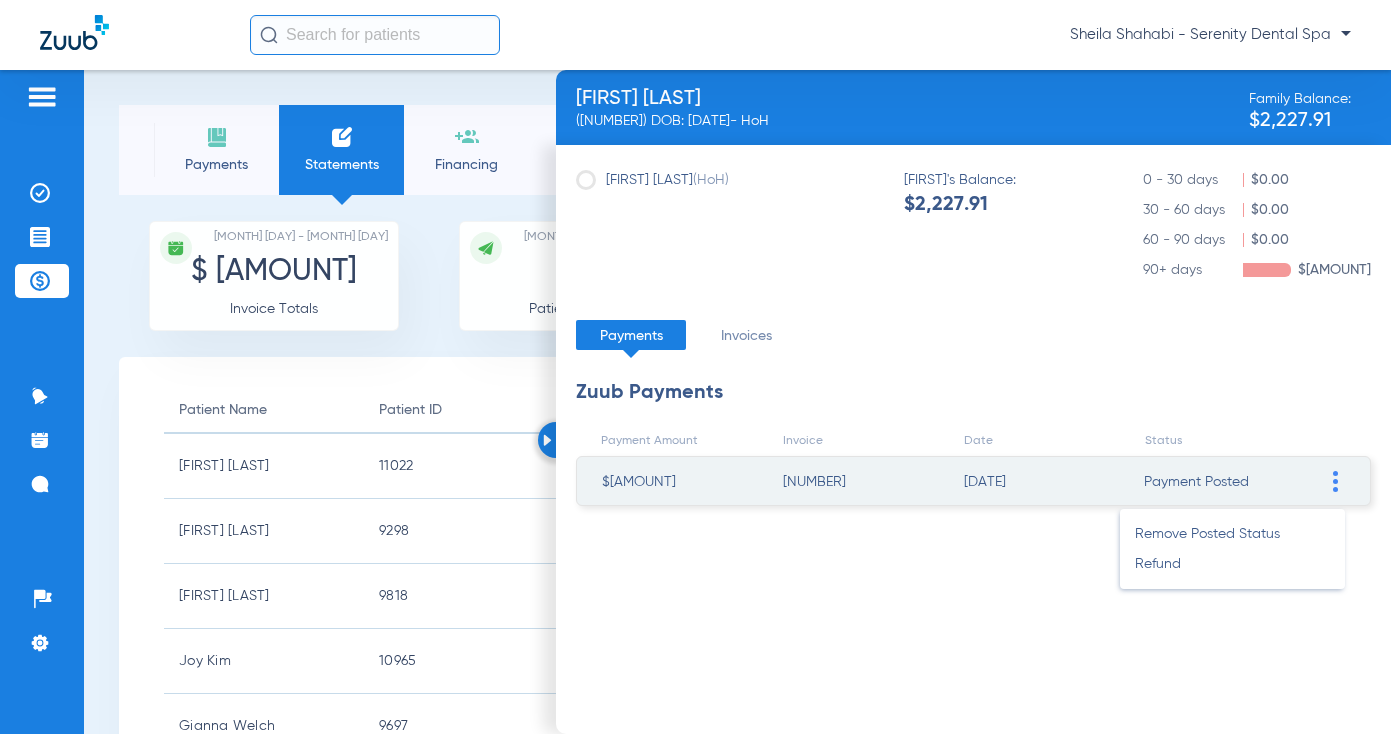 drag, startPoint x: 957, startPoint y: 340, endPoint x: 861, endPoint y: 283, distance: 111.64677 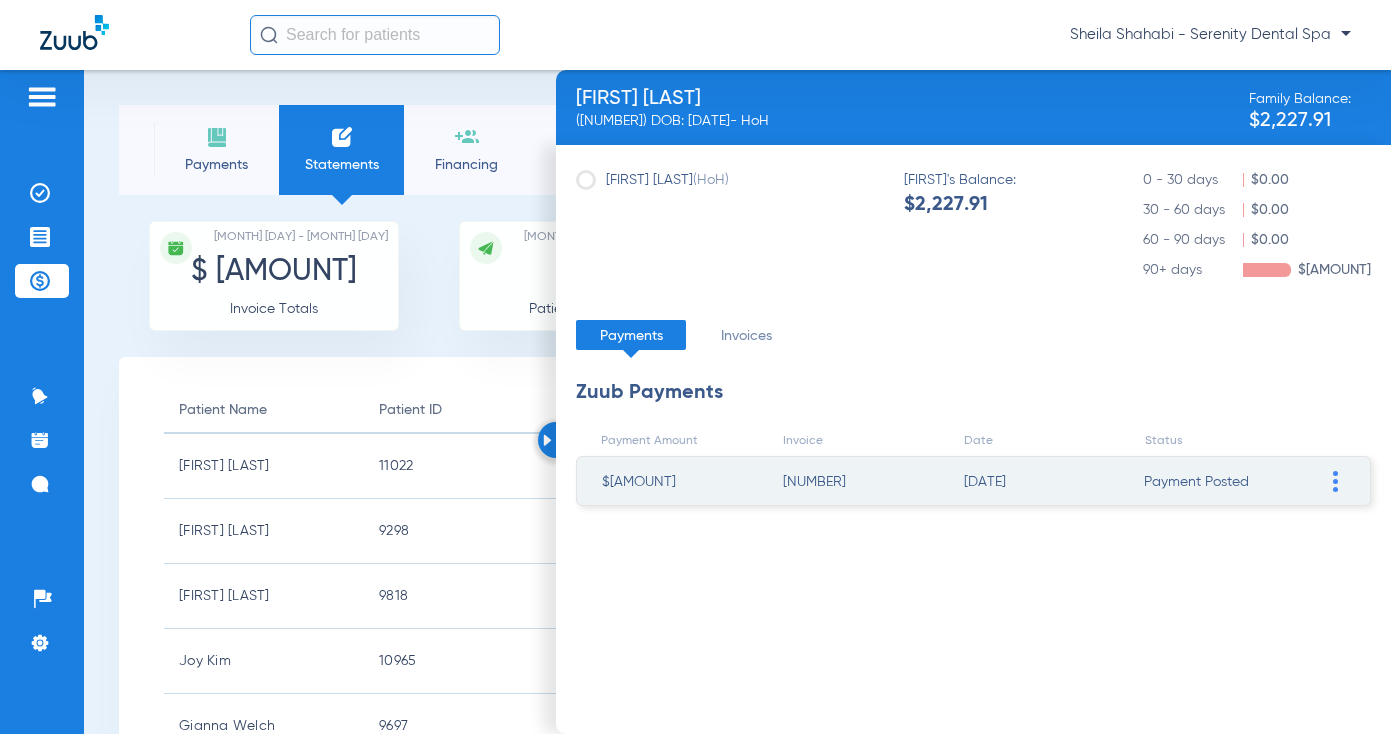 drag, startPoint x: 626, startPoint y: 176, endPoint x: 647, endPoint y: 180, distance: 21.377558 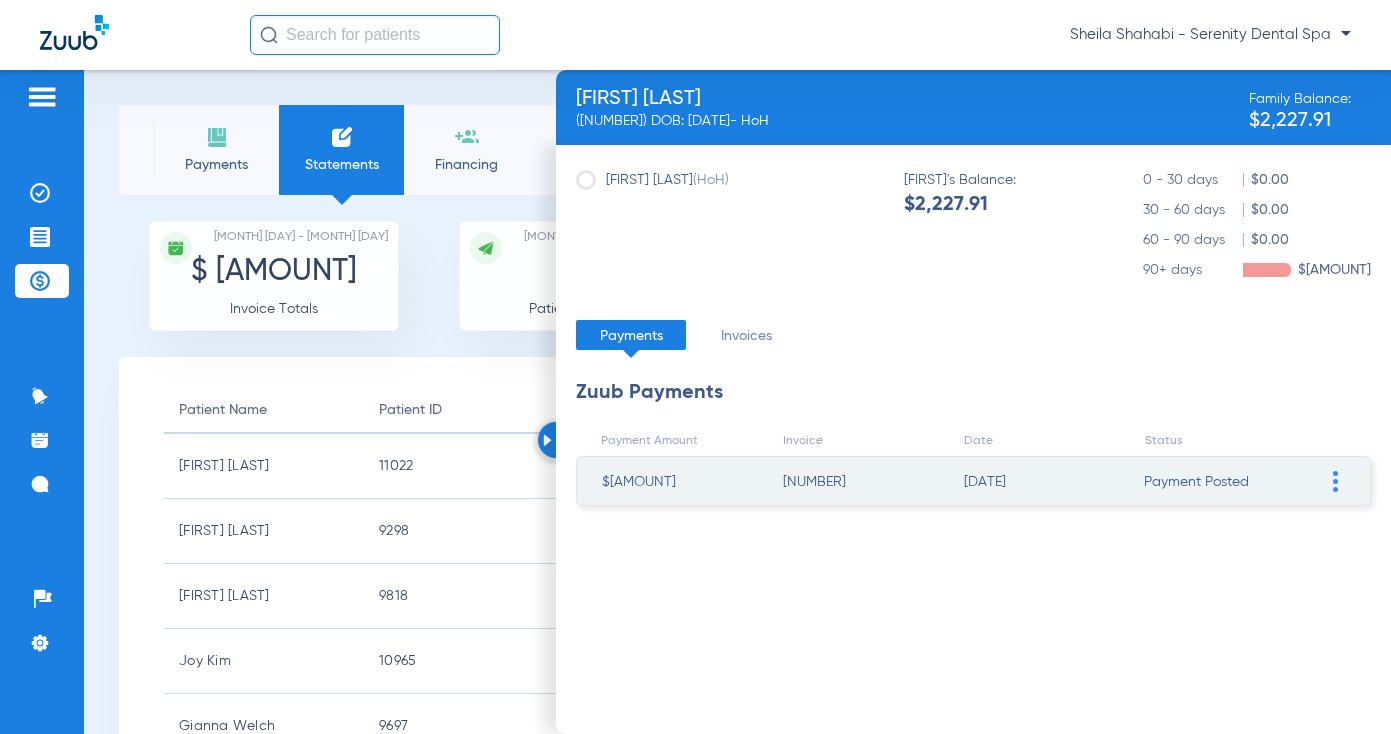 click on "Max Wayman-Arndt  (HoH)" 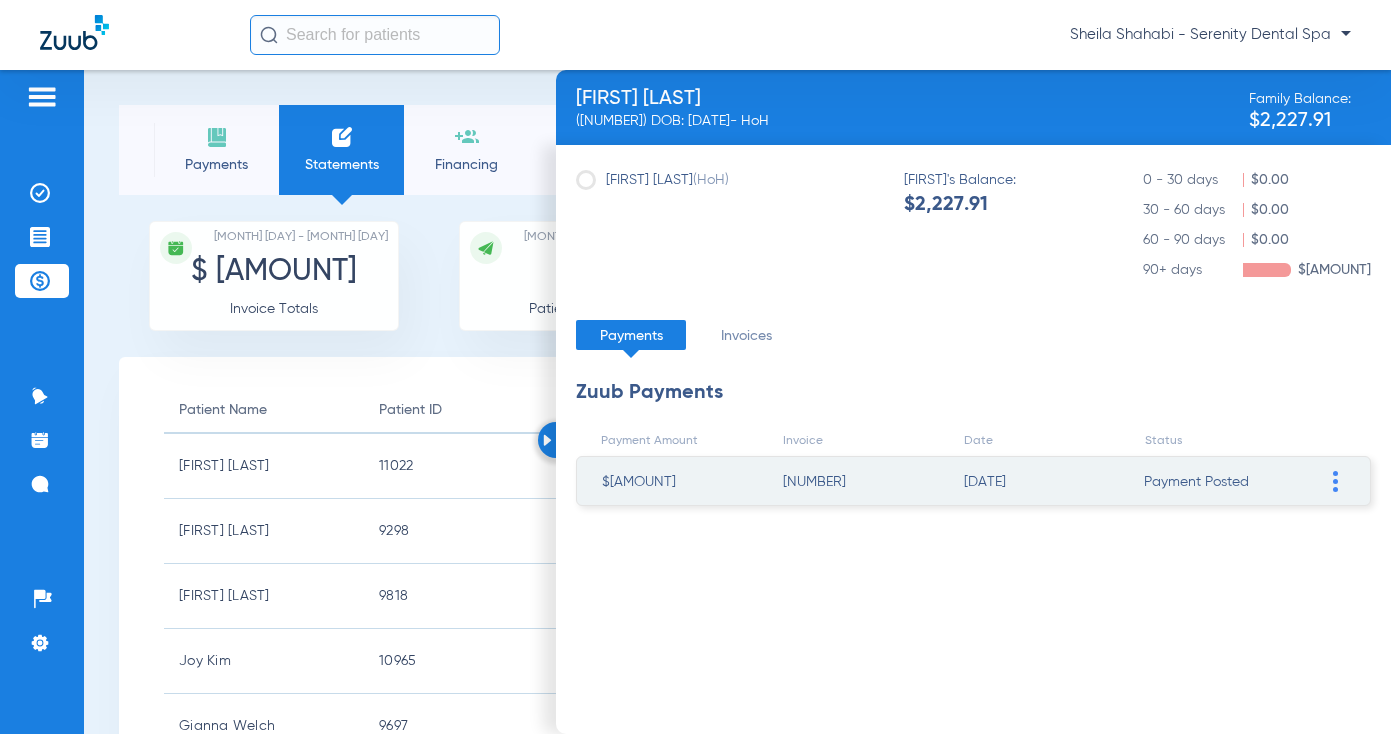 click on "Payments Statements Financing 08/01/2025 - 08/08/2025  Aug  2025  Su Mo Tu We Th Fr Sa 27 28 29 30 31 1 2 3 4 5 6 7 8 9 10 11 12 13 14 15 16 17 18 19 20 21 22 23 24 25 26 27 28 29 30 31 1 2 3 4 5 6  Sep  2025  Su Mo Tu We Th Fr Sa 31 1 2 3 4 5 6 7 8 9 10 11 12 13 14 15 16 17 18 19 20 21 22 23 24 25 26 27 28 29 30 1 2 3 4 5 6 7 8 9 10 11 Selected: 08/01/2025 - 08/08/2025  Cancel   Apply   Aug 01, 2025 - Aug 08, 2025  Aug 1 - Aug 8  $ 2,484.47  Invoice Totals Aug 1 - Aug 8   15  Patients Invoiced Create a New Invoice Max Wayman-arndt  Create Invoice   Patient Name   Patient ID   Type   Sent/Started   Amount   Status   Kayo Kiya   11022   Invoice   08/08/2025 09:02 AM   $180.00   Paid   Antonio Reed   9298   Invoice   08/07/2025 10:25 AM   $360.00   Paid   EGOR GOLOUBEV   9818   Invoice   08/06/2025 03:03 PM   $17.70   Paid   Joy Kim   10965   Invoice   08/06/2025 01:36 PM   $360.00   Paid   Gianna Welch   9697   Invoice   08/06/2025 12:31 PM   $161.28   Paid   Francesco Bisardi   7840   Invoice   $33.79   Paid" at bounding box center (737, 402) 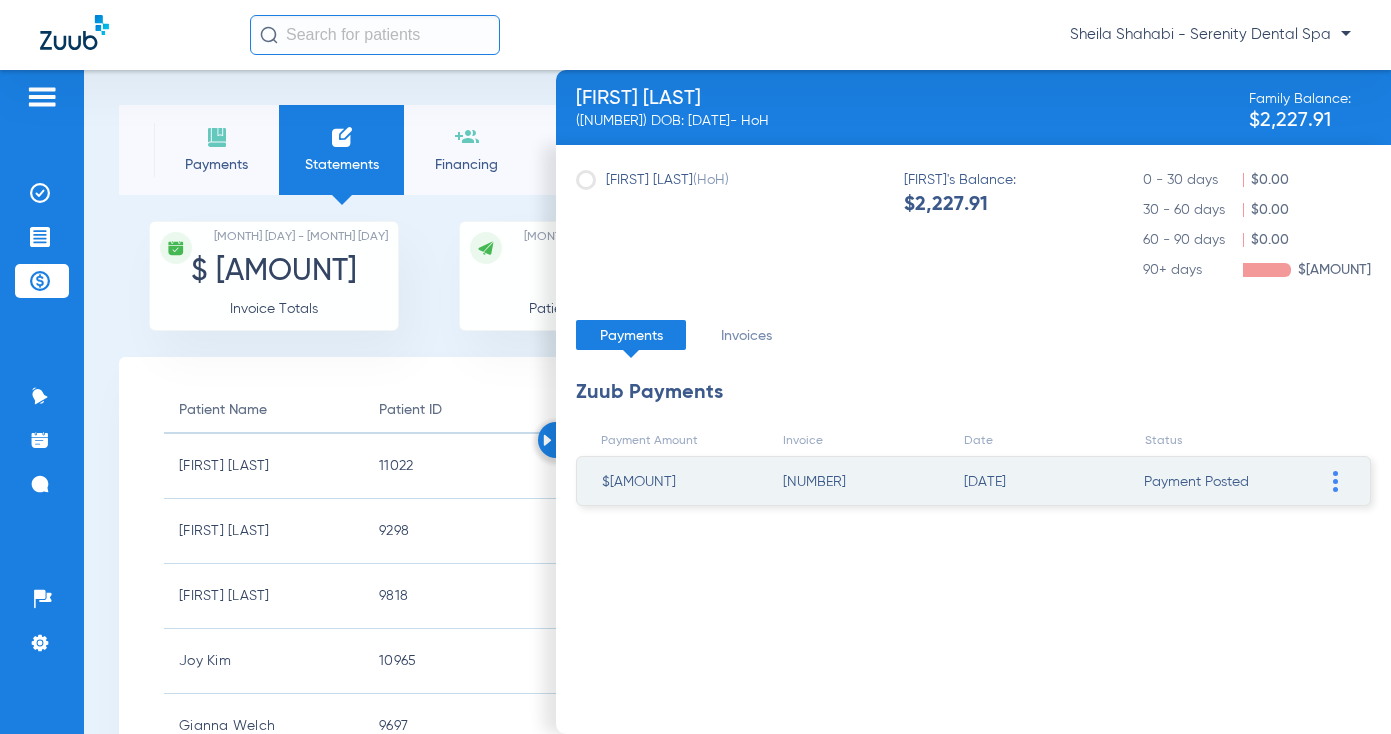 click on "Payments Statements Financing 08/01/2025 - 08/08/2025  Aug  2025  Su Mo Tu We Th Fr Sa 27 28 29 30 31 1 2 3 4 5 6 7 8 9 10 11 12 13 14 15 16 17 18 19 20 21 22 23 24 25 26 27 28 29 30 31 1 2 3 4 5 6  Sep  2025  Su Mo Tu We Th Fr Sa 31 1 2 3 4 5 6 7 8 9 10 11 12 13 14 15 16 17 18 19 20 21 22 23 24 25 26 27 28 29 30 1 2 3 4 5 6 7 8 9 10 11 Selected: 08/01/2025 - 08/08/2025  Cancel   Apply   Aug 01, 2025 - Aug 08, 2025  Aug 1 - Aug 8  $ 2,484.47  Invoice Totals Aug 1 - Aug 8   15  Patients Invoiced Create a New Invoice Max Wayman-arndt  Create Invoice   Patient Name   Patient ID   Type   Sent/Started   Amount   Status   Kayo Kiya   11022   Invoice   08/08/2025 09:02 AM   $180.00   Paid   Antonio Reed   9298   Invoice   08/07/2025 10:25 AM   $360.00   Paid   EGOR GOLOUBEV   9818   Invoice   08/06/2025 03:03 PM   $17.70   Paid   Joy Kim   10965   Invoice   08/06/2025 01:36 PM   $360.00   Paid   Gianna Welch   9697   Invoice   08/06/2025 12:31 PM   $161.28   Paid   Francesco Bisardi   7840   Invoice   $33.79   Paid" at bounding box center [737, 402] 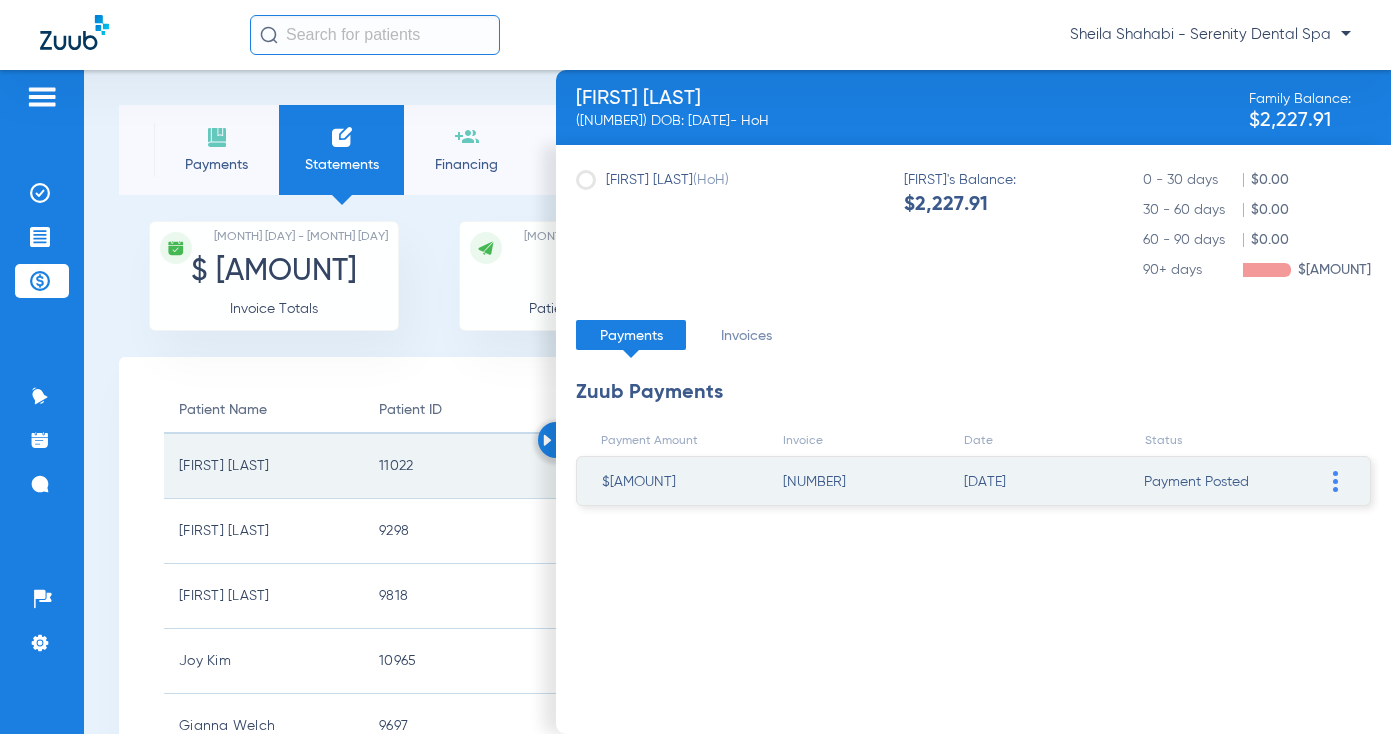 drag, startPoint x: 526, startPoint y: 471, endPoint x: 538, endPoint y: 470, distance: 12.0415945 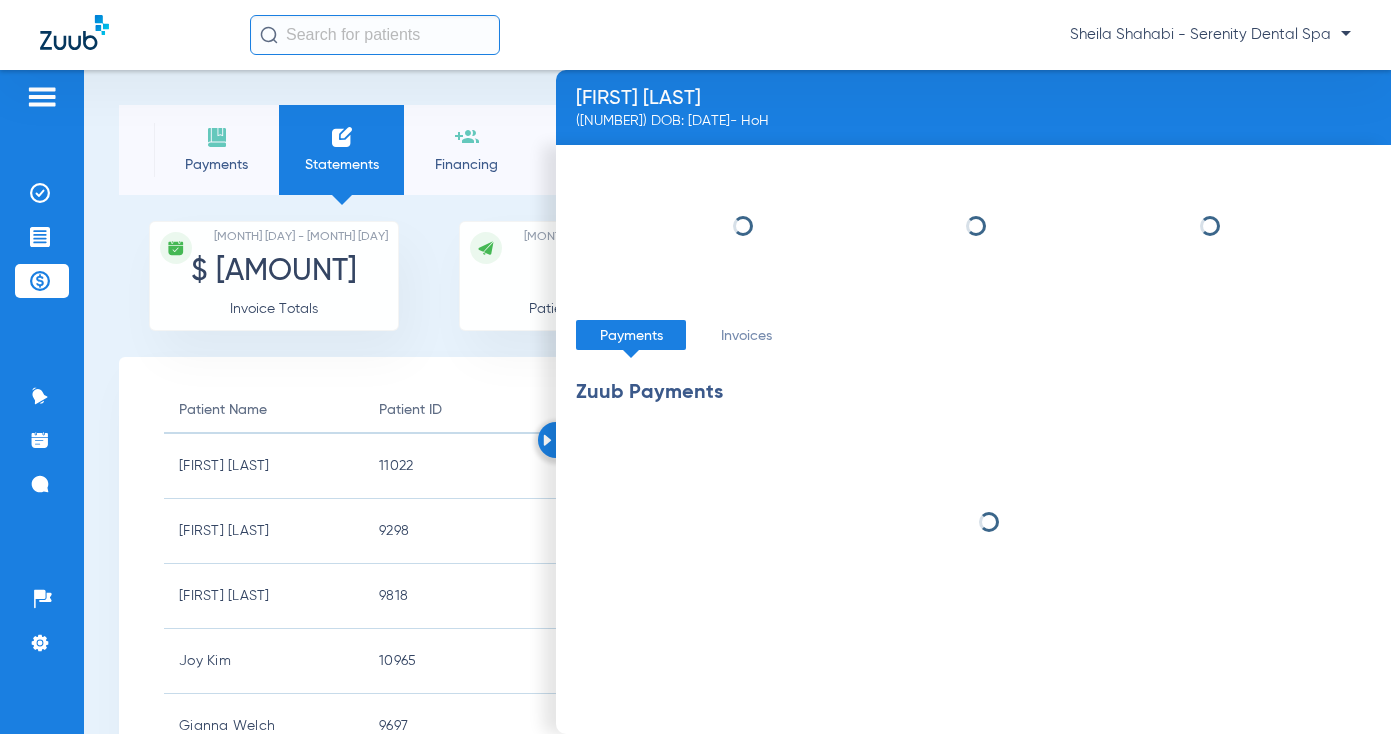 drag, startPoint x: 724, startPoint y: 309, endPoint x: 739, endPoint y: 344, distance: 38.078865 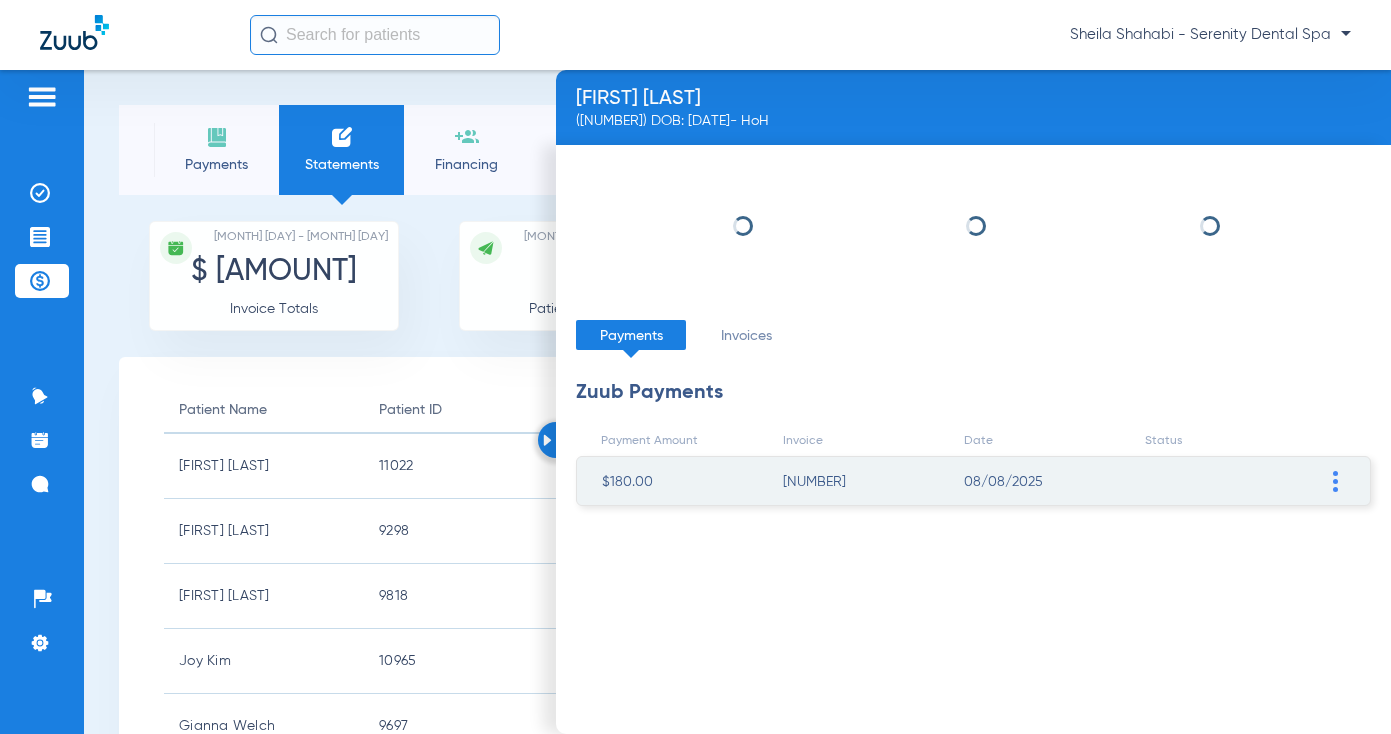click on "Invoices" 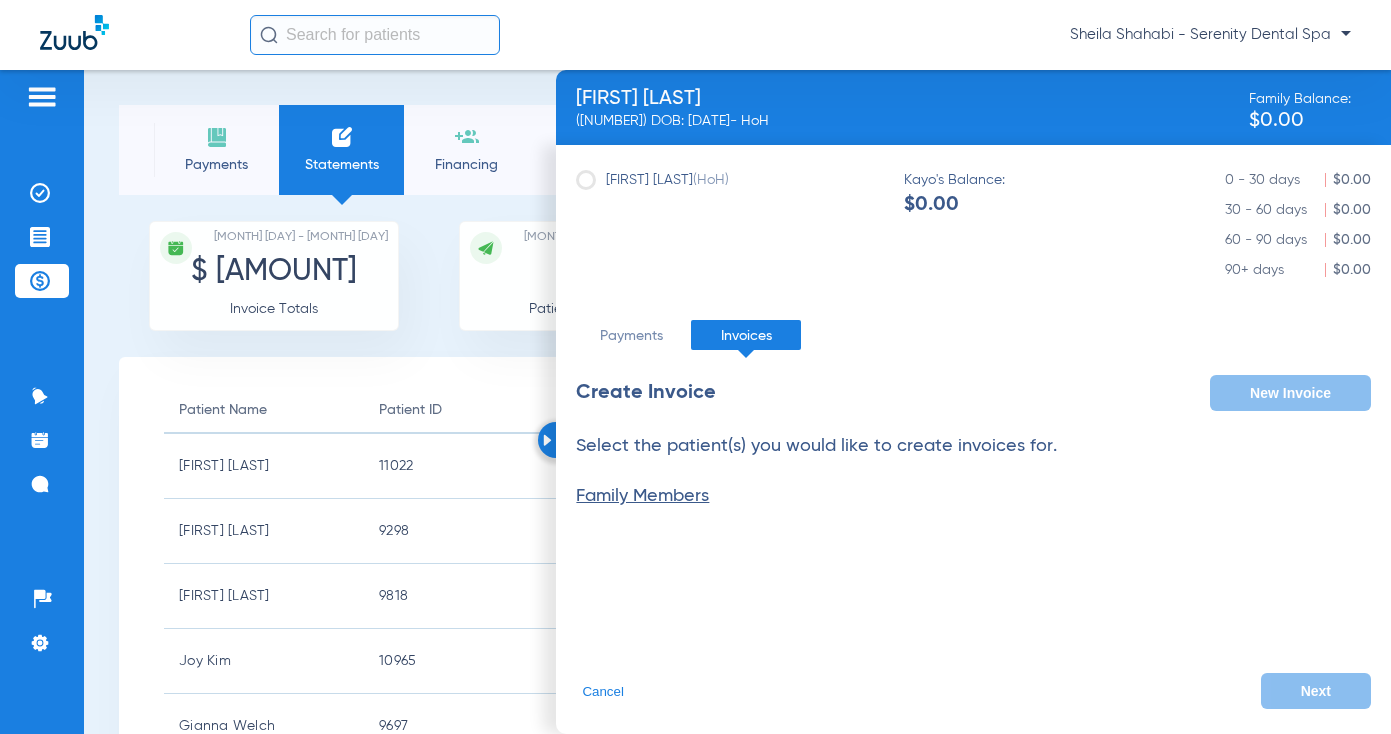 click on "Kayo Kiya  (HoH)  Kayo's Balance:  $0.00 0 - 30 days  $0.00  30 - 60 days  $0.00  60 - 90 days  $0.00  90+ days  $0.00" 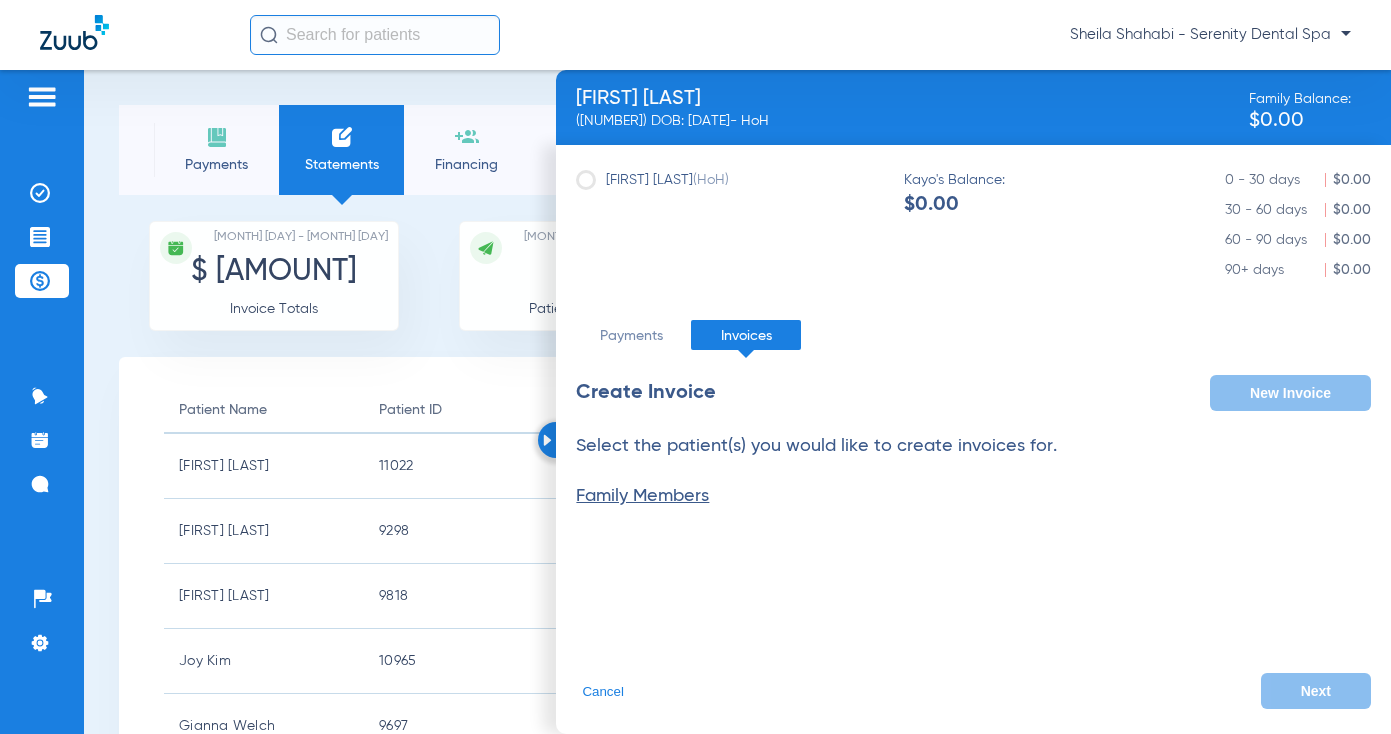 click on "Payments Statements Financing 08/01/2025 - 08/08/2025  Aug  2025  Su Mo Tu We Th Fr Sa 27 28 29 30 31 1 2 3 4 5 6 7 8 9 10 11 12 13 14 15 16 17 18 19 20 21 22 23 24 25 26 27 28 29 30 31 1 2 3 4 5 6  Sep  2025  Su Mo Tu We Th Fr Sa 31 1 2 3 4 5 6 7 8 9 10 11 12 13 14 15 16 17 18 19 20 21 22 23 24 25 26 27 28 29 30 1 2 3 4 5 6 7 8 9 10 11 Selected: 08/01/2025 - 08/08/2025  Cancel   Apply   Aug 01, 2025 - Aug 08, 2025  Aug 1 - Aug 8  $ 2,484.47  Invoice Totals Aug 1 - Aug 8   15  Patients Invoiced Create a New Invoice Max Wayman-arndt  Create Invoice   Patient Name   Patient ID   Type   Sent/Started   Amount   Status   Kayo Kiya   11022   Invoice   08/08/2025 09:02 AM   $180.00   Paid   Antonio Reed   9298   Invoice   08/07/2025 10:25 AM   $360.00   Paid   EGOR GOLOUBEV   9818   Invoice   08/06/2025 03:03 PM   $17.70   Paid   Joy Kim   10965   Invoice   08/06/2025 01:36 PM   $360.00   Paid   Gianna Welch   9697   Invoice   08/06/2025 12:31 PM   $161.28   Paid   Francesco Bisardi   7840   Invoice   $33.79   Paid" 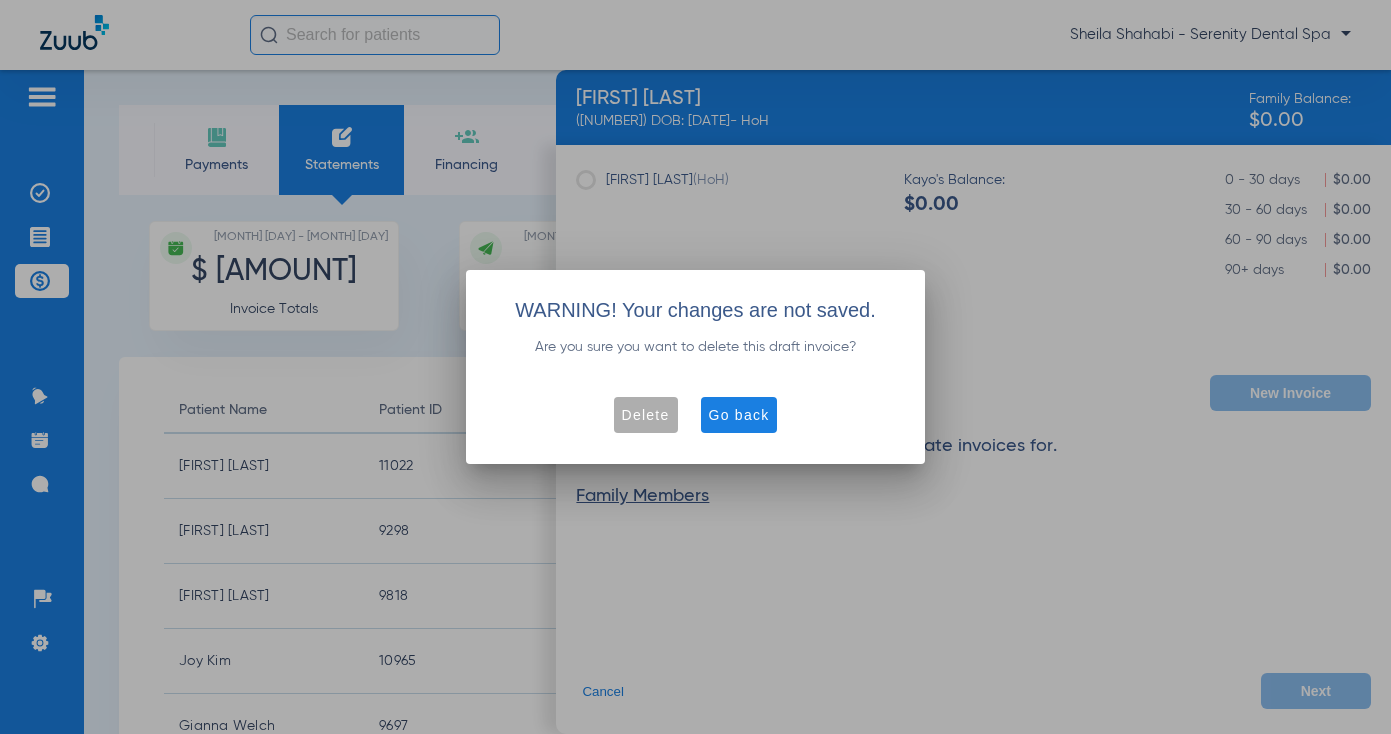 click at bounding box center [646, 415] 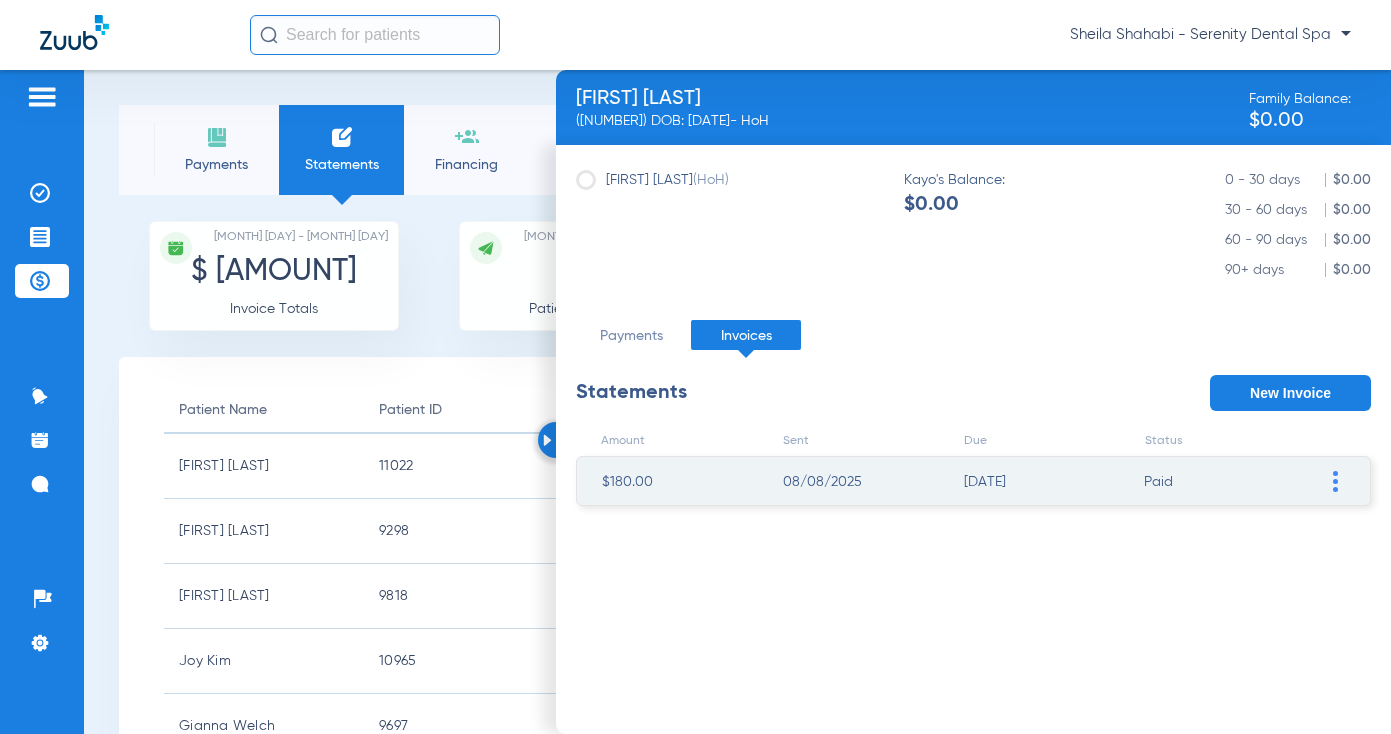 click on "Sheila Shahabi - Serenity Dental Spa" 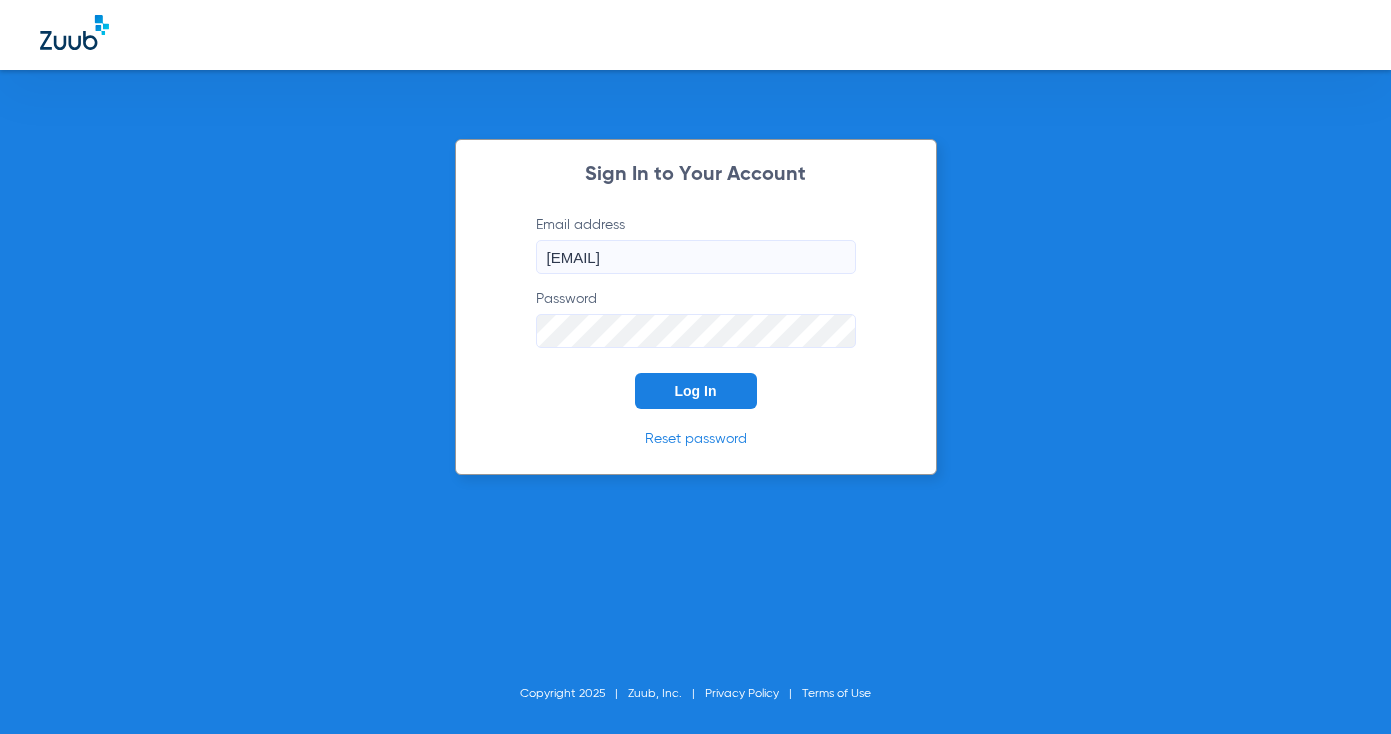 scroll, scrollTop: 0, scrollLeft: 0, axis: both 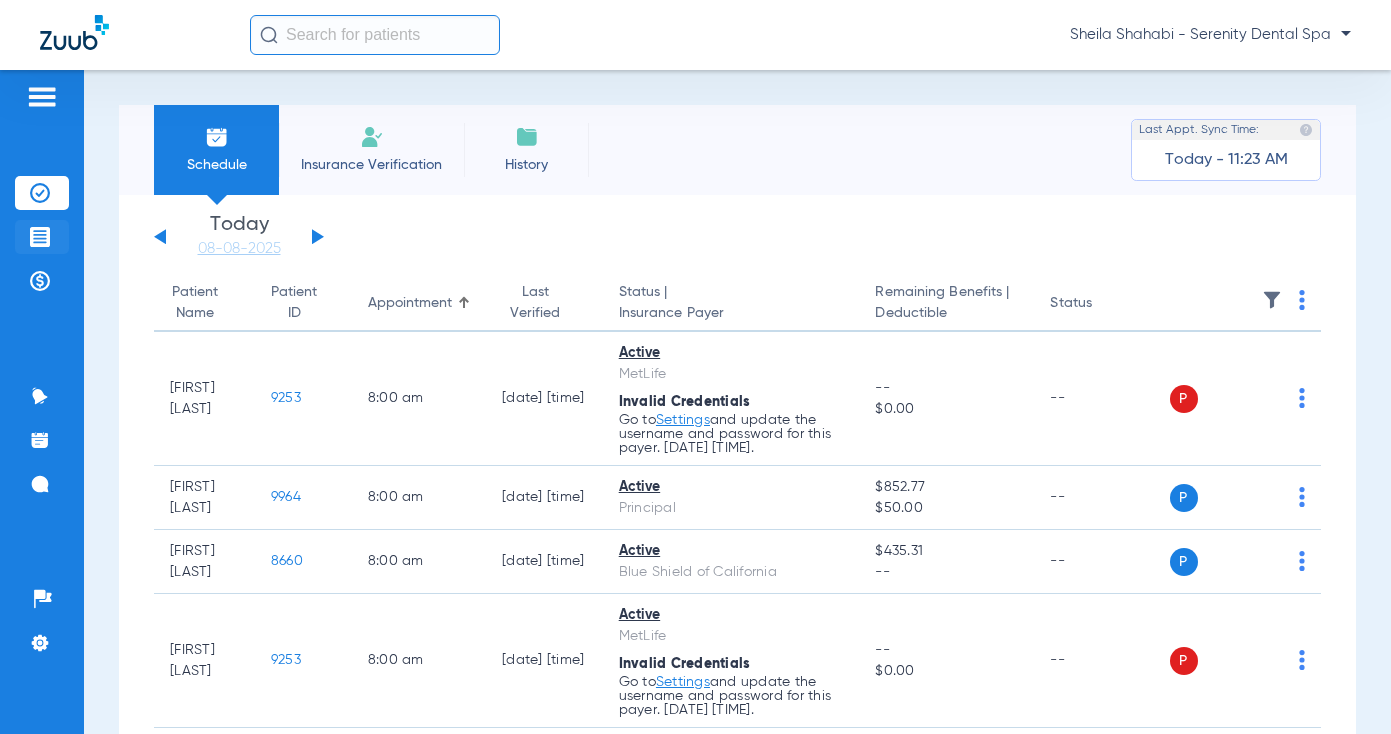 click 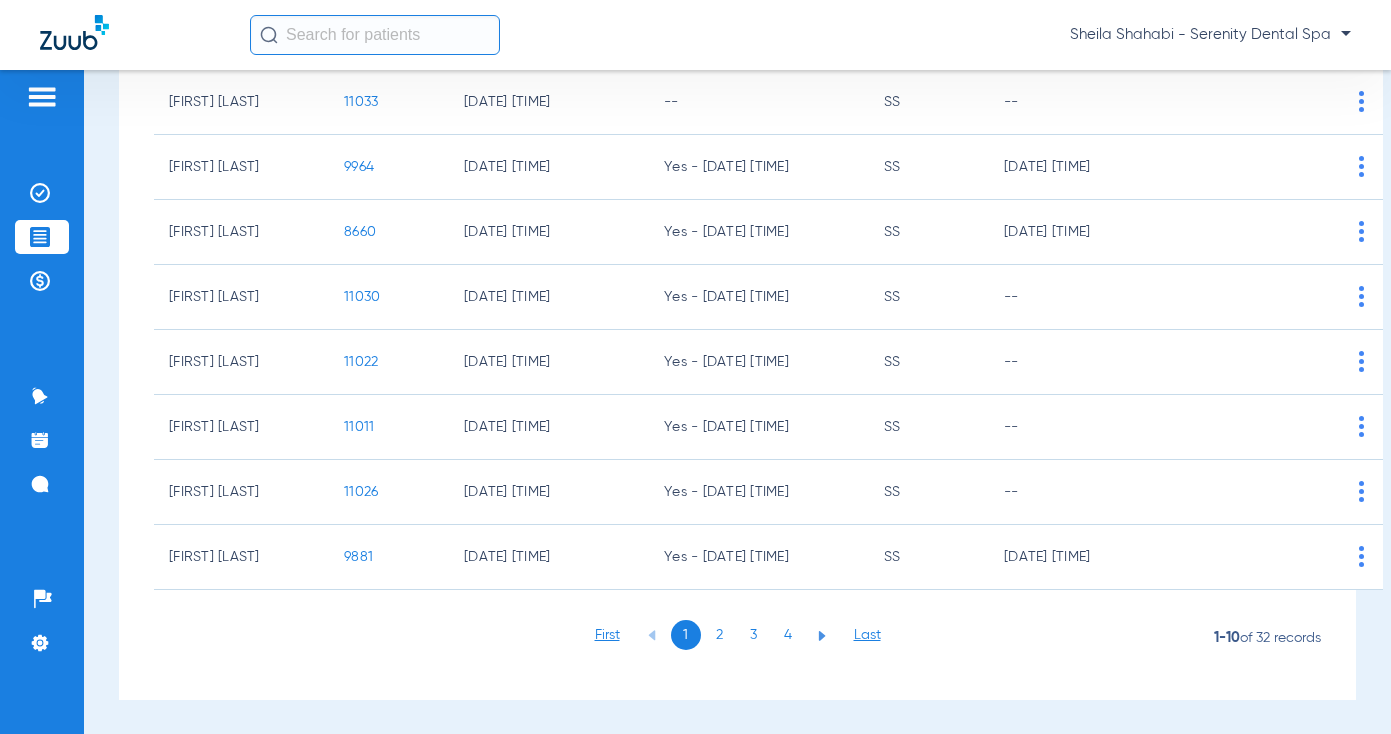 scroll, scrollTop: 385, scrollLeft: 0, axis: vertical 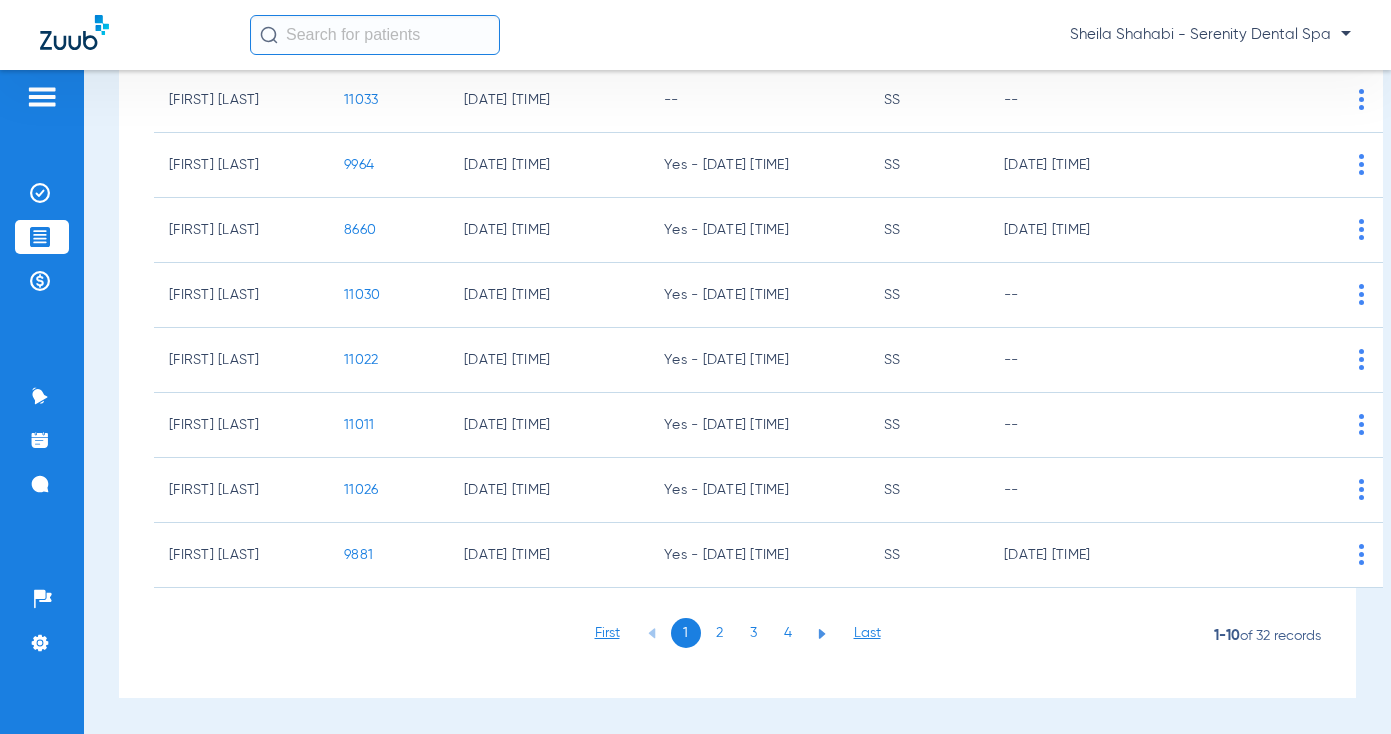 click on "2" 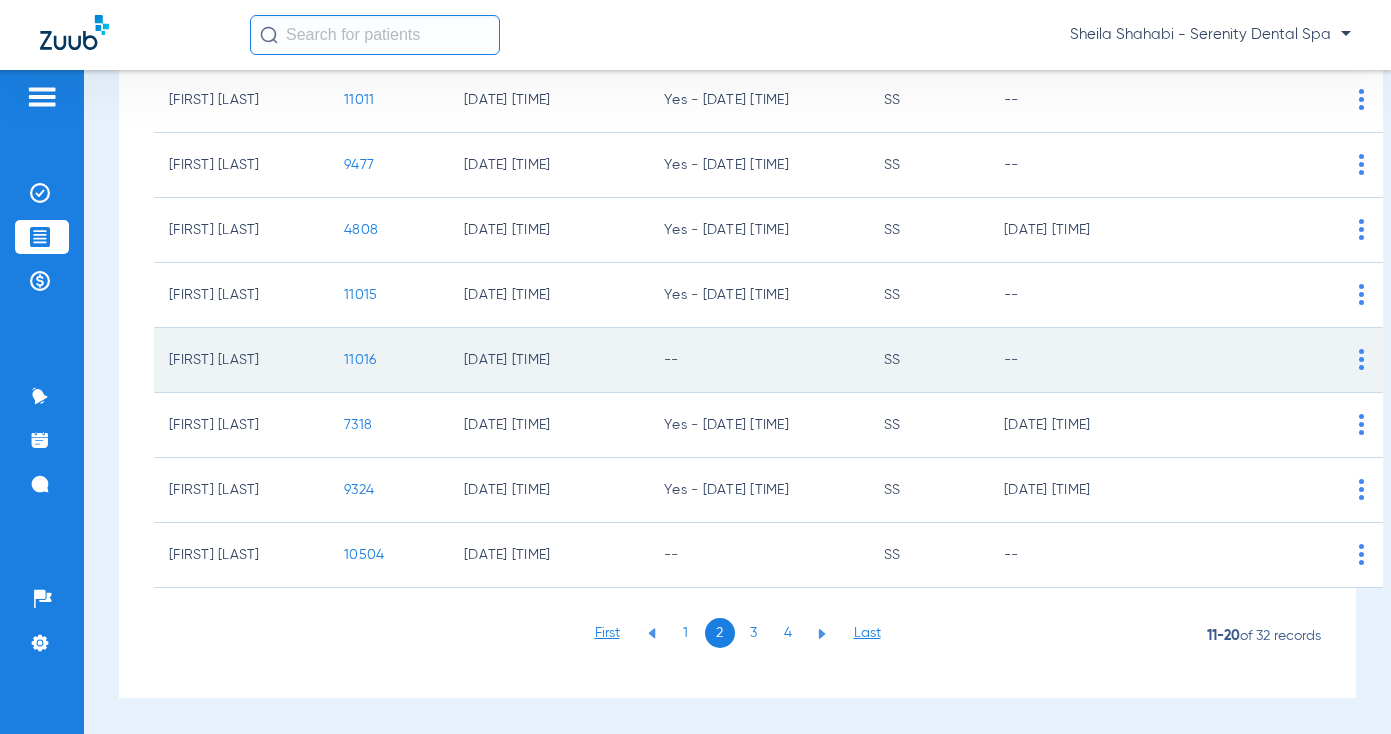 click on "11016" 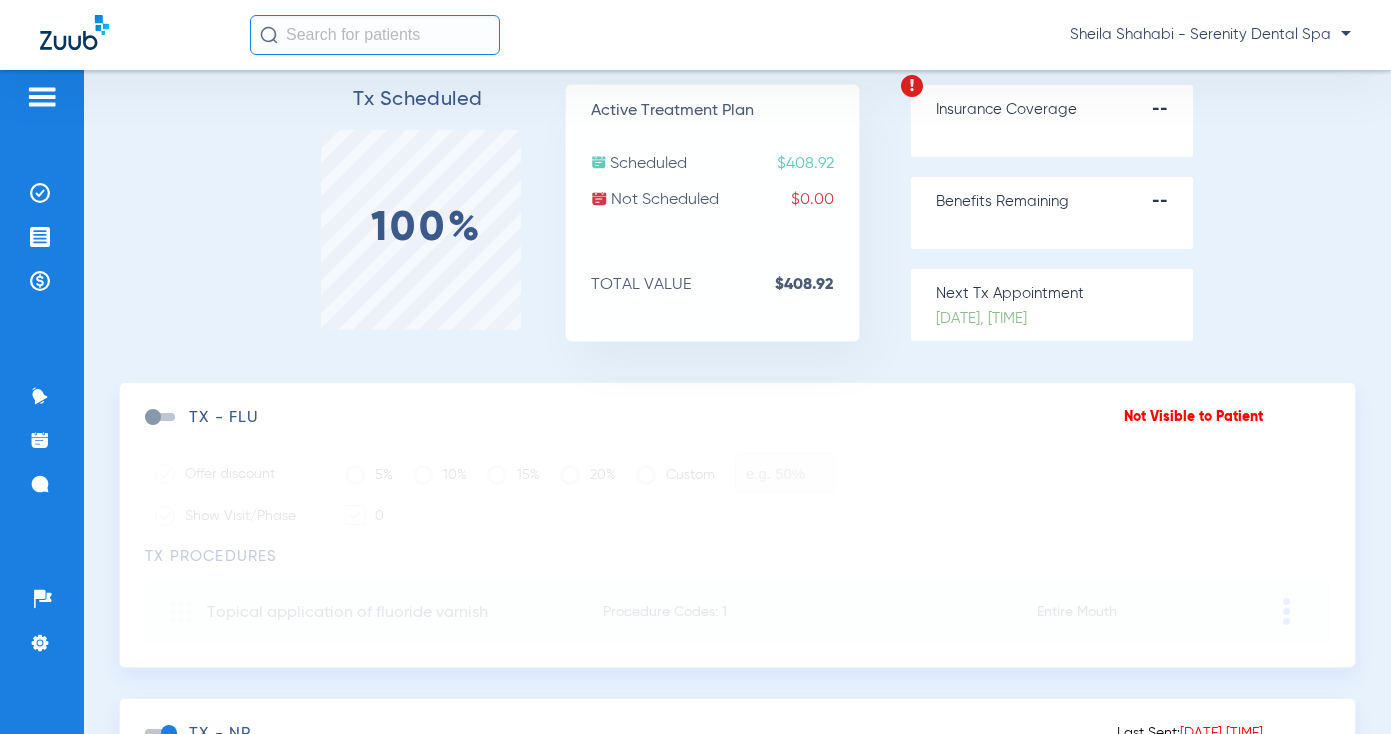 scroll, scrollTop: 400, scrollLeft: 0, axis: vertical 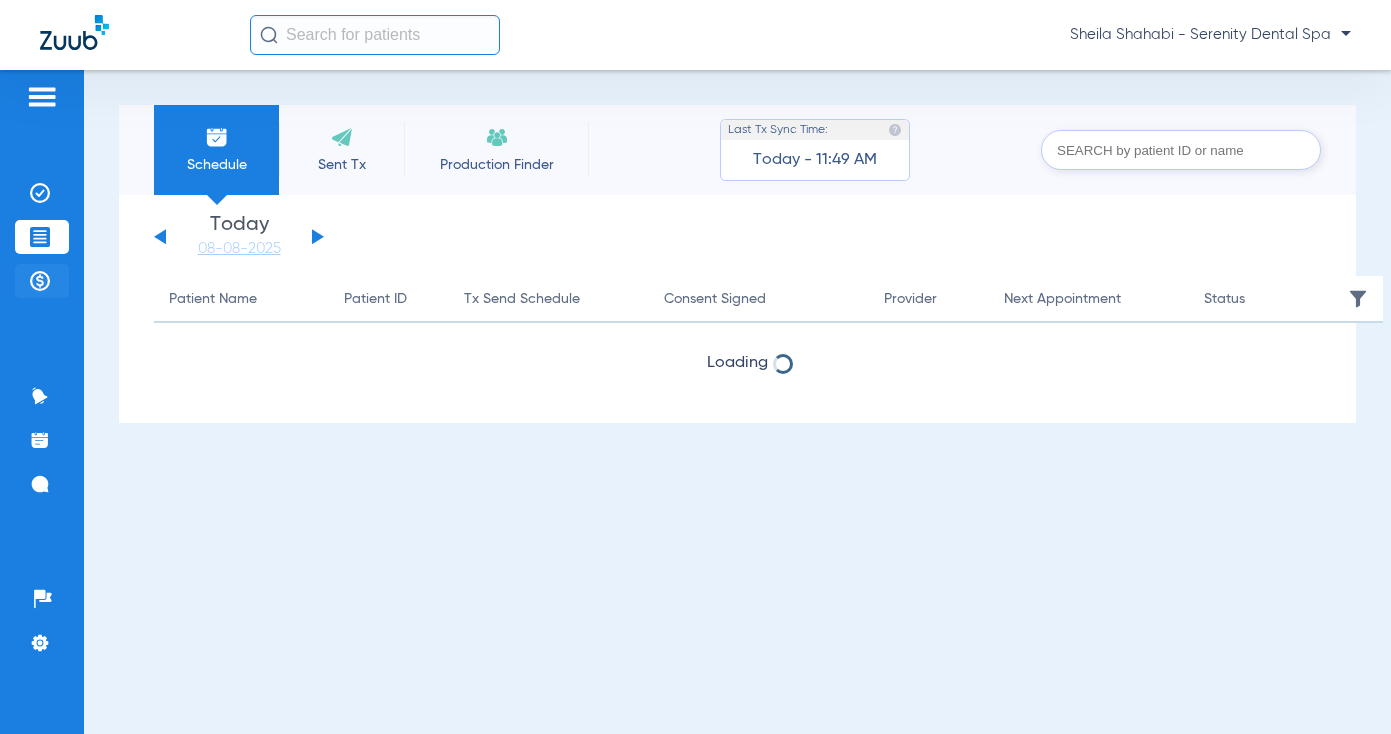 click 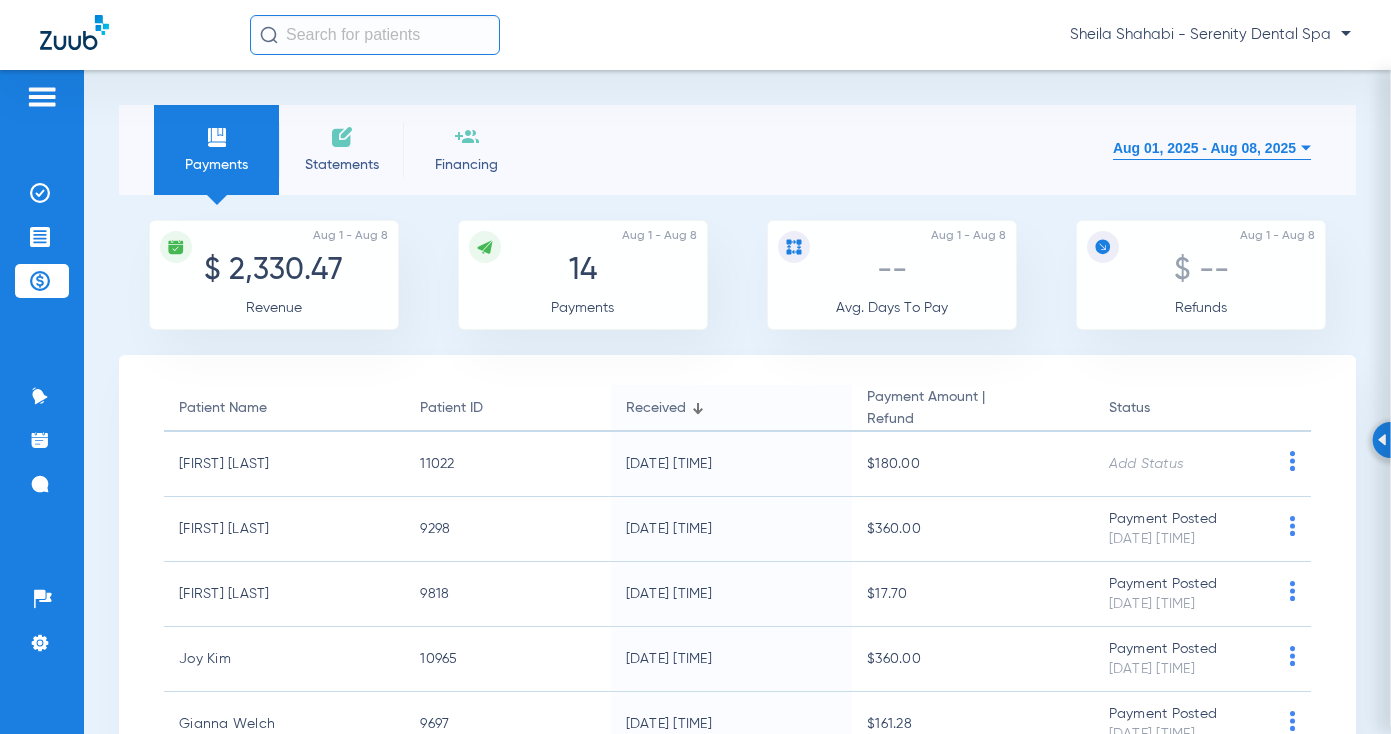 click 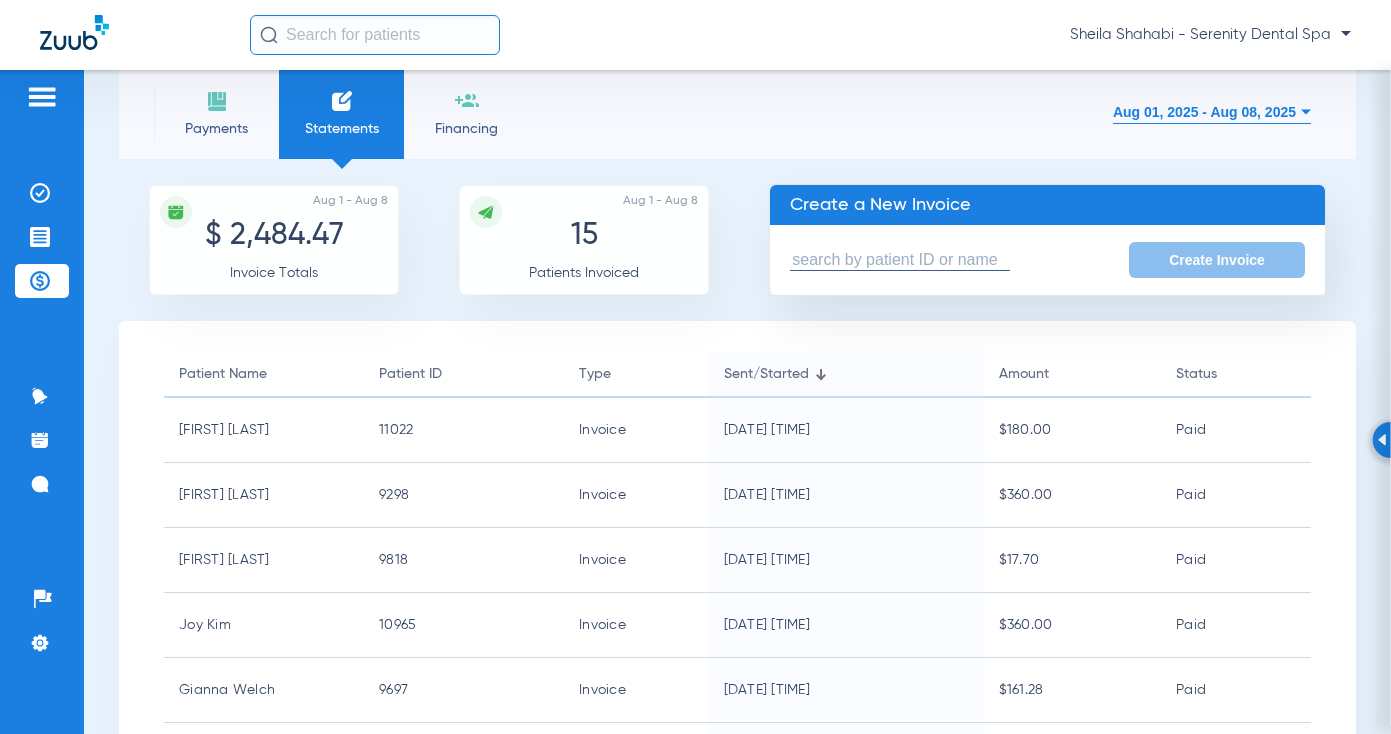 scroll, scrollTop: 0, scrollLeft: 0, axis: both 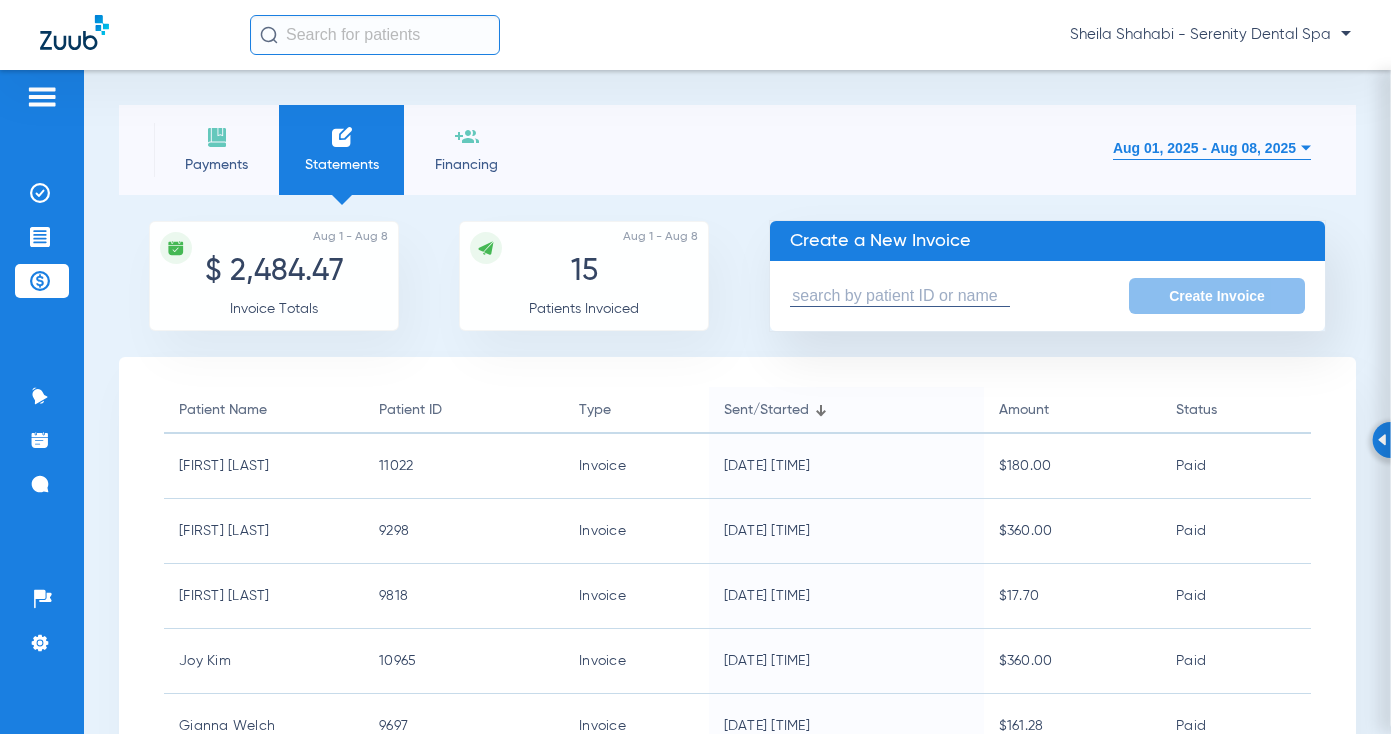 click at bounding box center [900, 296] 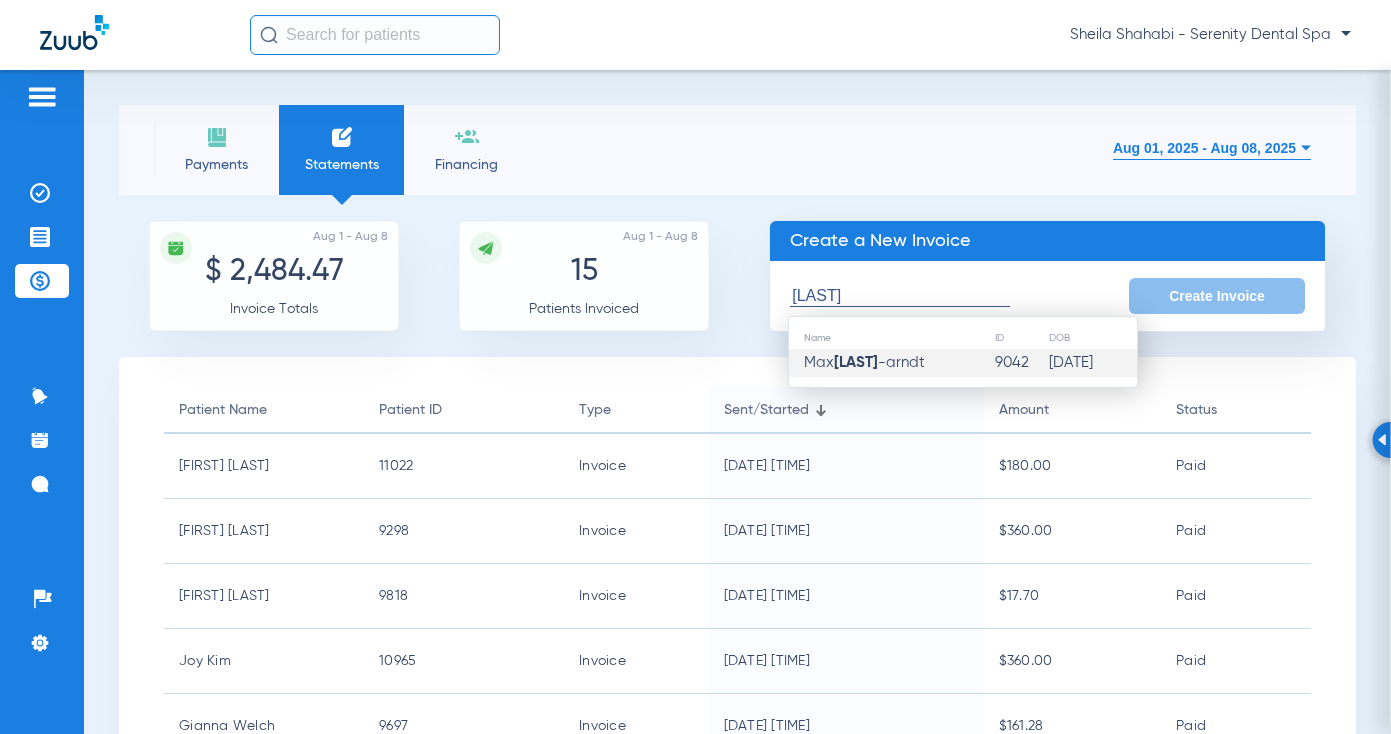 click on "[FIRST] [LAST] -arndt" 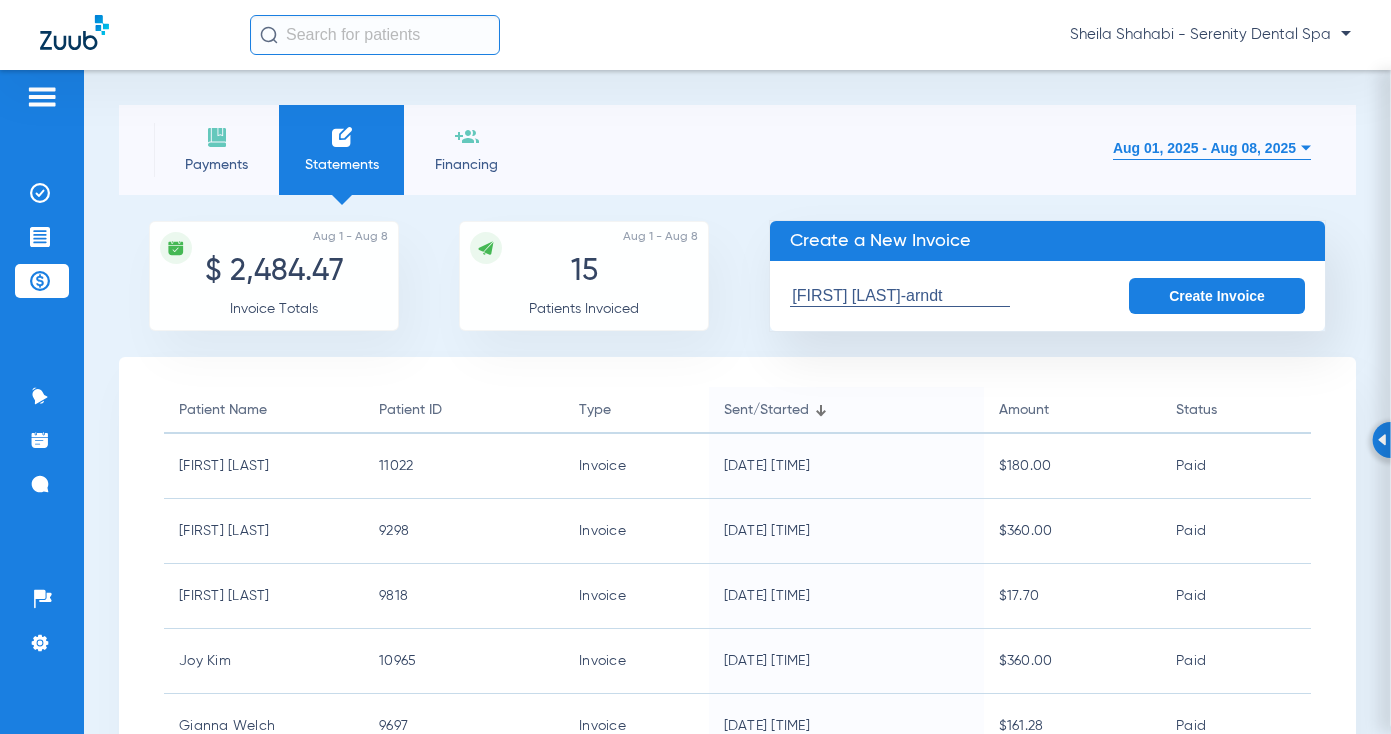 click on "Create Invoice" 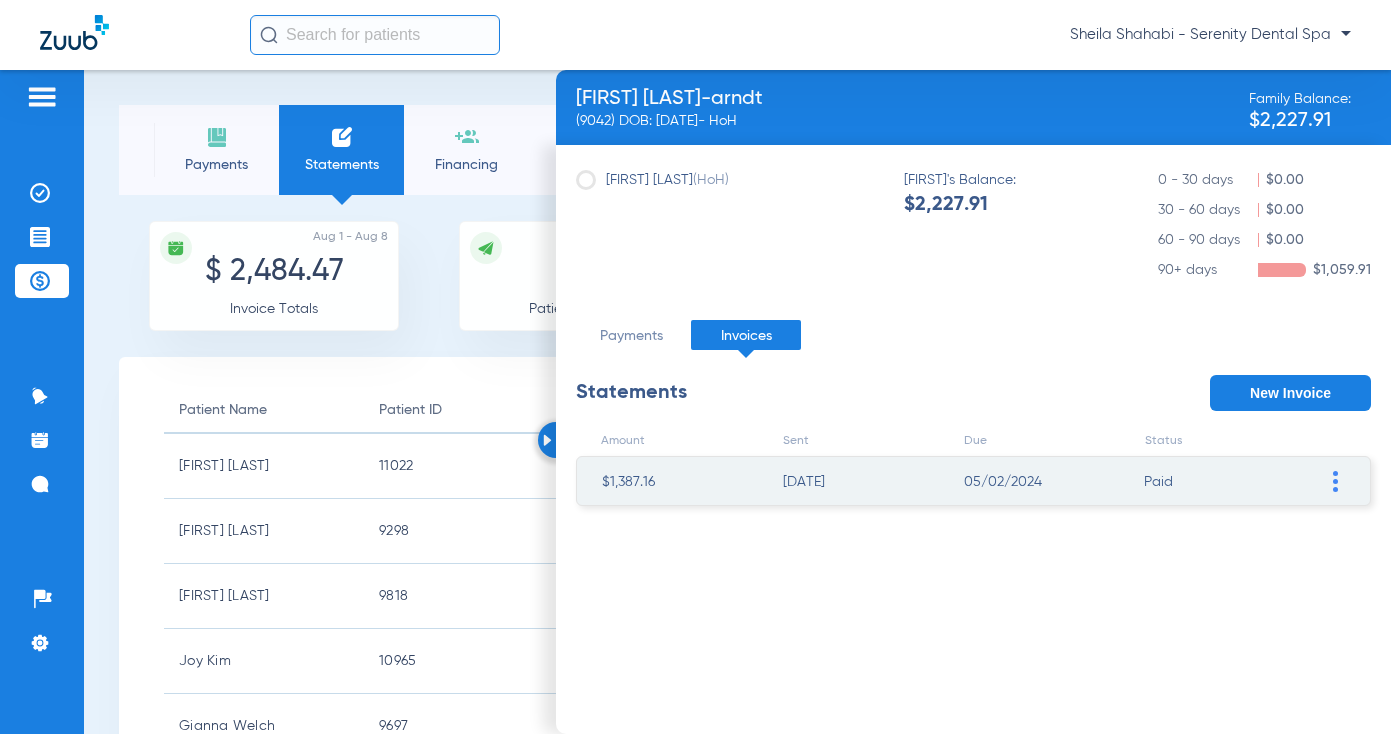 drag, startPoint x: 1154, startPoint y: 105, endPoint x: 544, endPoint y: -212, distance: 687.4511 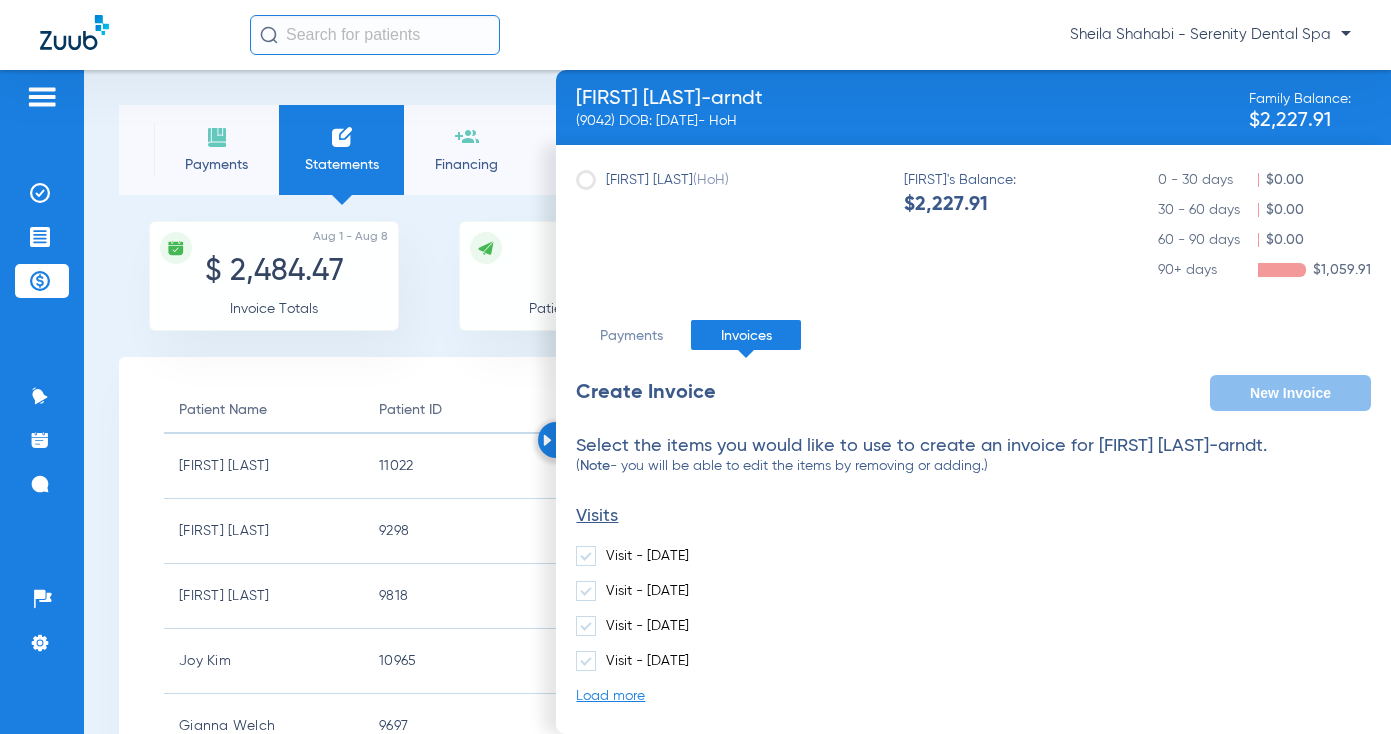 click on "Visit - [DATE]" 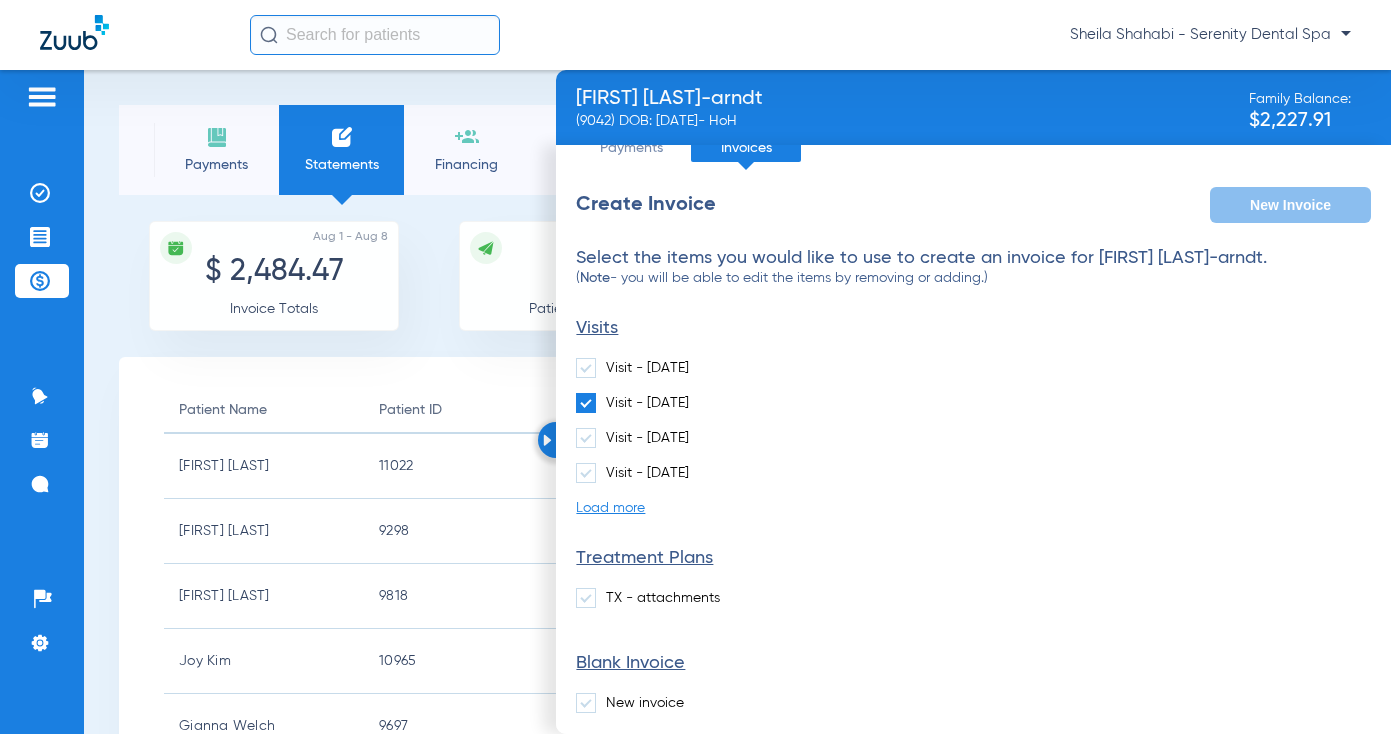 scroll, scrollTop: 263, scrollLeft: 0, axis: vertical 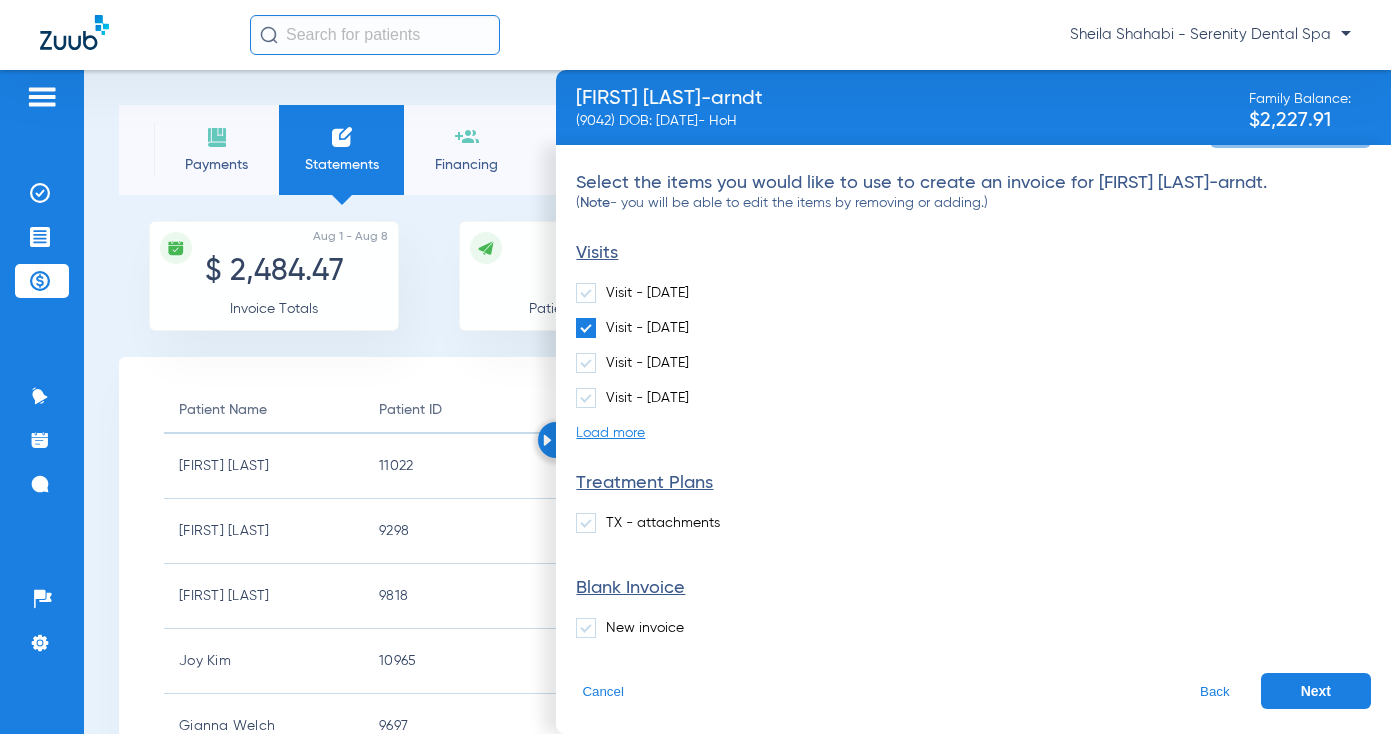click on "Cancel   Back   Next" 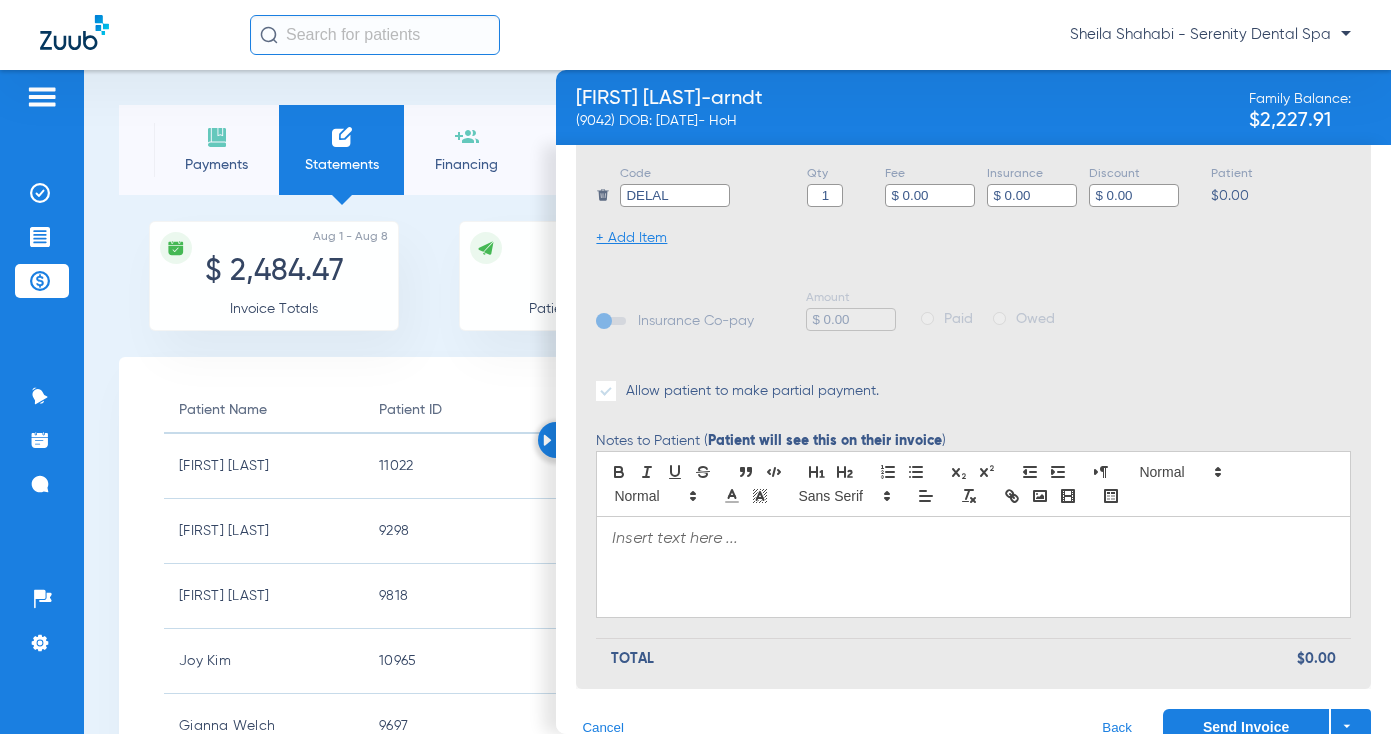 scroll, scrollTop: 492, scrollLeft: 0, axis: vertical 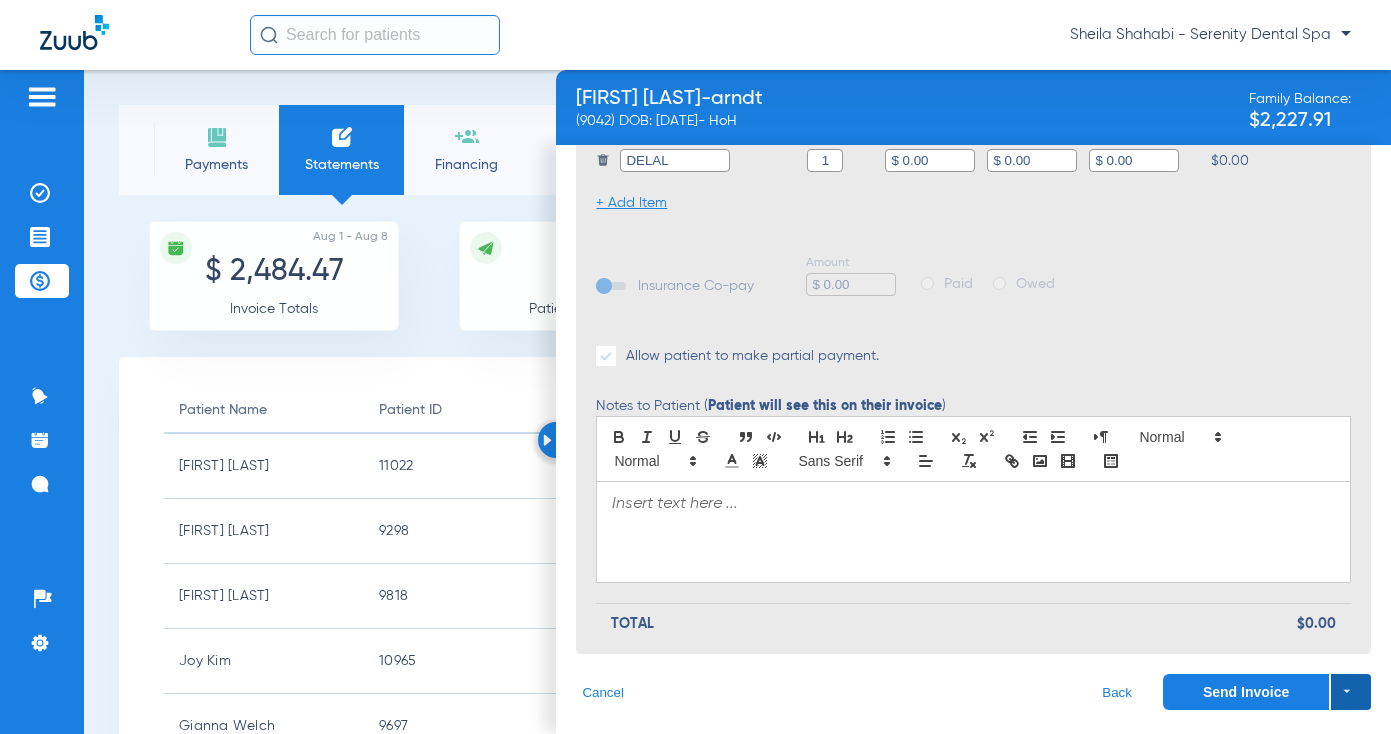 click 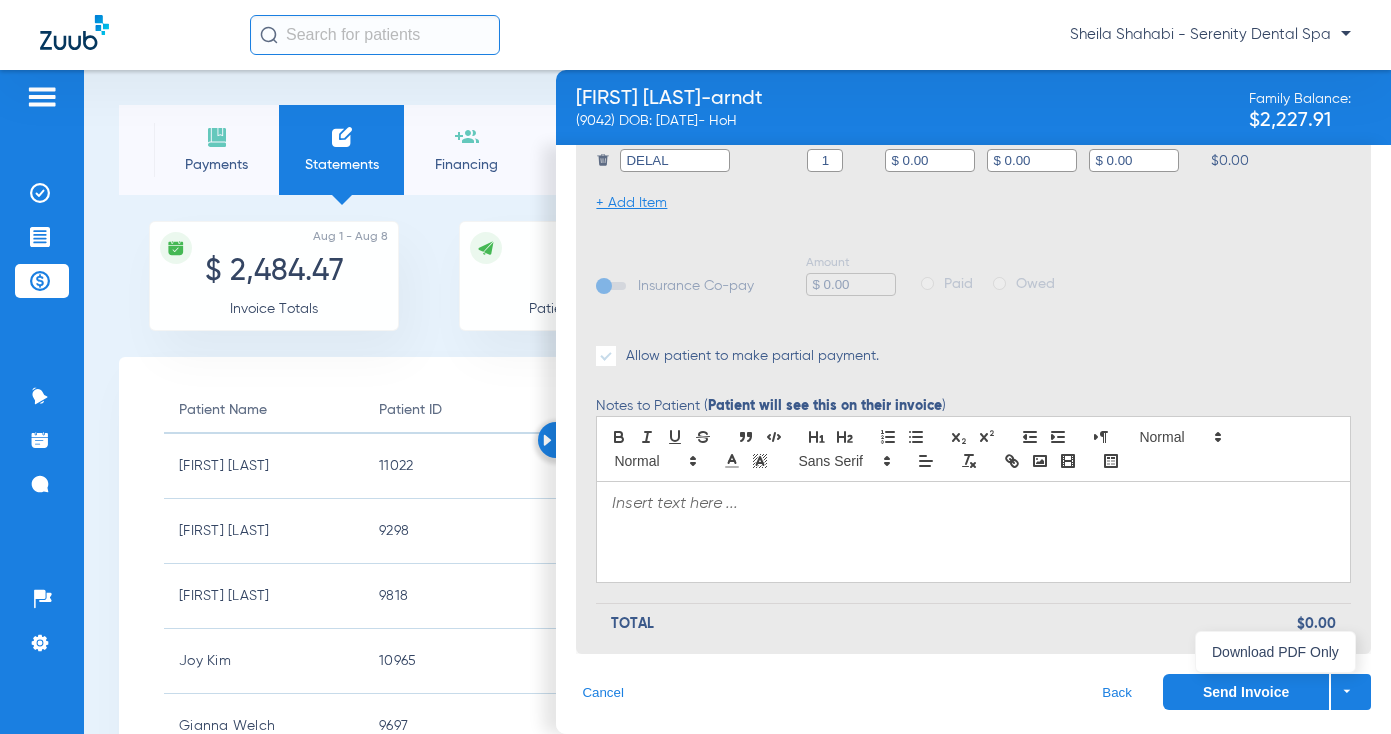 drag, startPoint x: 1384, startPoint y: 442, endPoint x: 1359, endPoint y: 325, distance: 119.64113 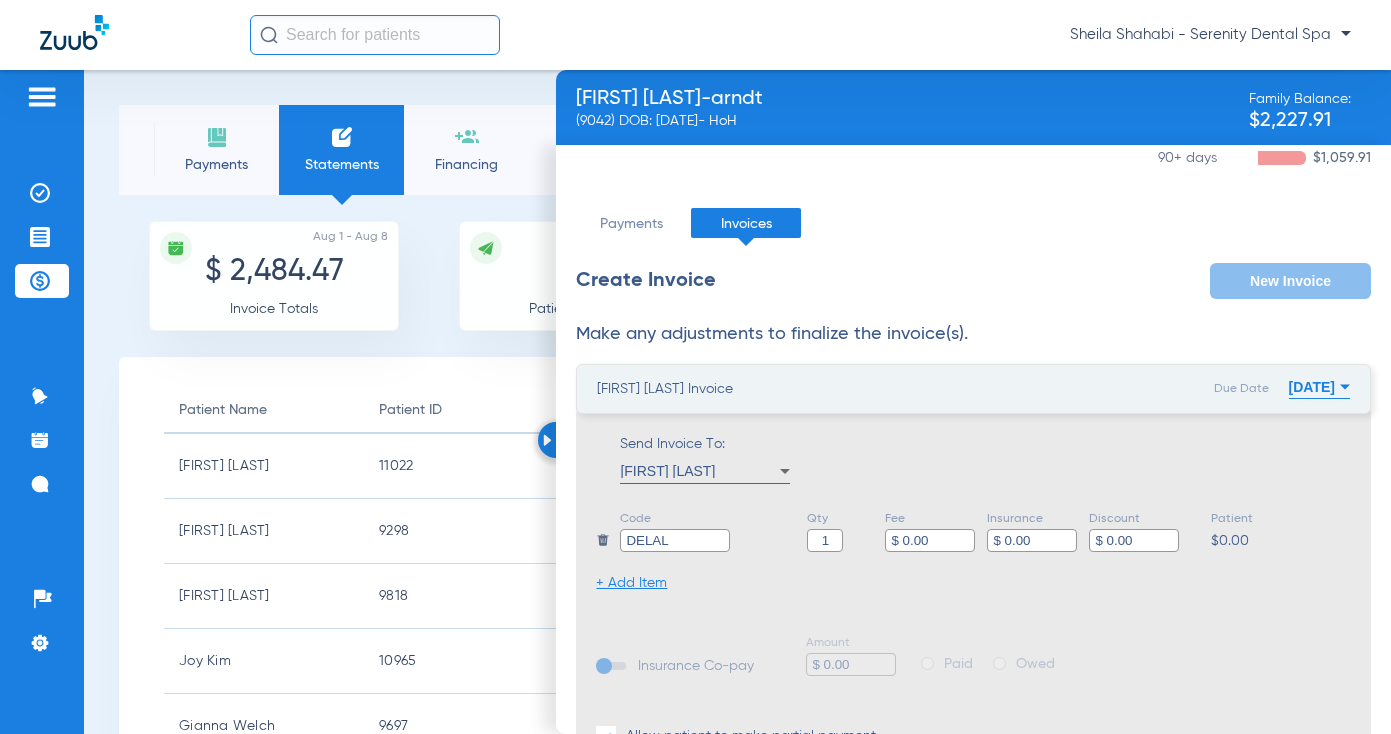 scroll, scrollTop: 0, scrollLeft: 0, axis: both 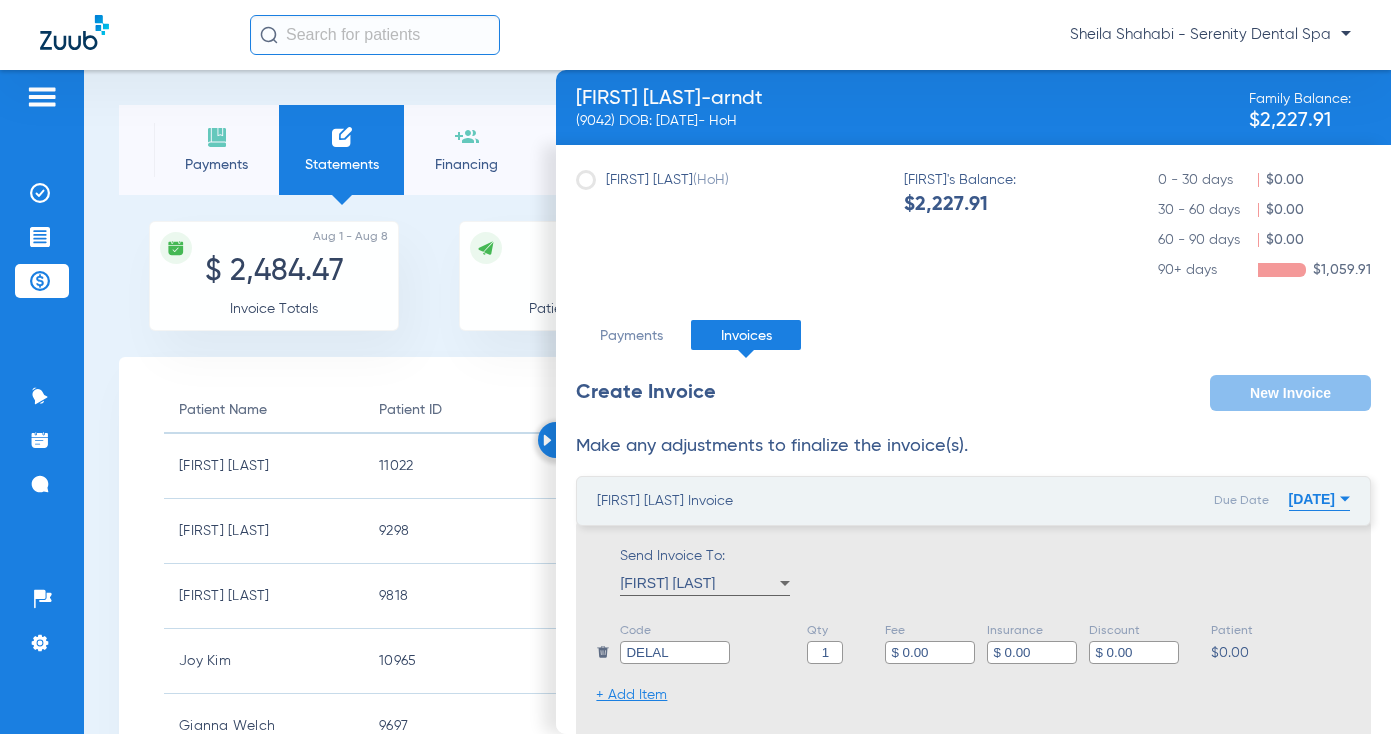 click on "[FIRST] [LAST]" at bounding box center [700, 583] 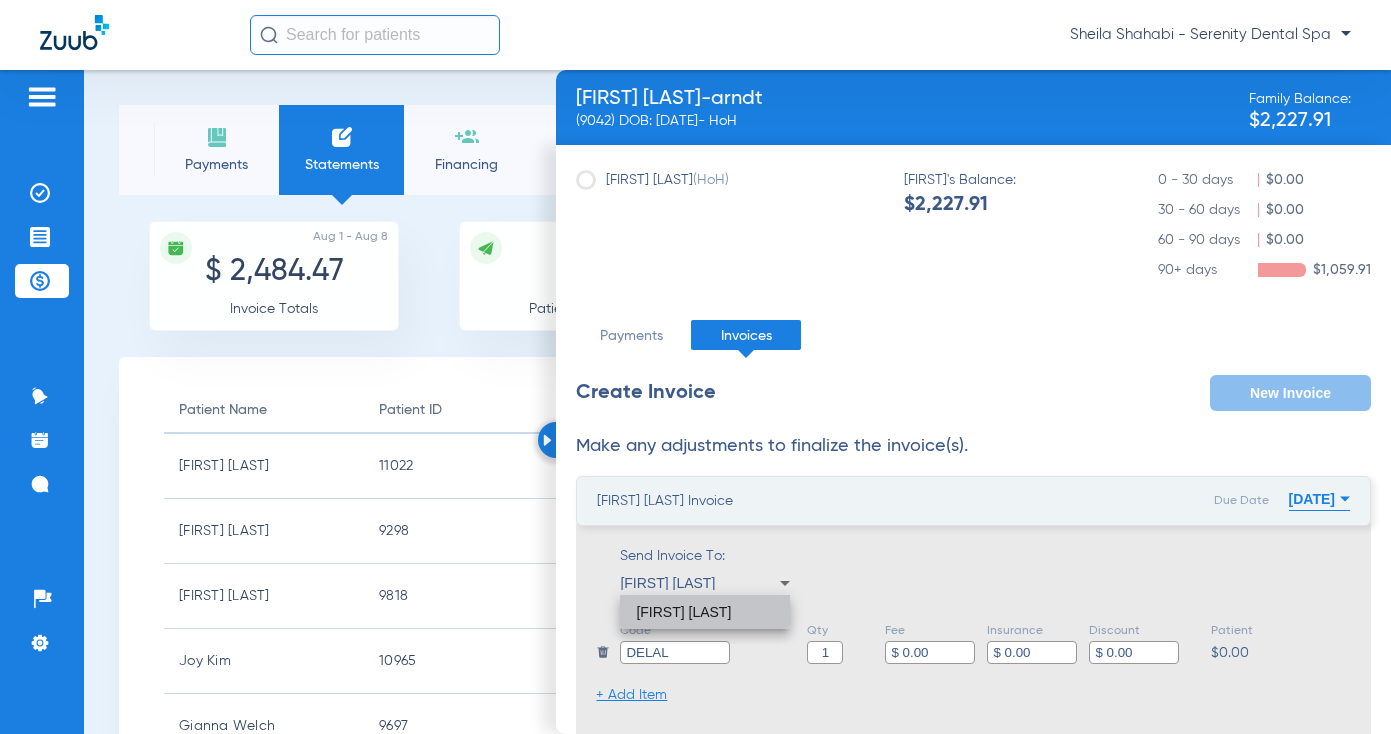 click on "[FIRST] [LAST]" at bounding box center (683, 612) 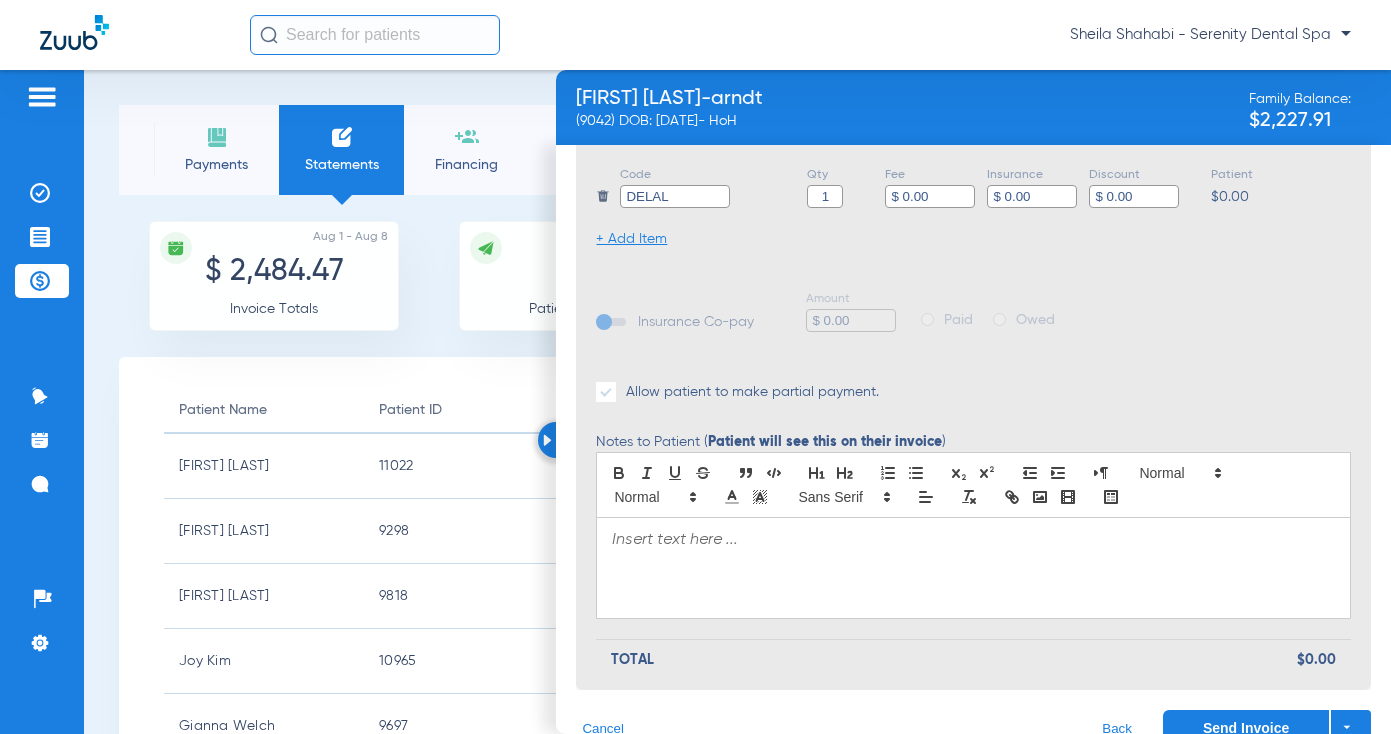 scroll, scrollTop: 492, scrollLeft: 0, axis: vertical 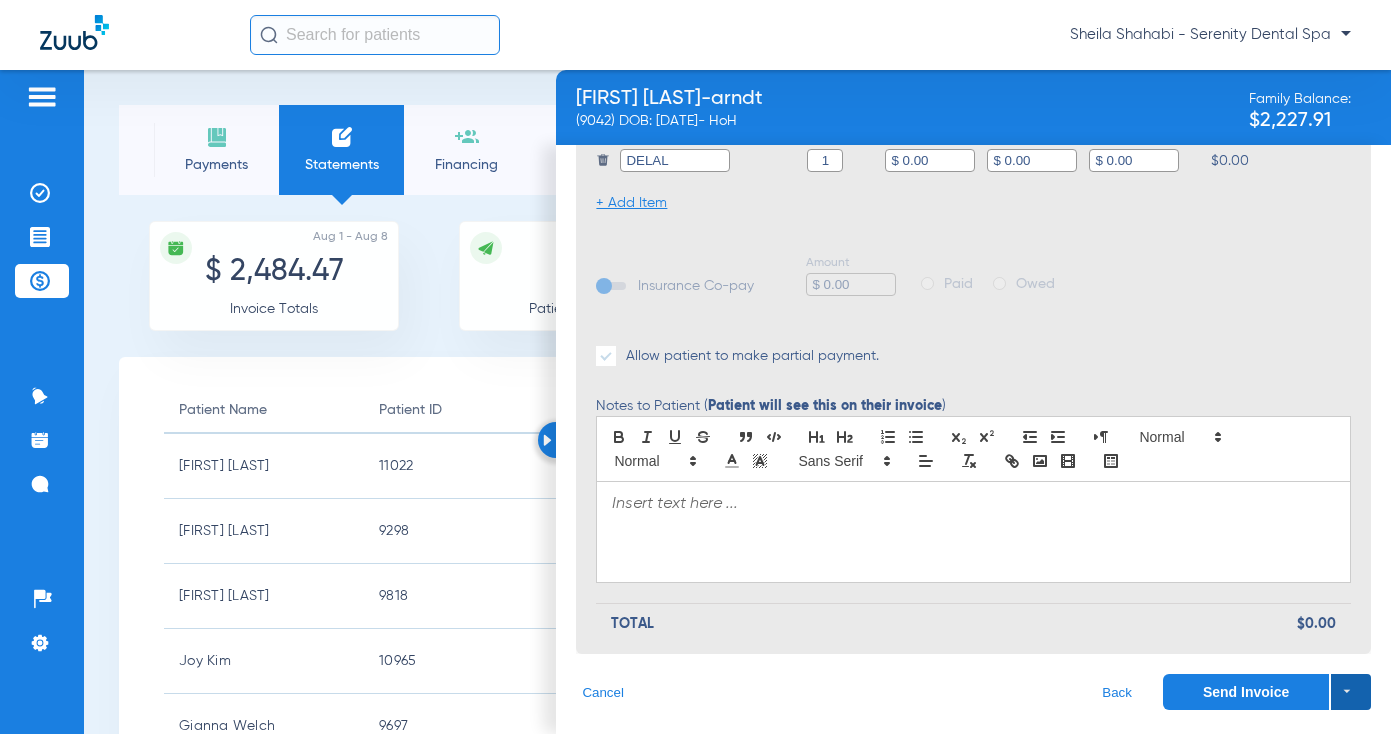 click 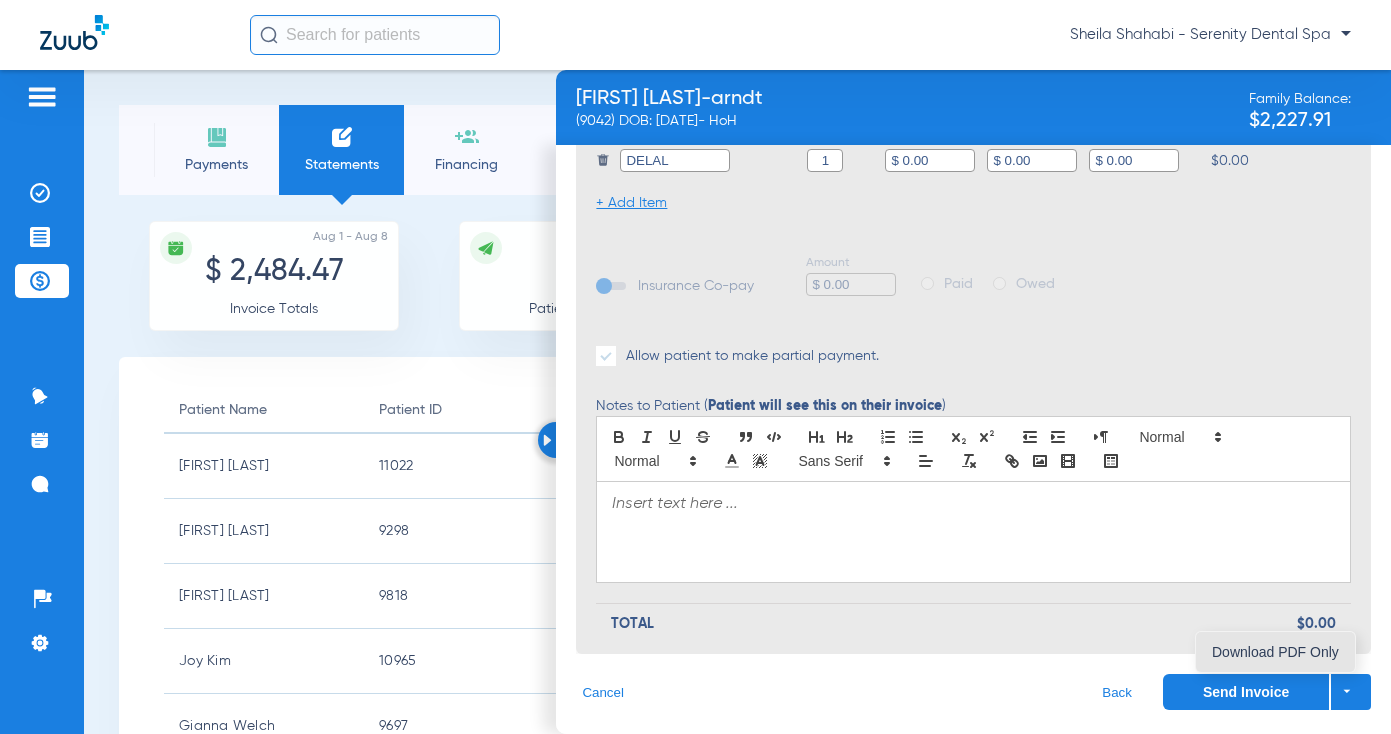 click on "Download PDF Only" at bounding box center (1275, 652) 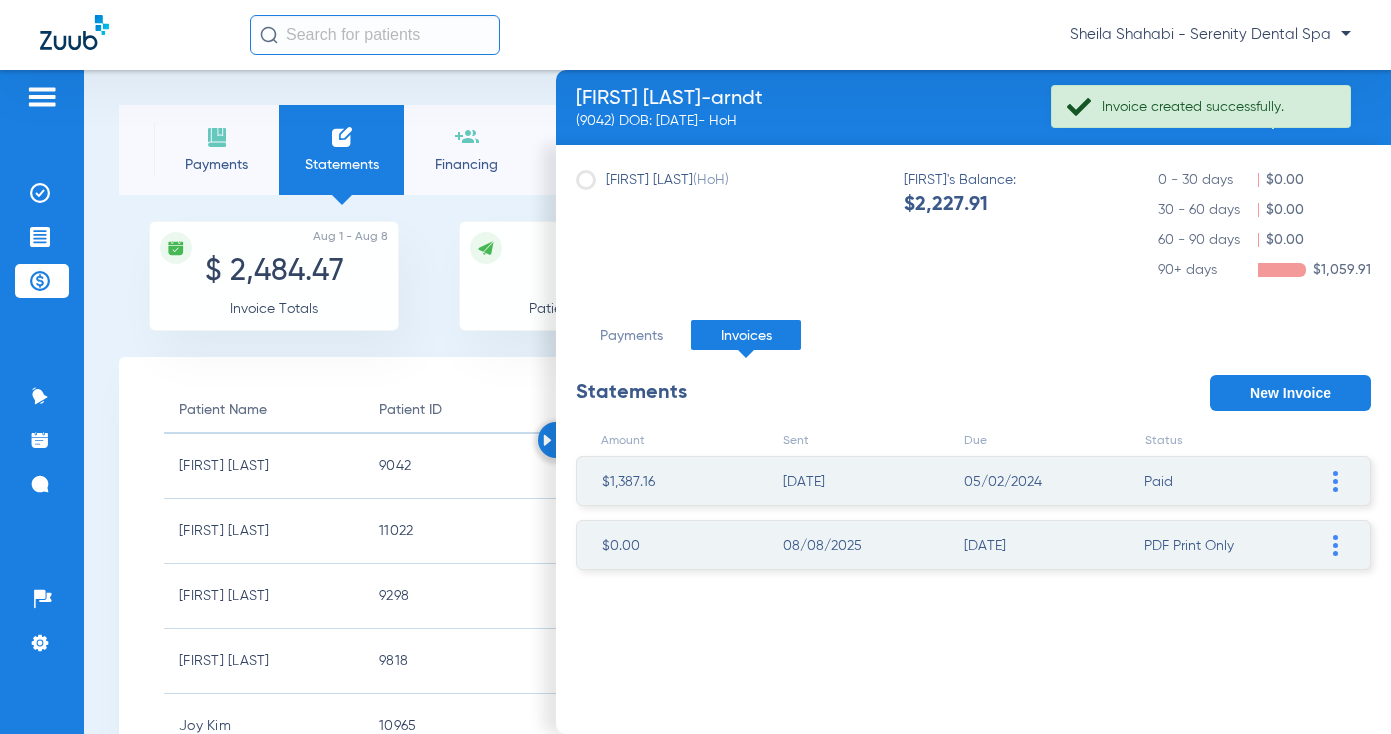 scroll, scrollTop: 0, scrollLeft: 0, axis: both 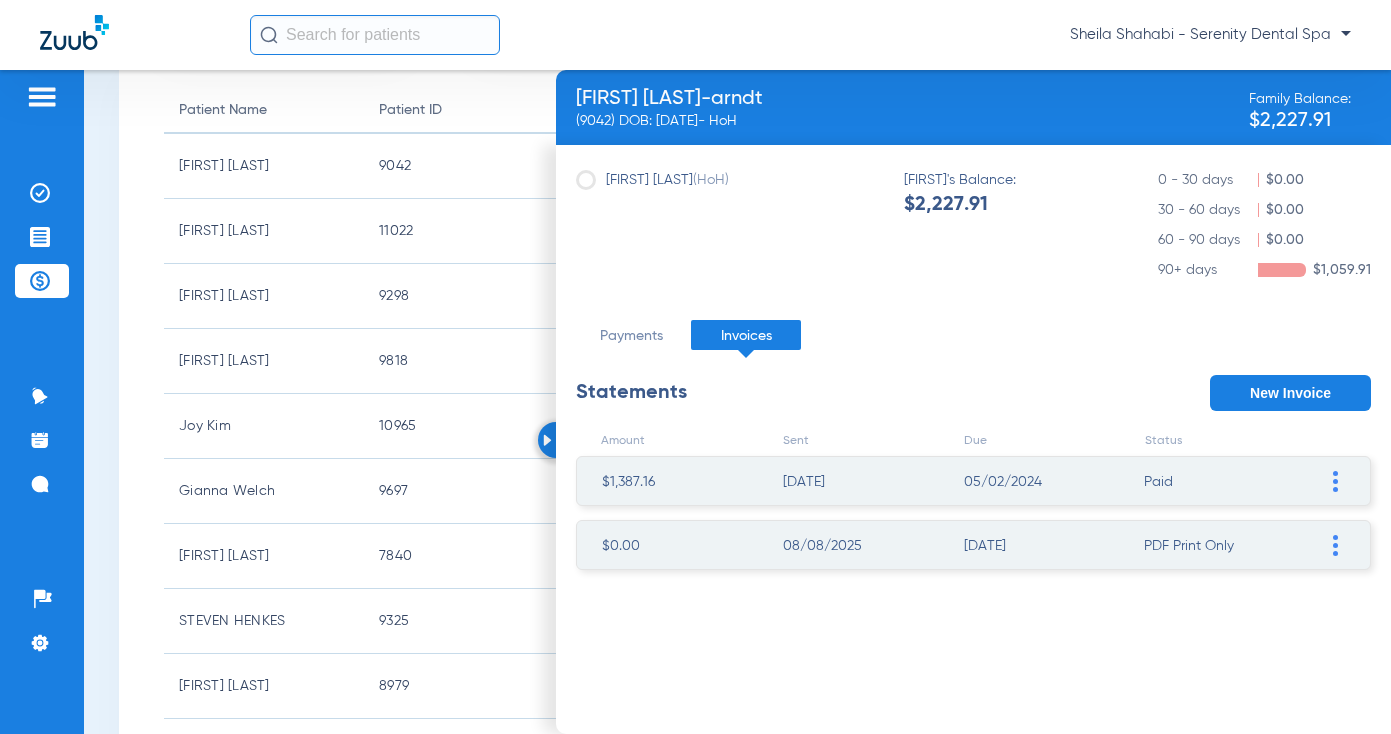 click 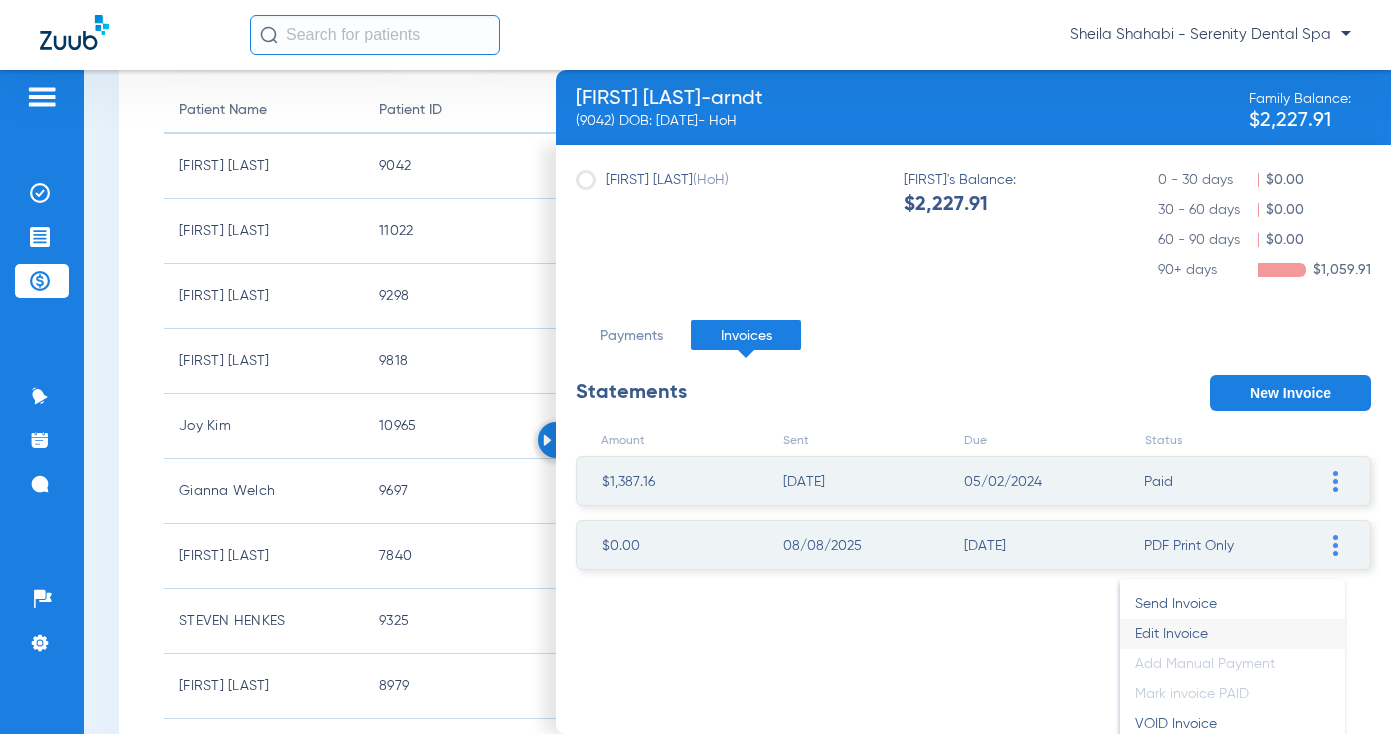 click on "Edit Invoice" 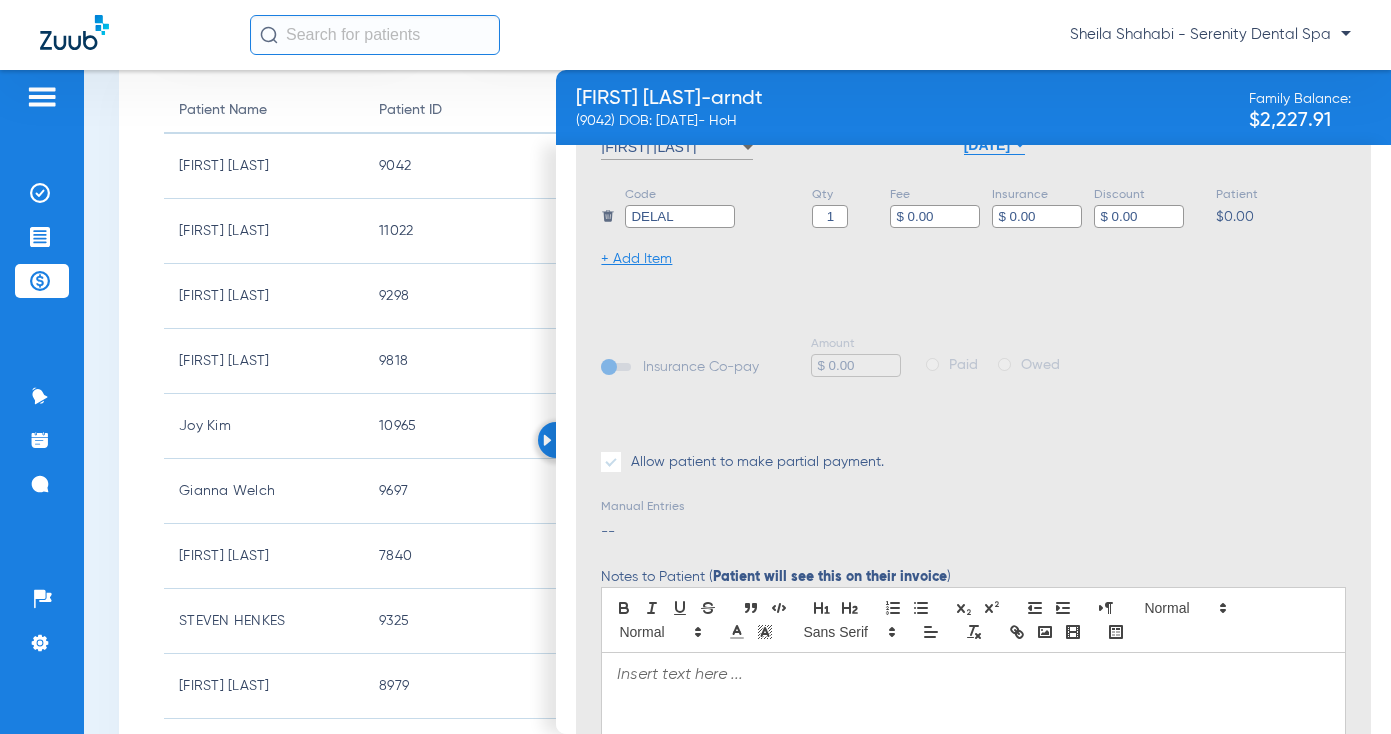 scroll, scrollTop: 616, scrollLeft: 0, axis: vertical 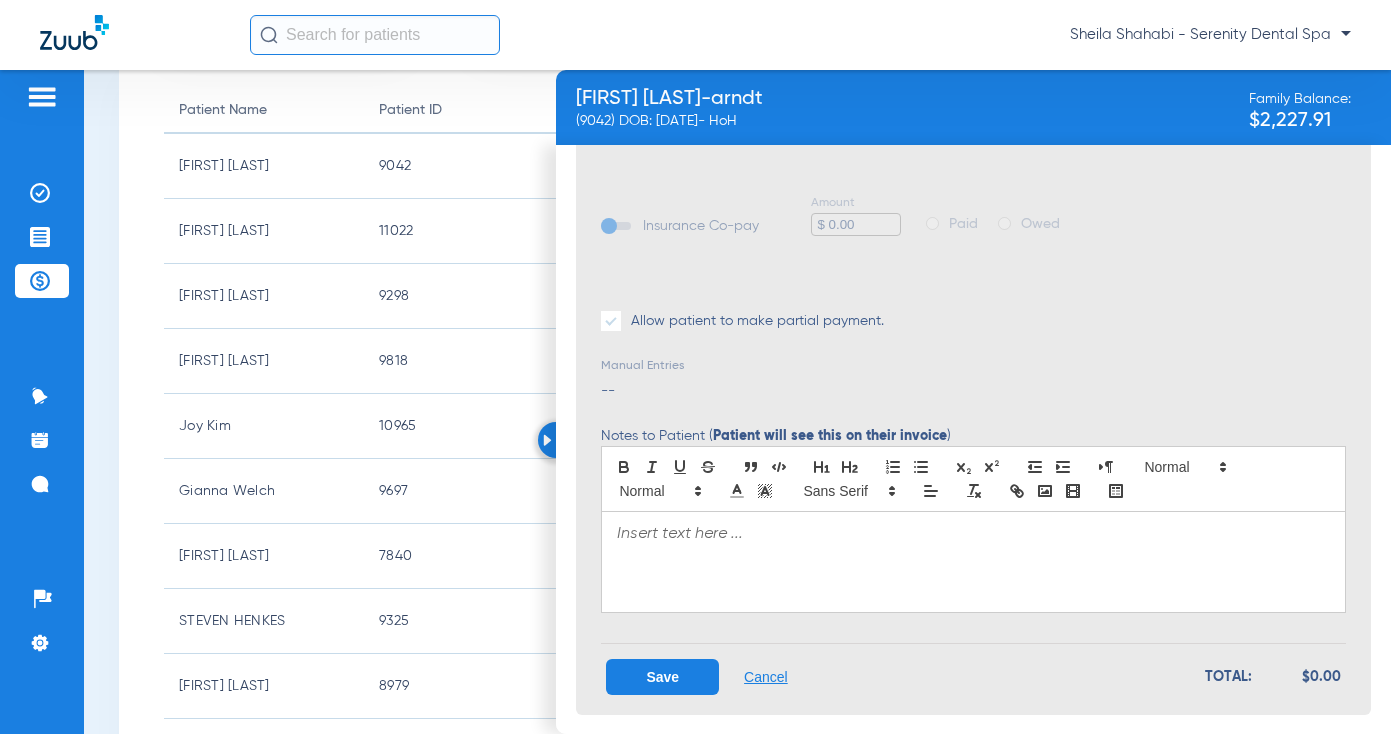click at bounding box center (973, 562) 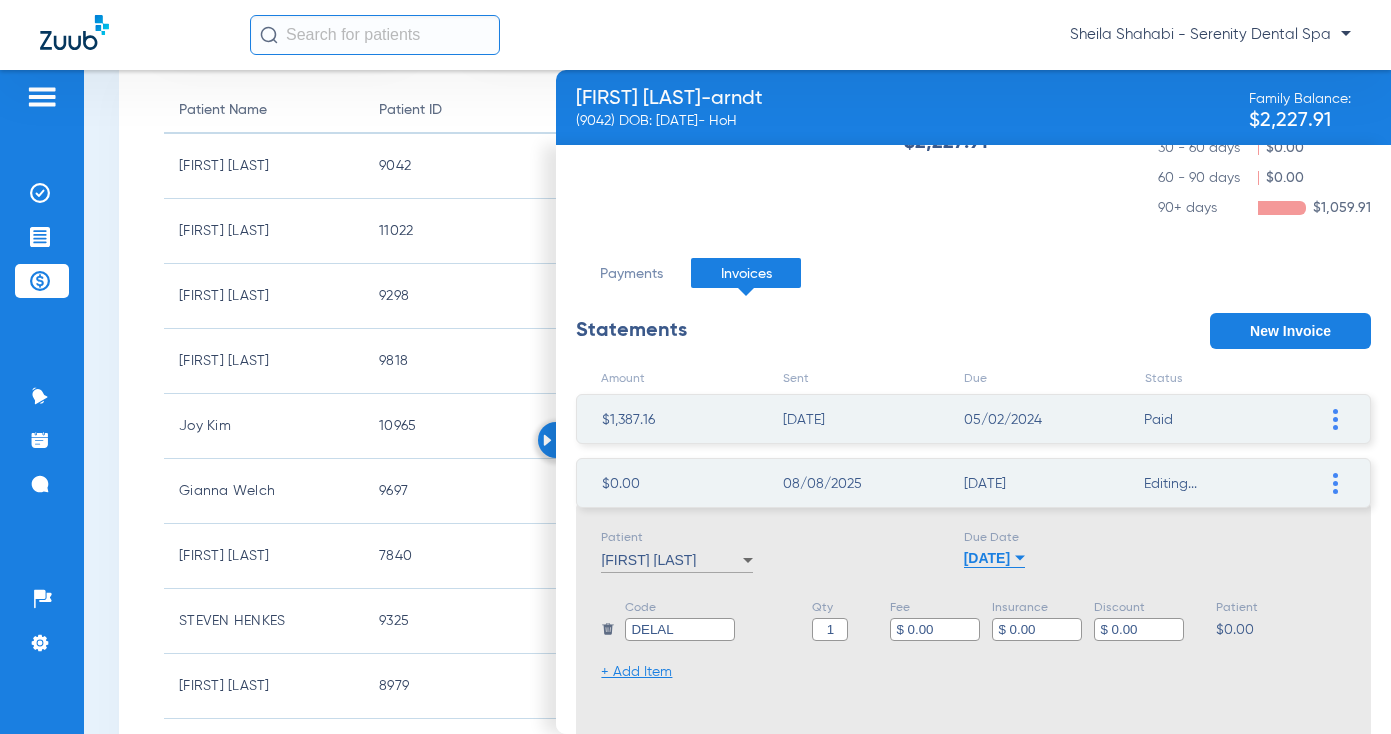 scroll, scrollTop: 16, scrollLeft: 0, axis: vertical 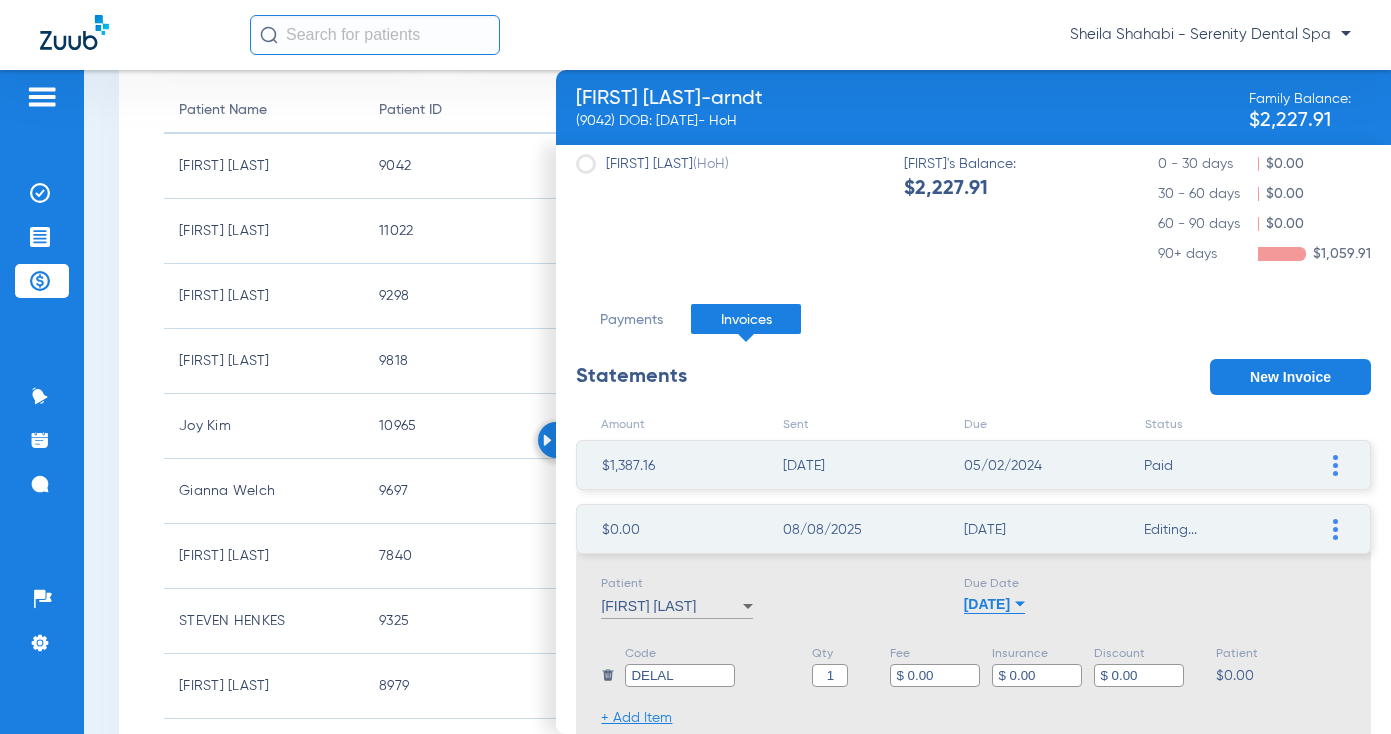 click 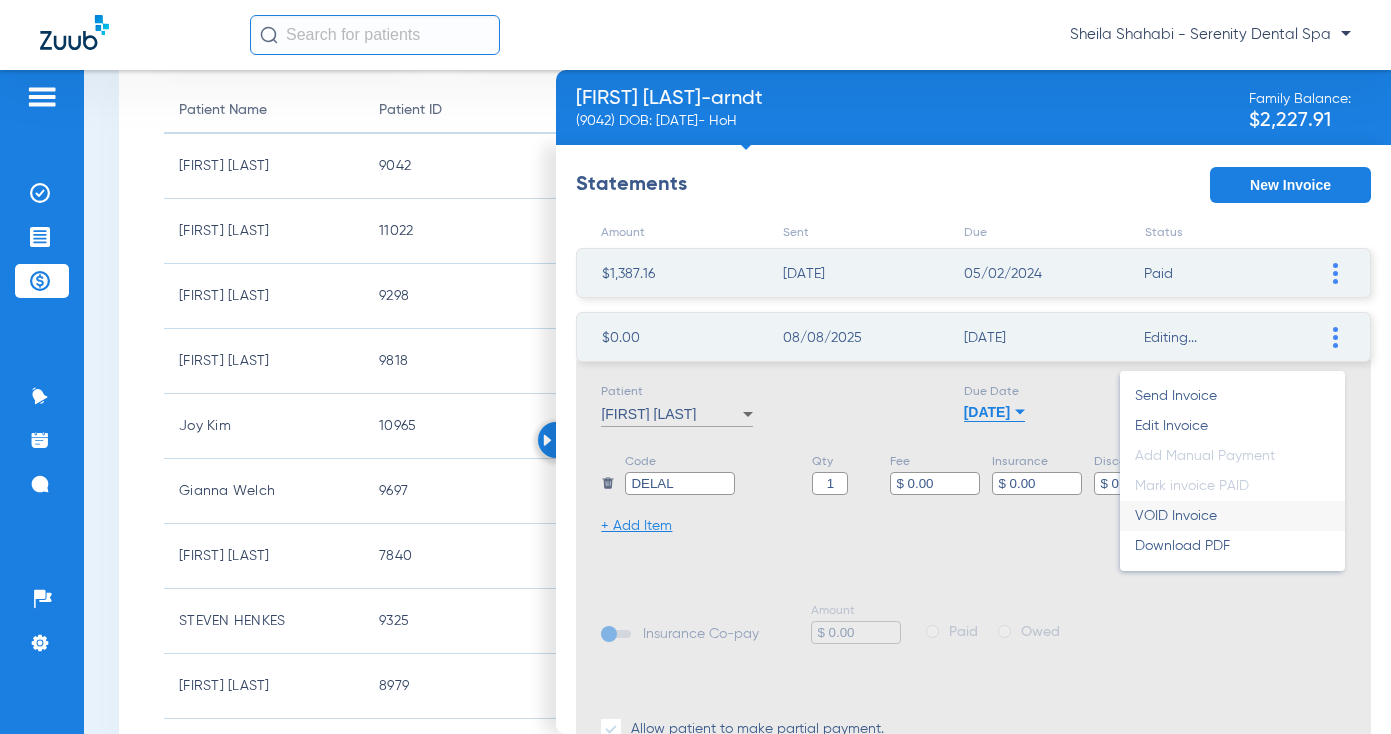 scroll, scrollTop: 216, scrollLeft: 0, axis: vertical 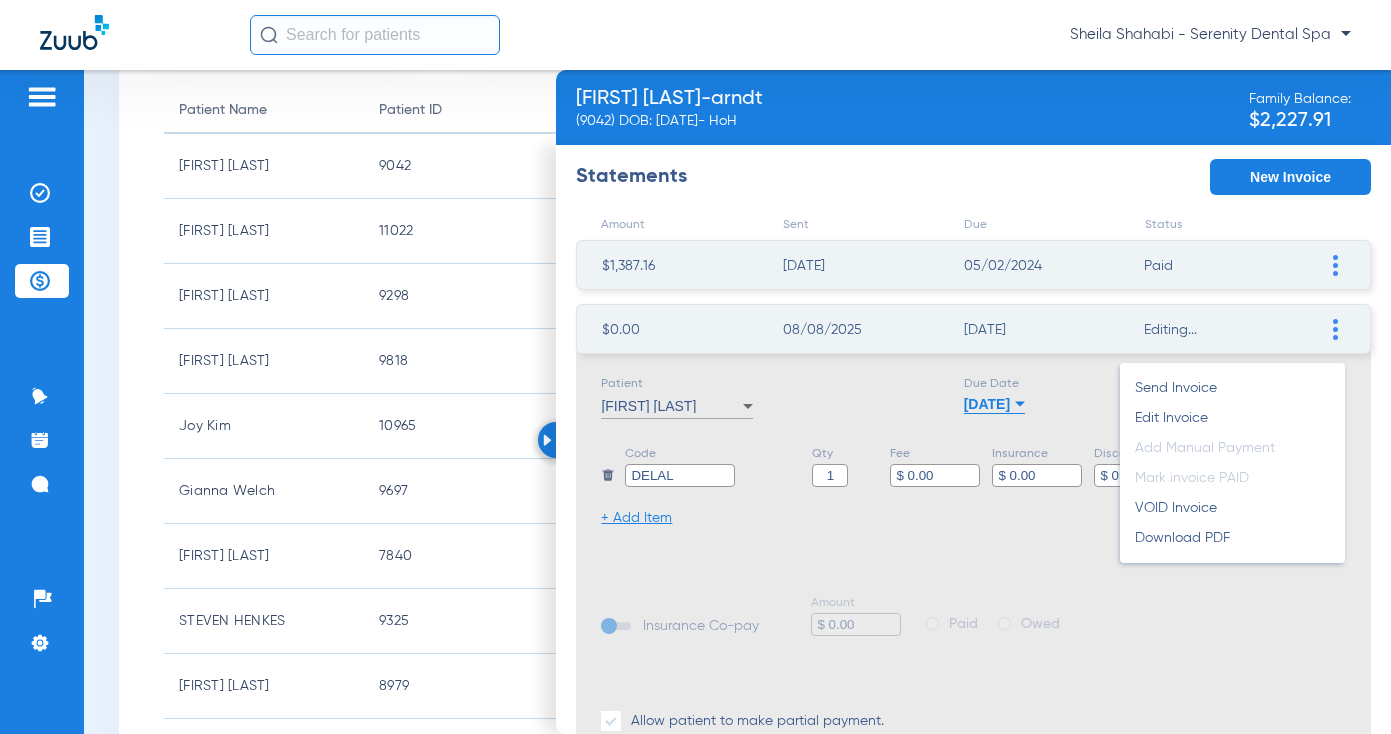 click on "Edit Invoice" 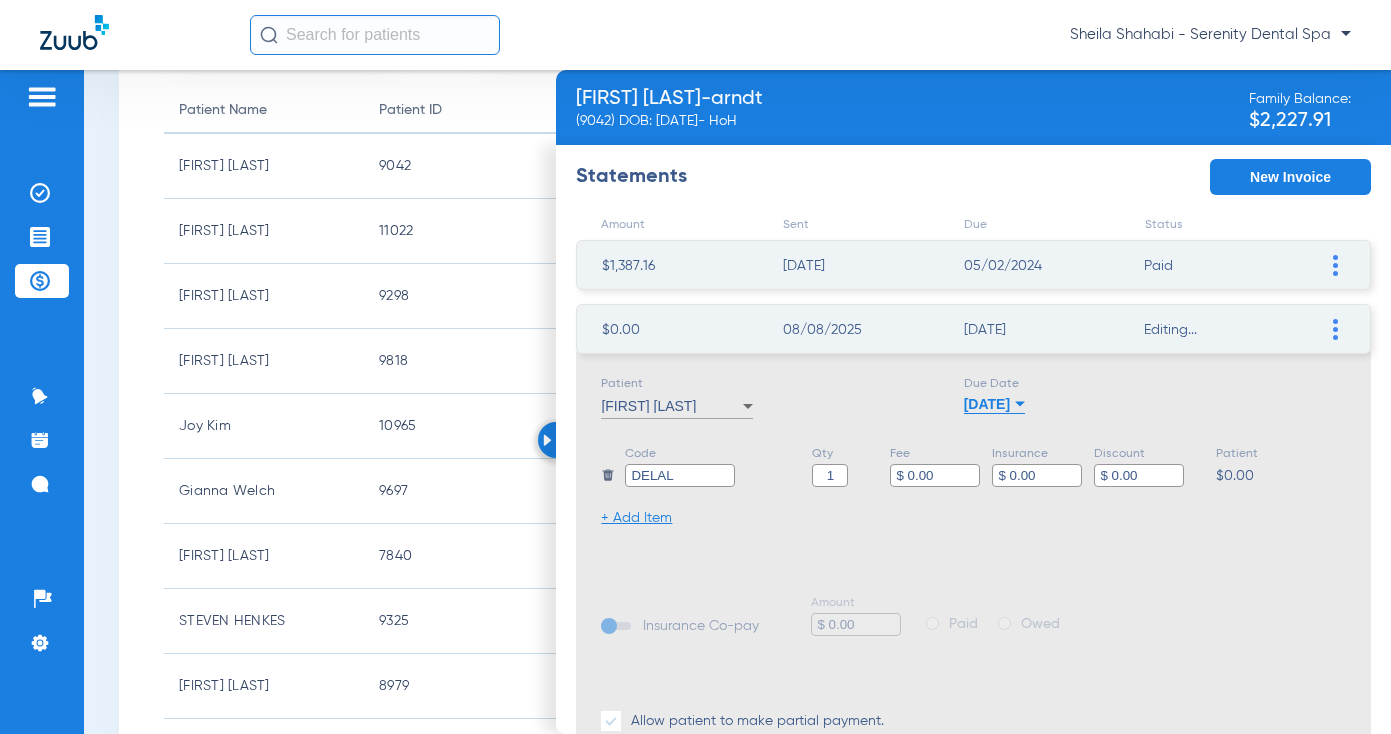click on "+ Add Item" 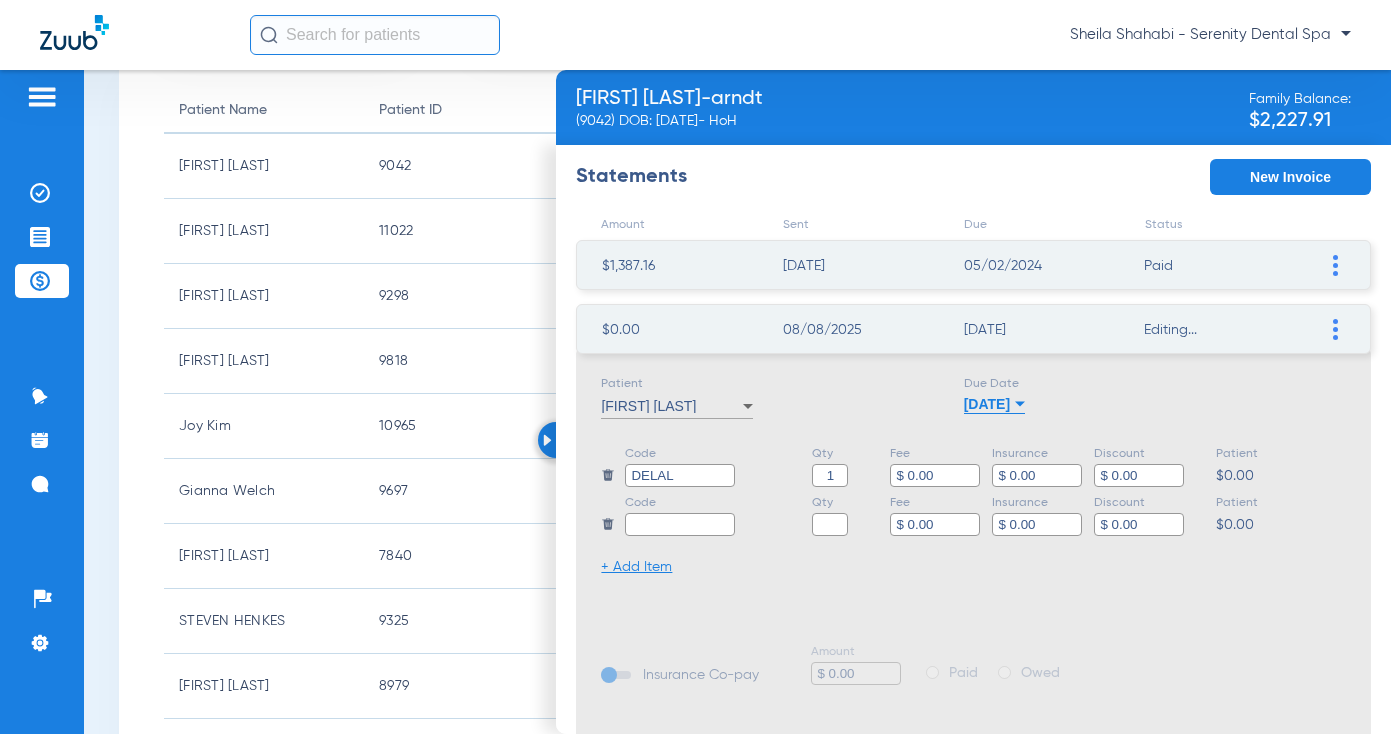 click on "Patient" 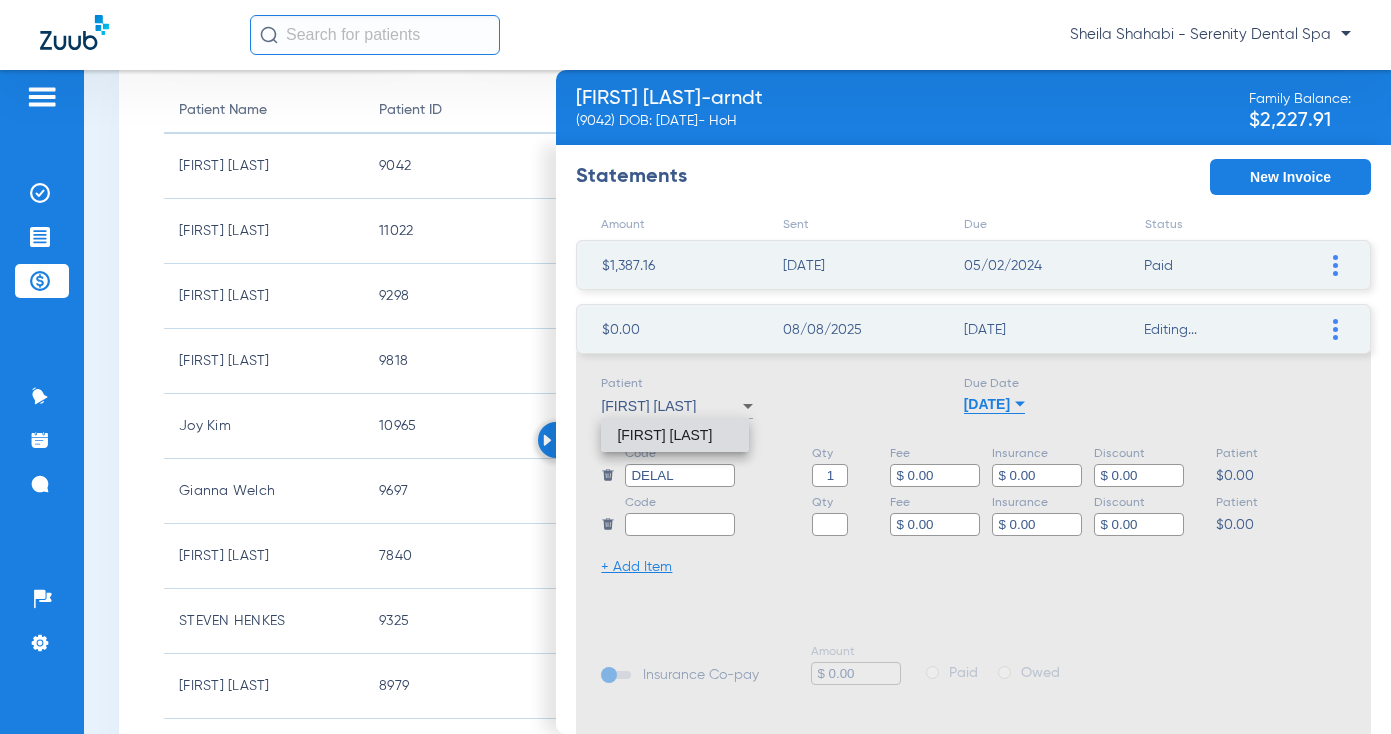drag, startPoint x: 789, startPoint y: 456, endPoint x: 792, endPoint y: 481, distance: 25.179358 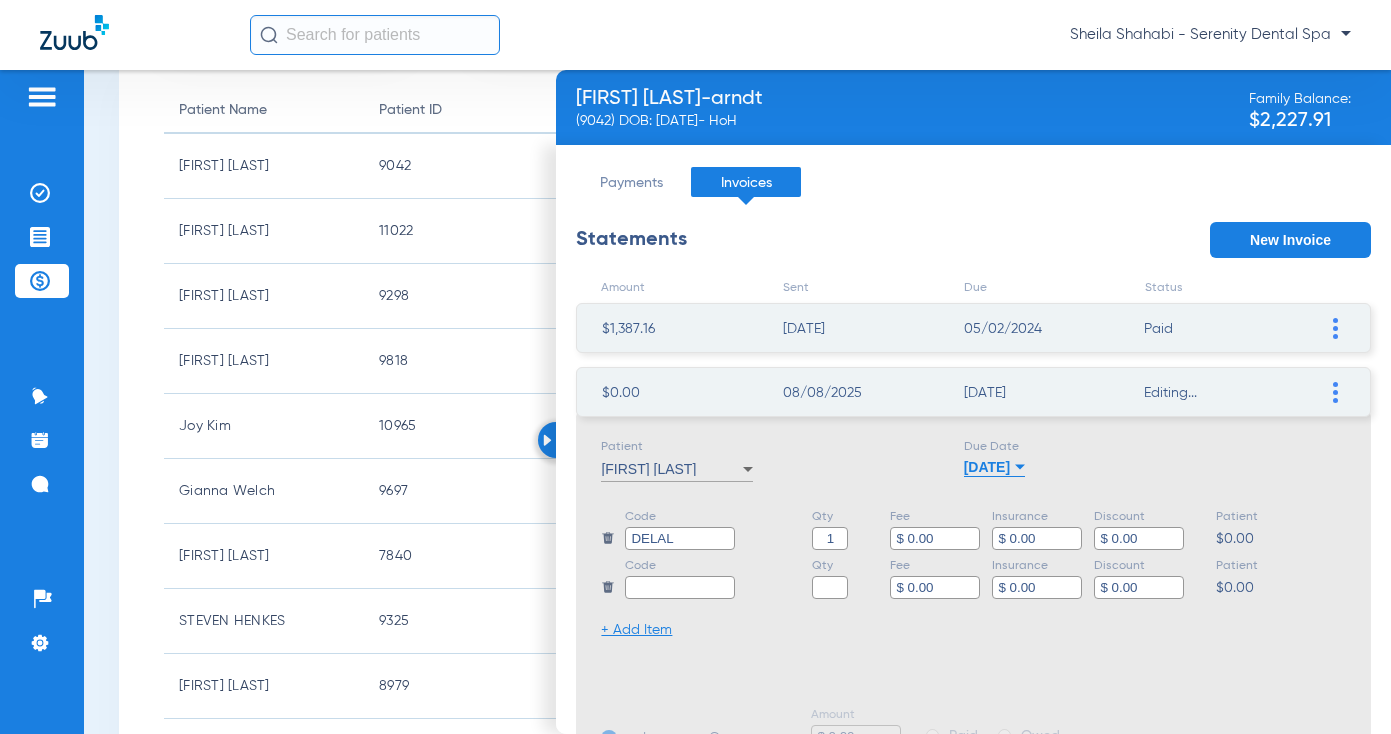scroll, scrollTop: 0, scrollLeft: 0, axis: both 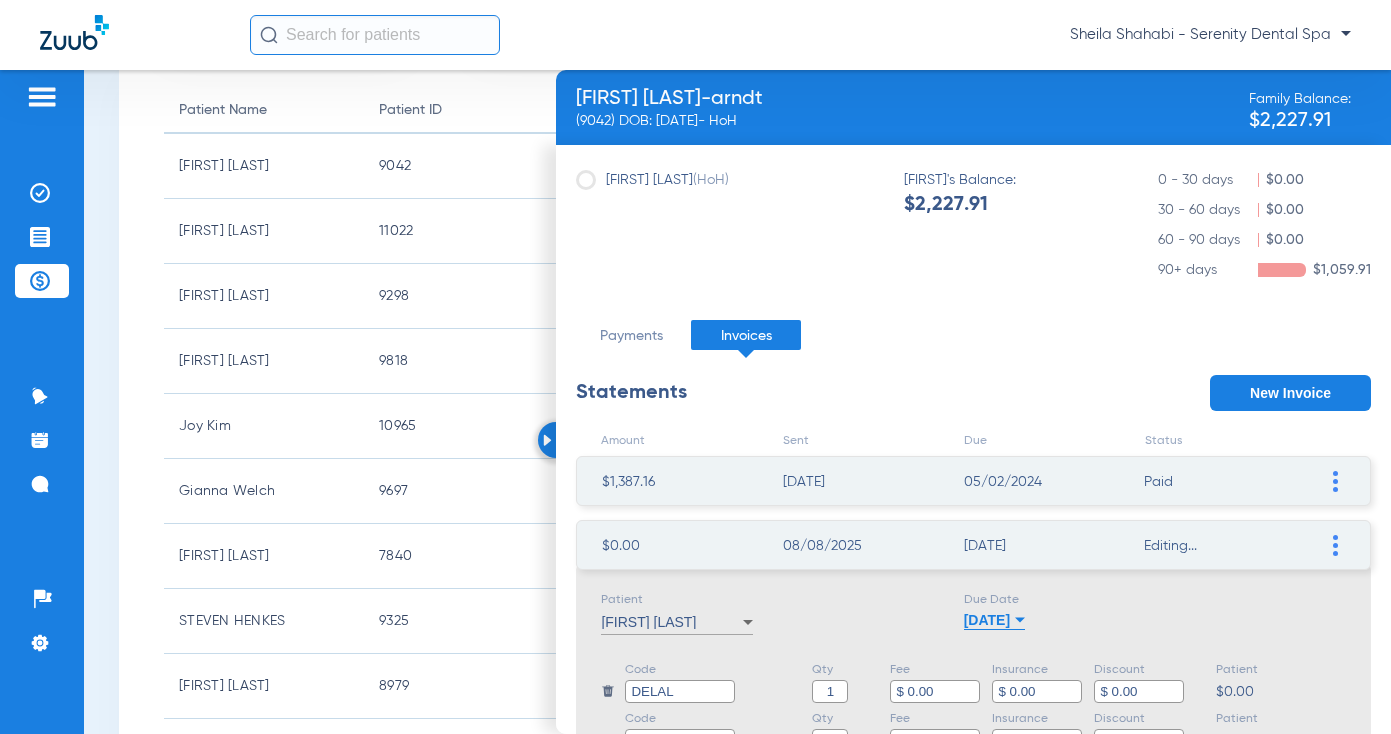click on "Invoices" 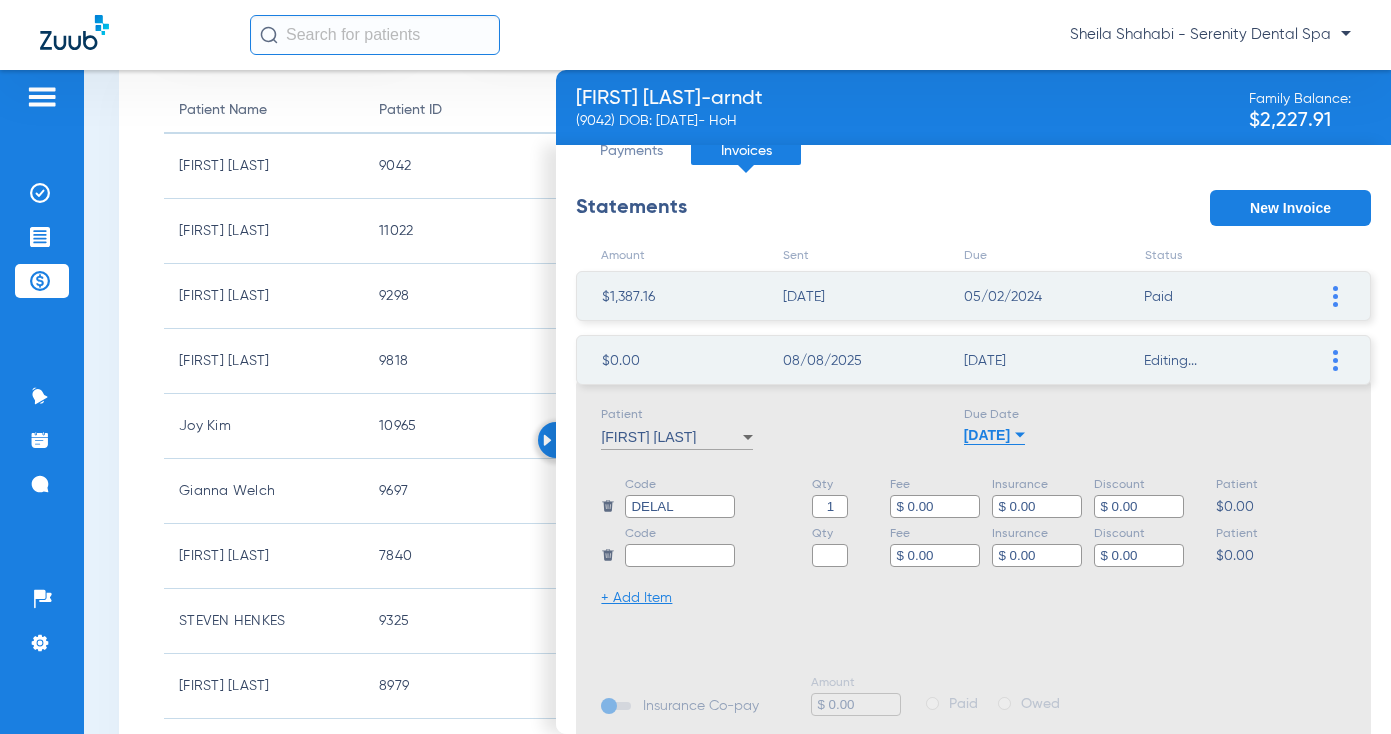 scroll, scrollTop: 200, scrollLeft: 0, axis: vertical 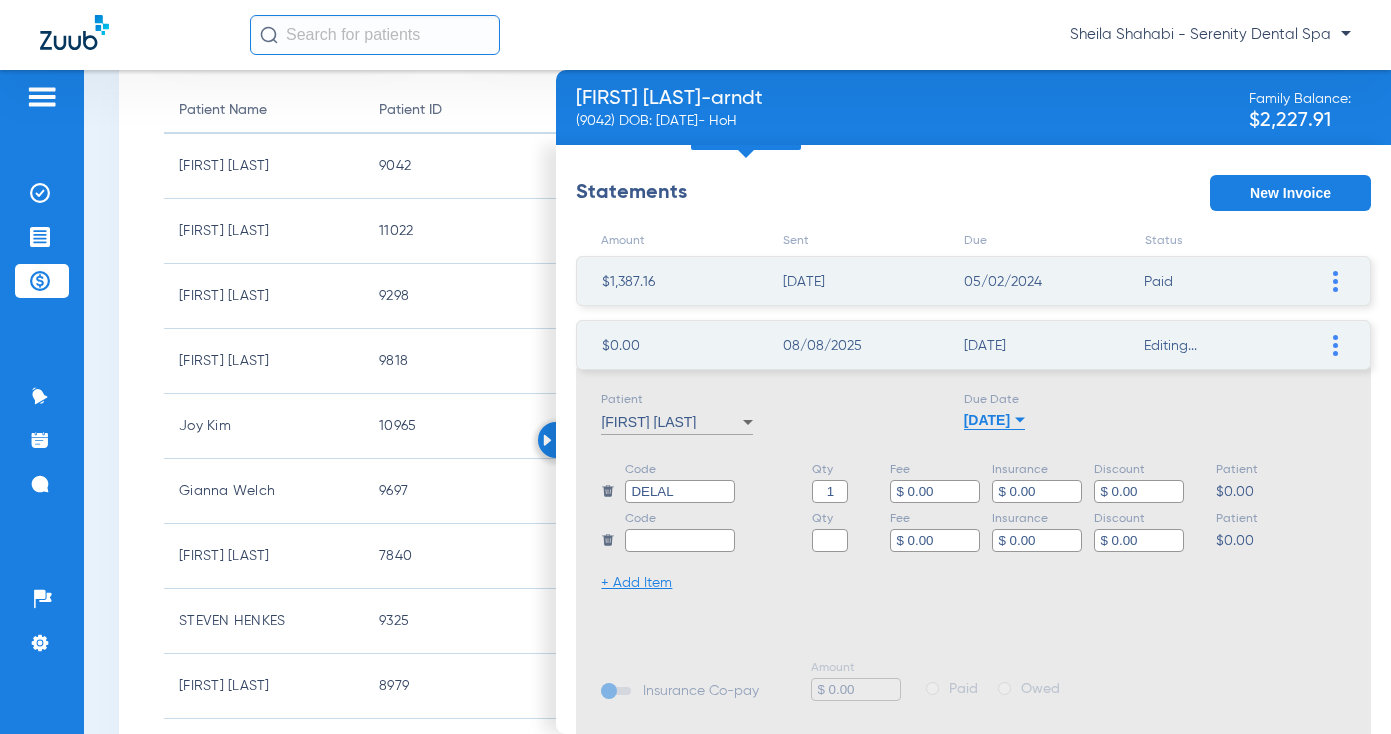 click 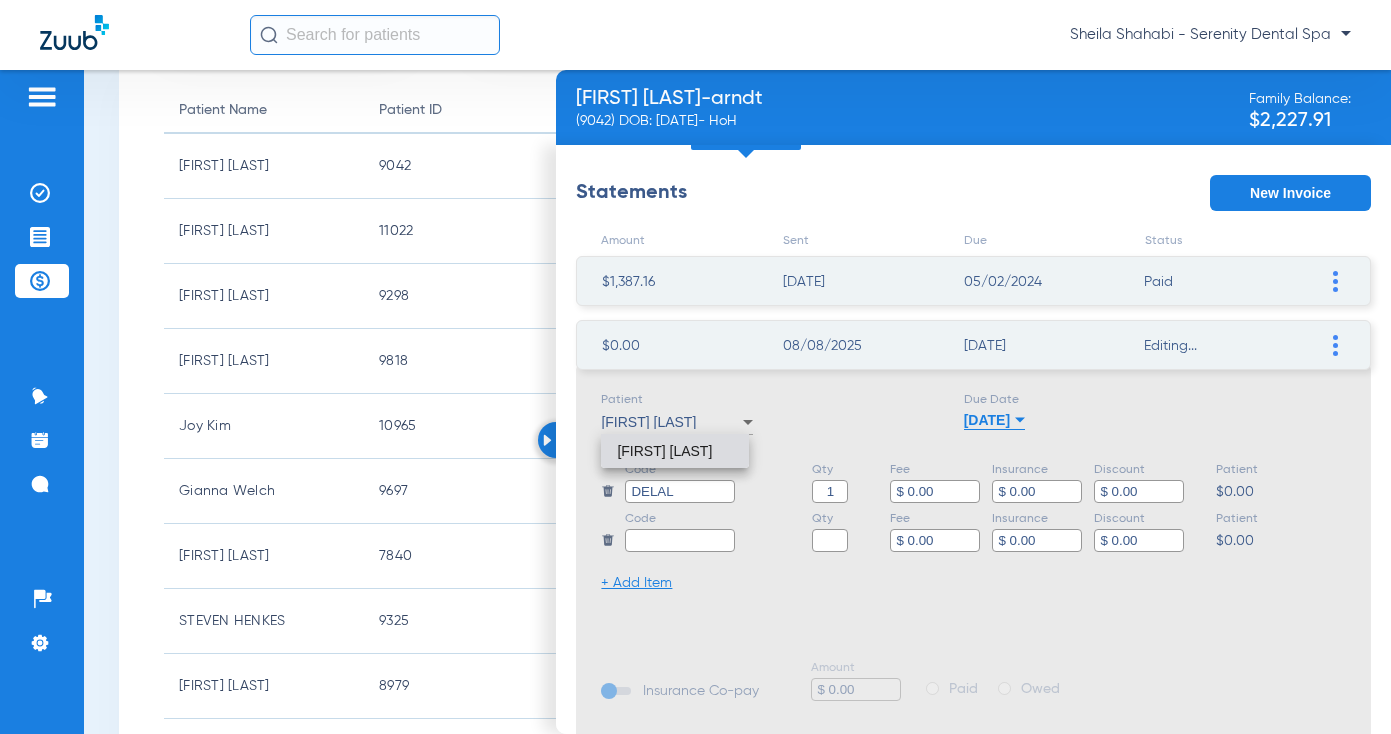 click at bounding box center [695, 367] 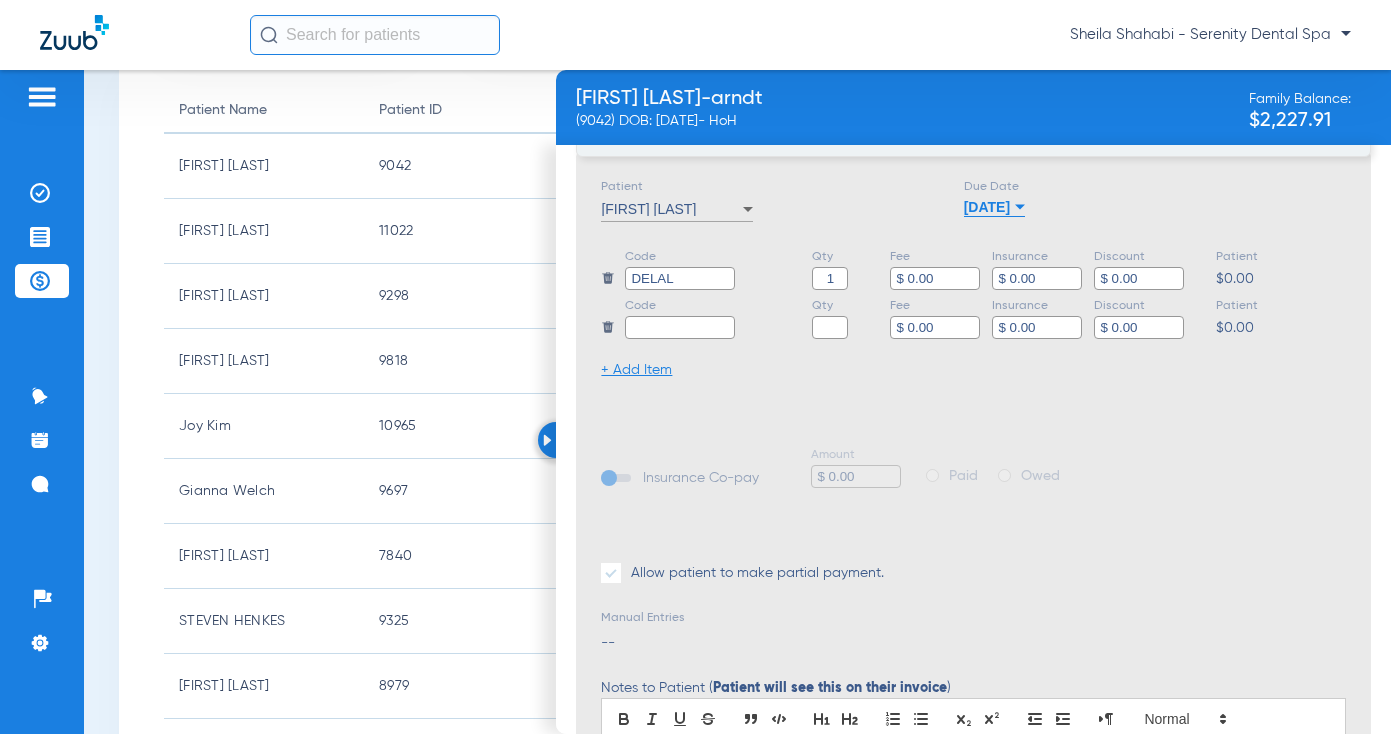 scroll, scrollTop: 500, scrollLeft: 0, axis: vertical 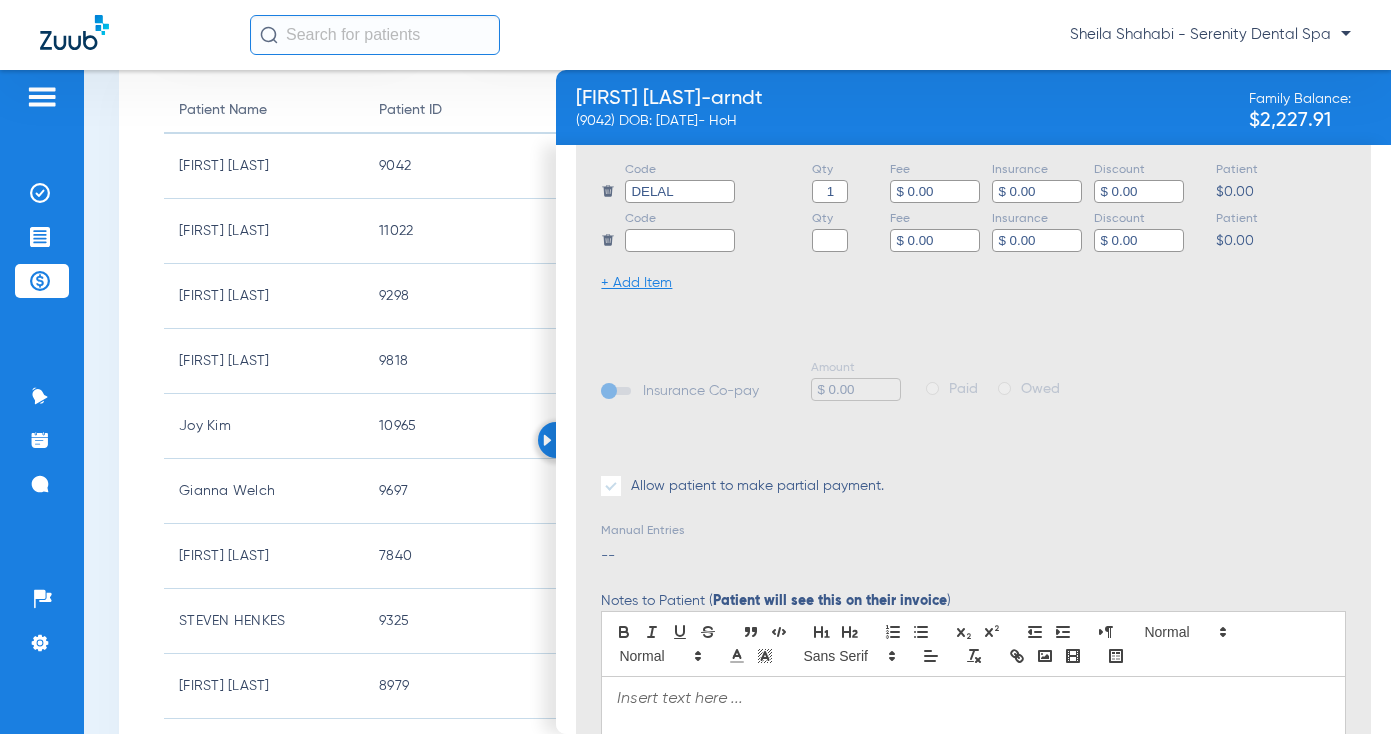 click on "+ Add Item" 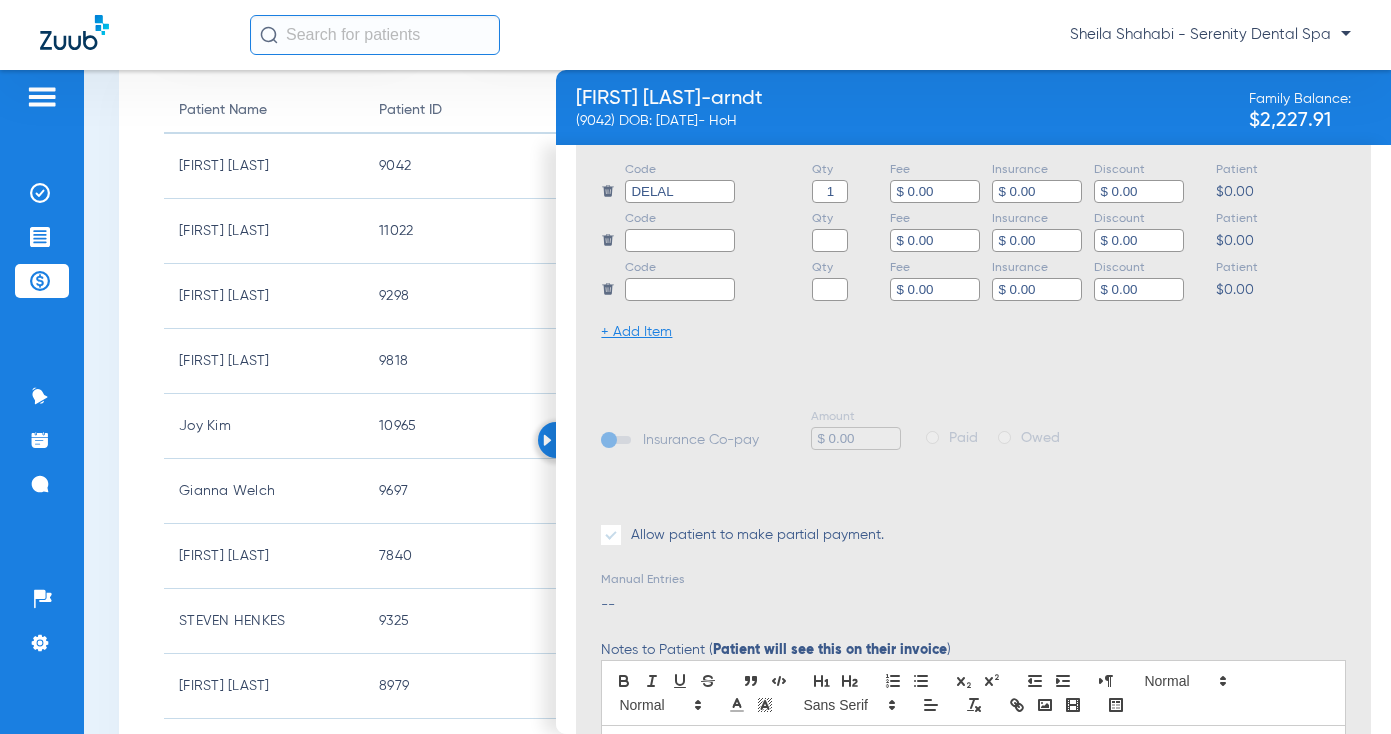 click 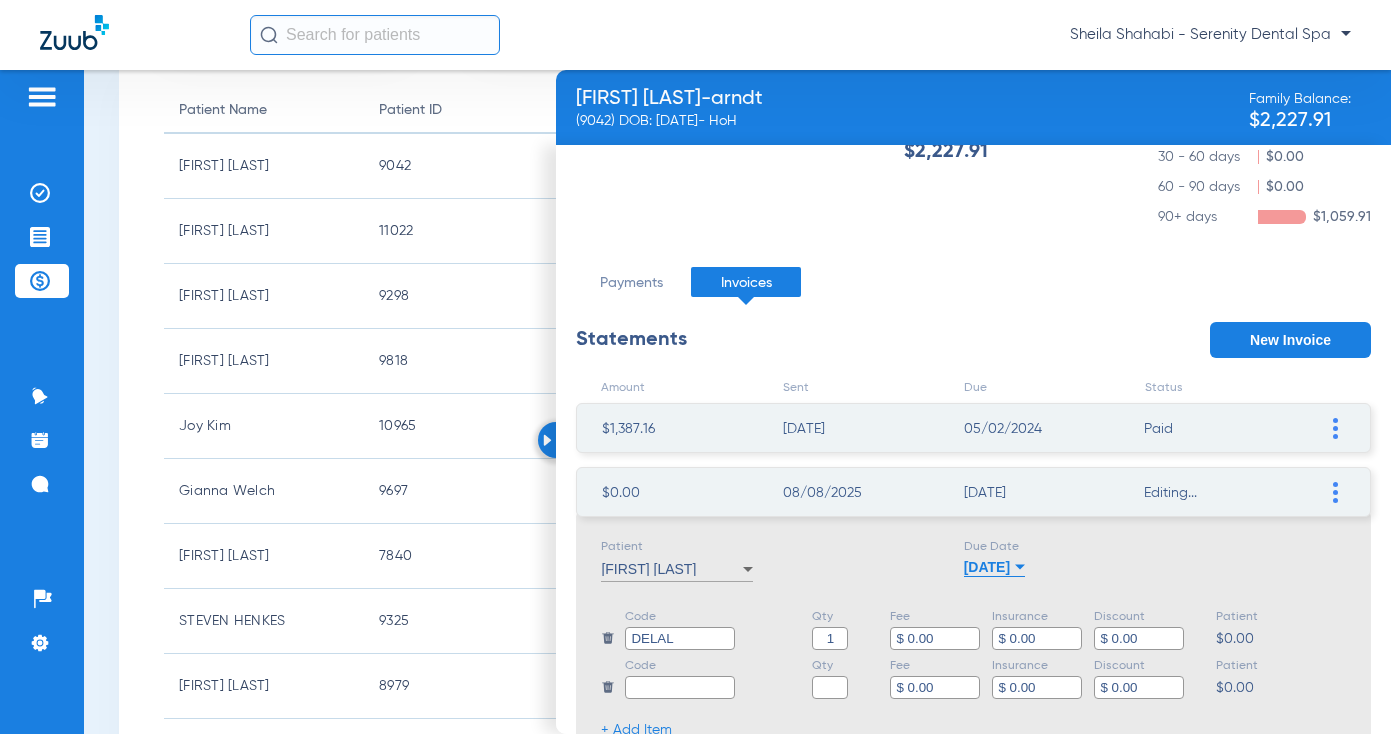 scroll, scrollTop: 100, scrollLeft: 0, axis: vertical 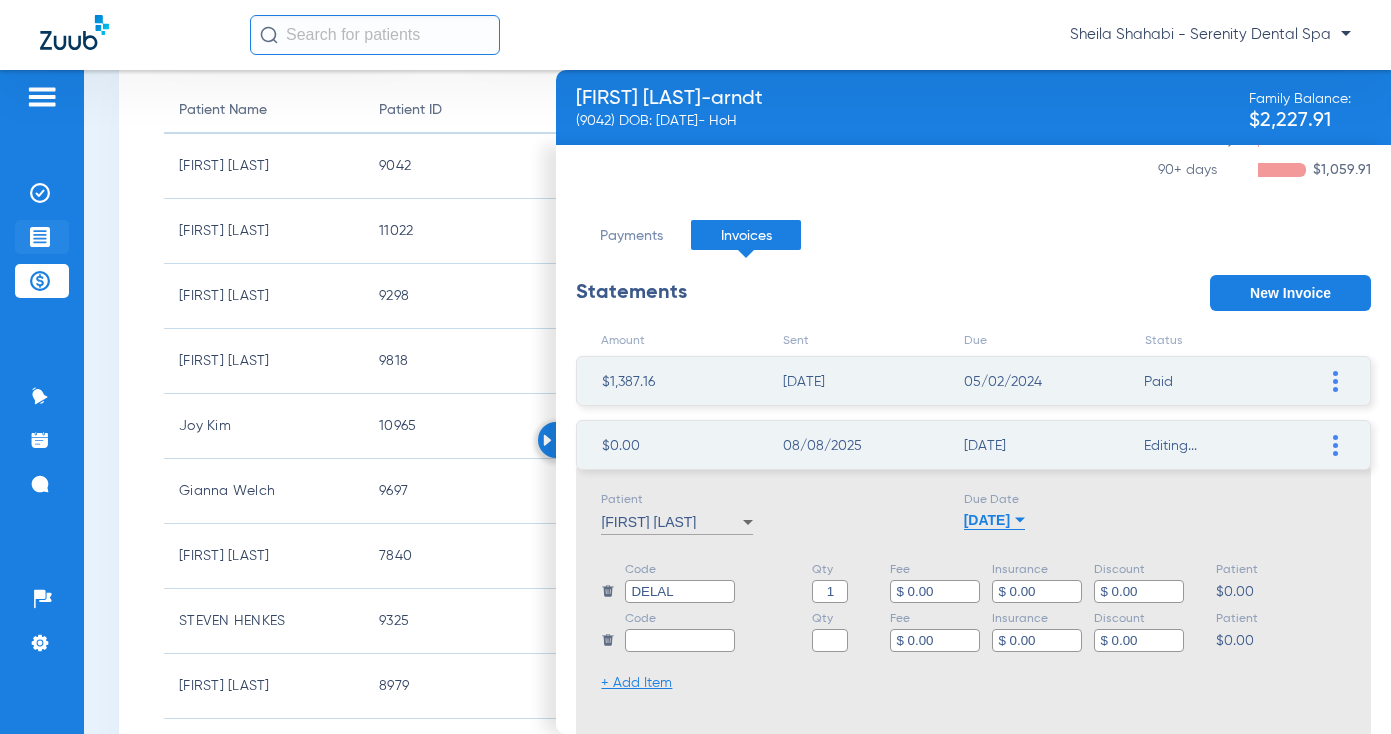 click on "Treatment Acceptance" 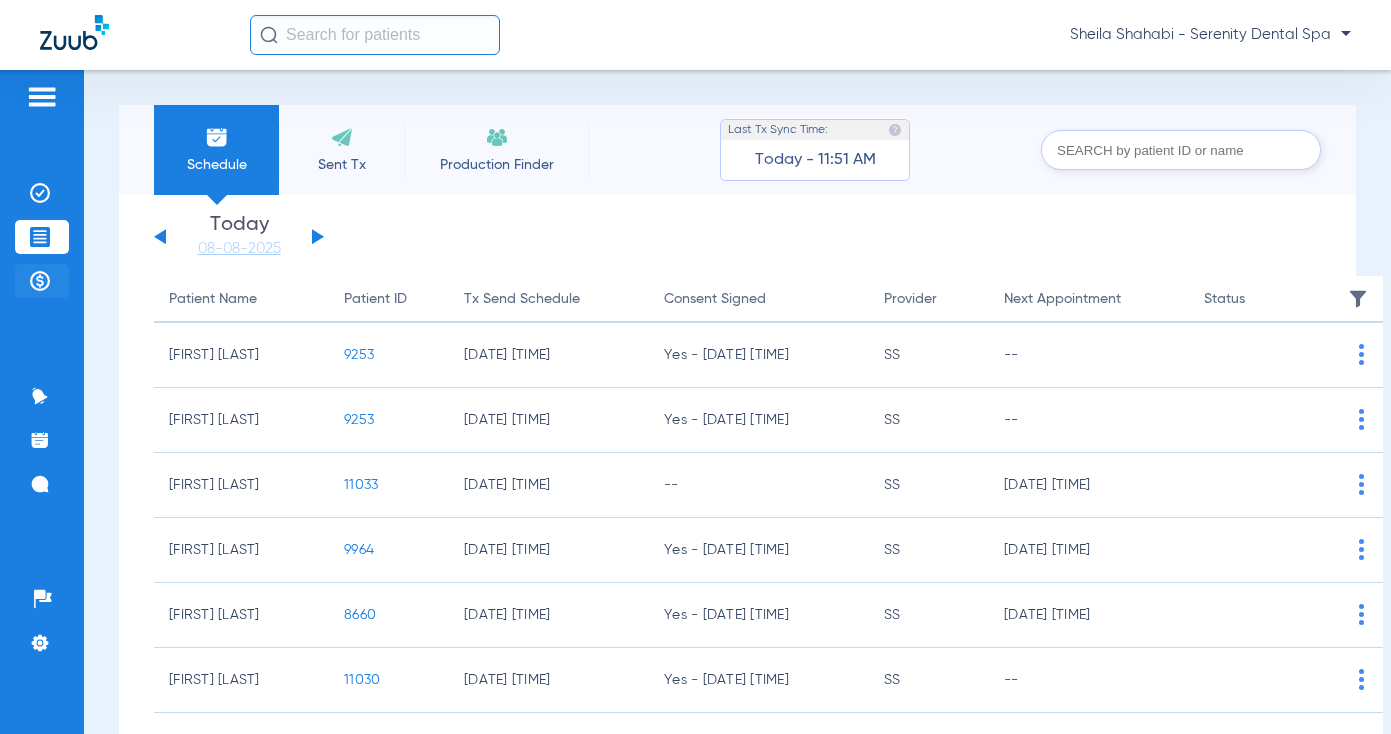 click 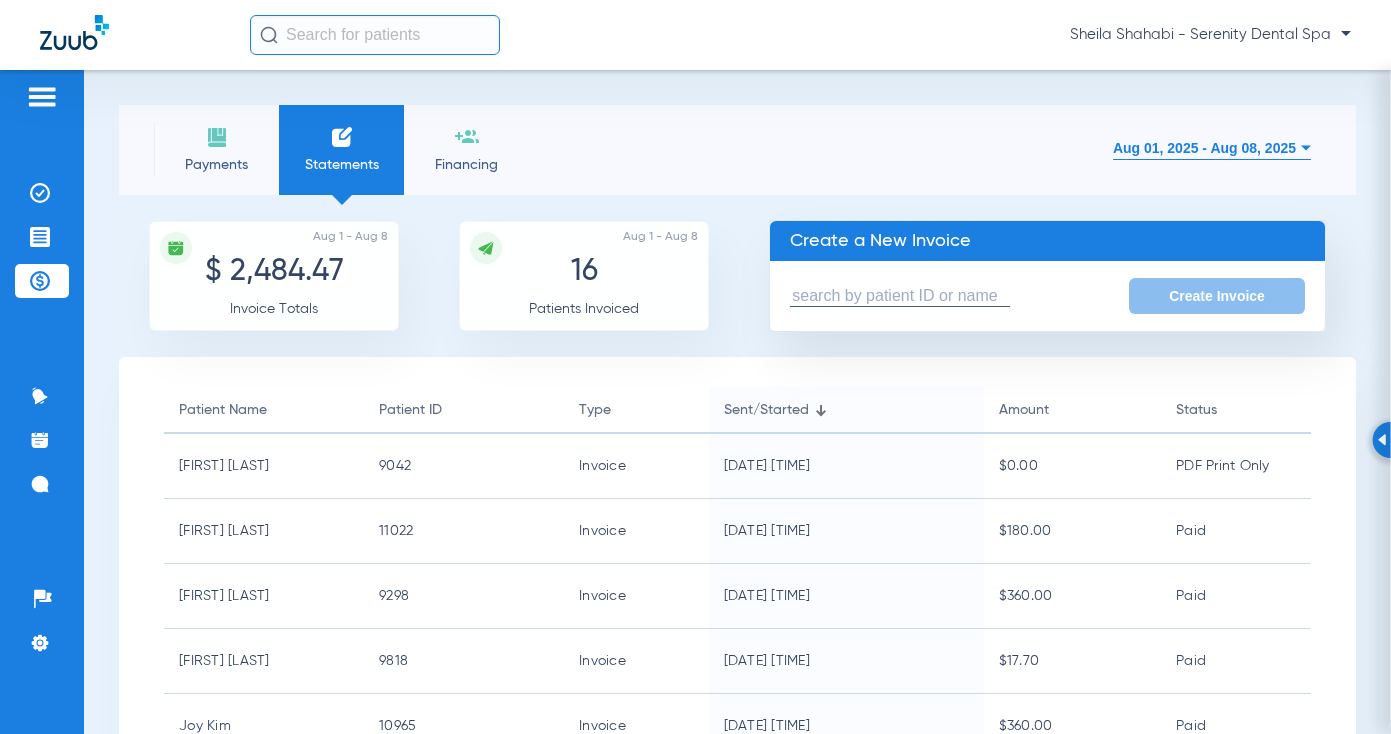click on "Payments" 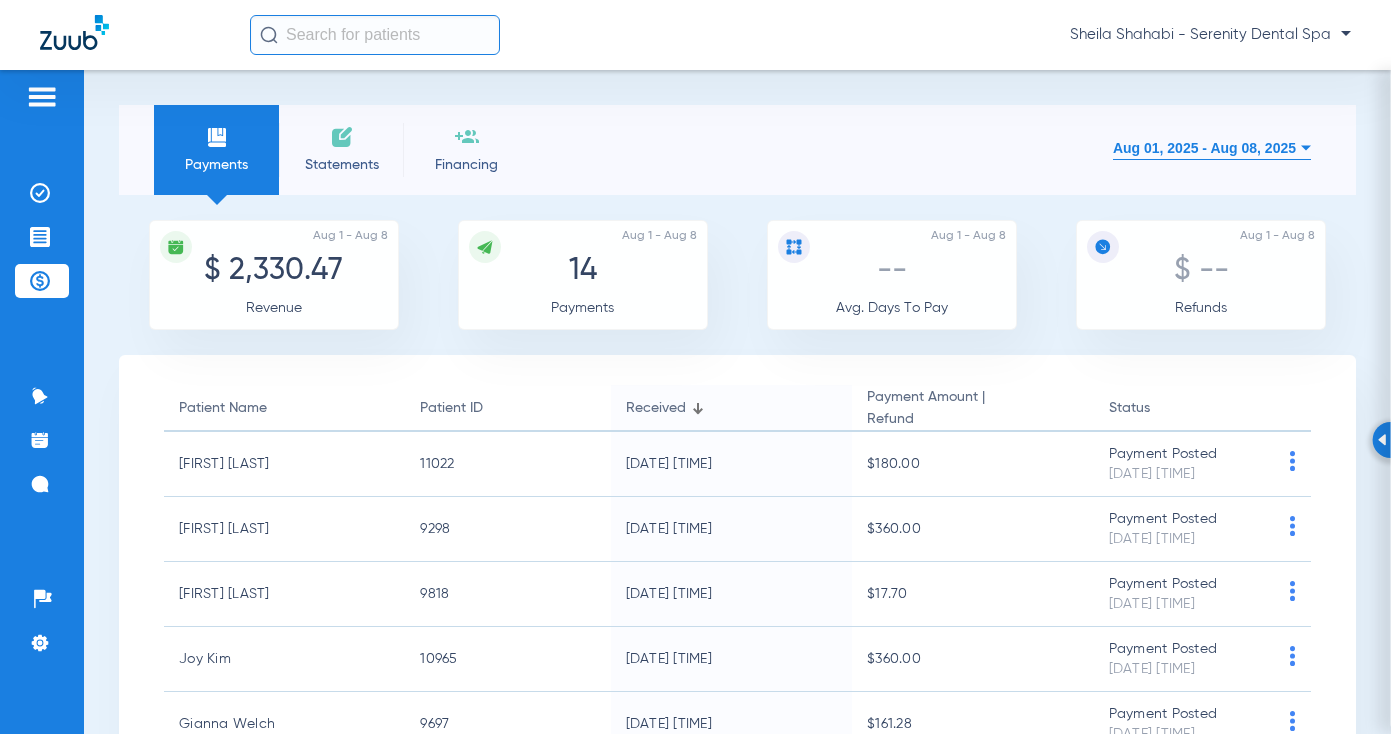 click on "Statements" 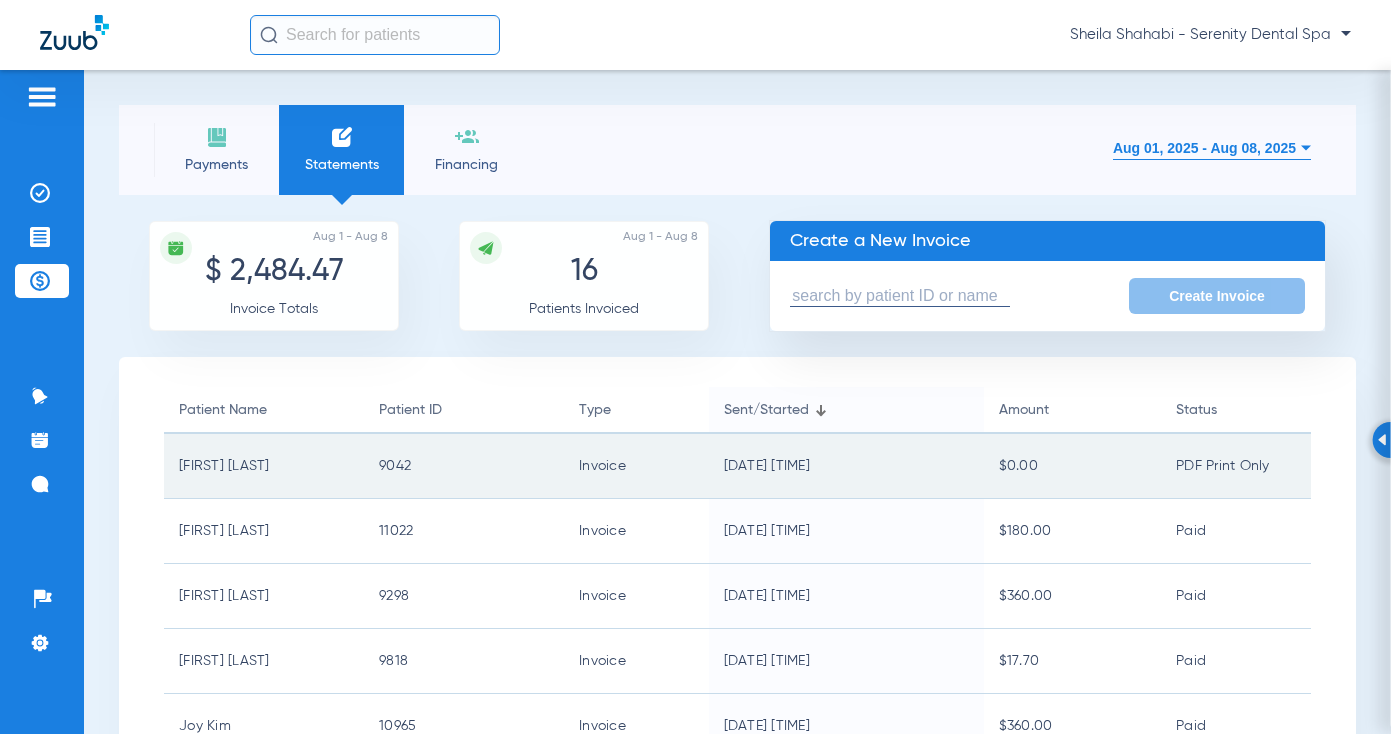 click on "[FIRST] [LAST]" 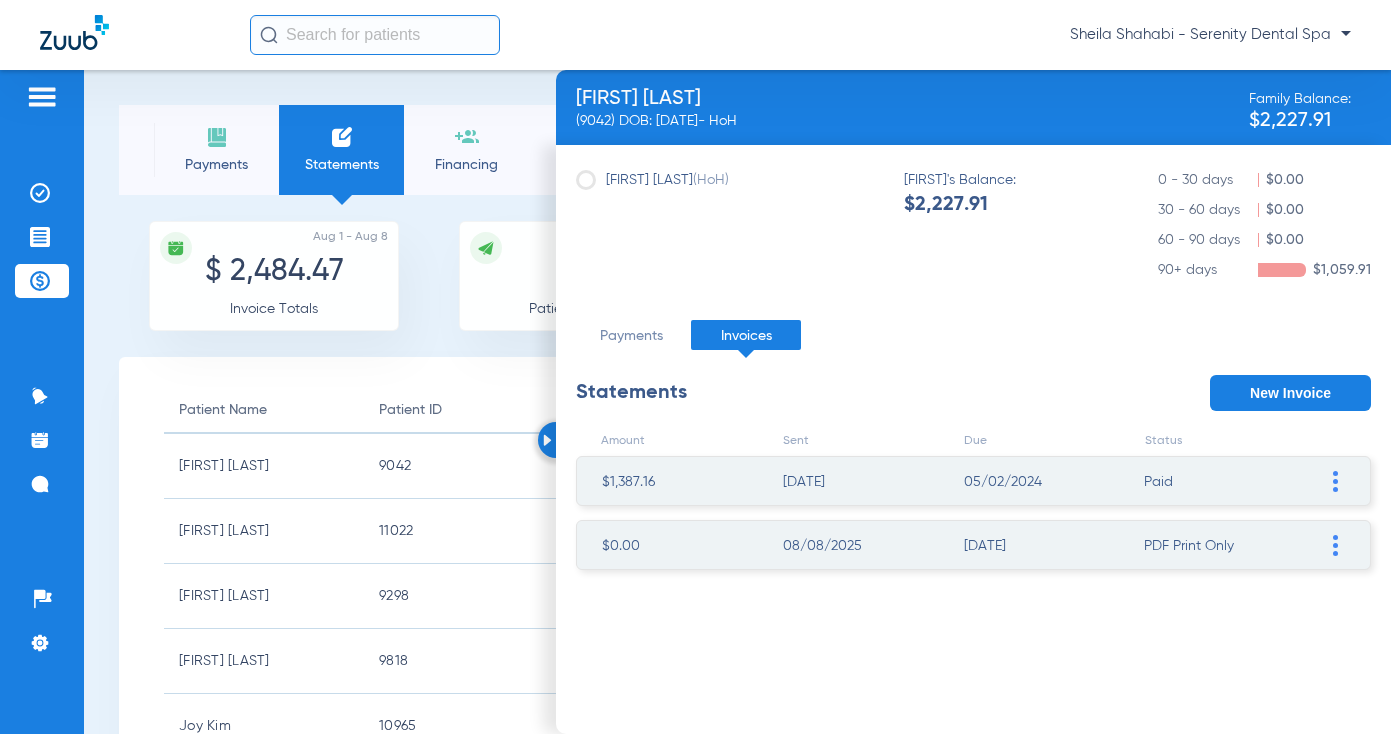 click 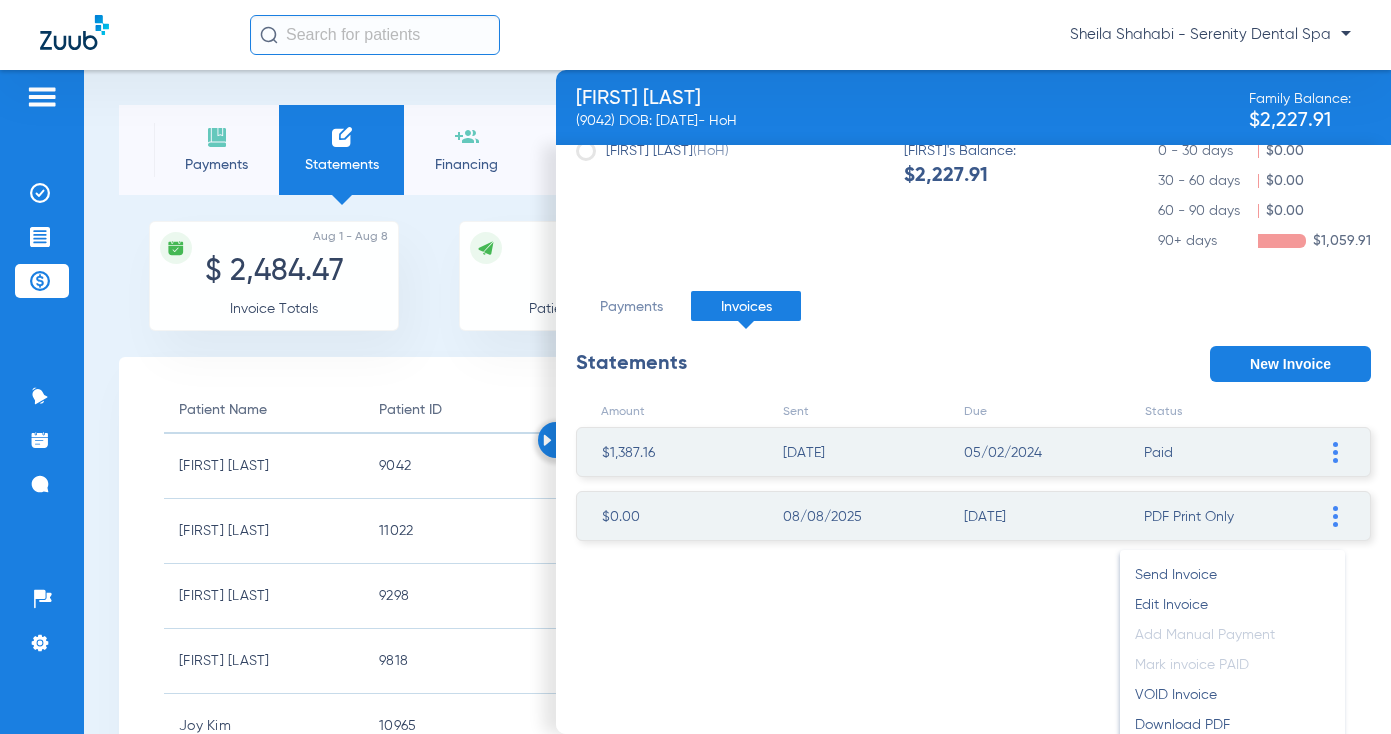scroll, scrollTop: 45, scrollLeft: 0, axis: vertical 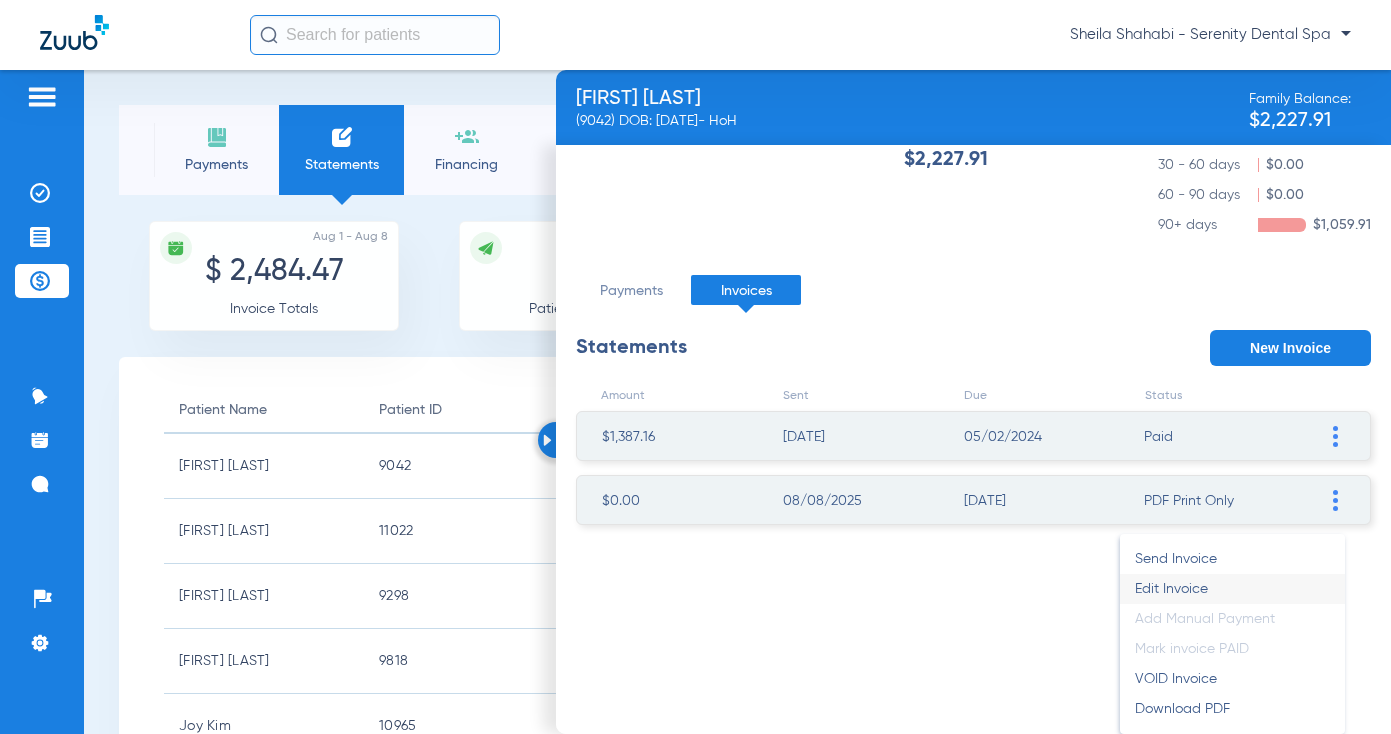 click on "Edit Invoice" 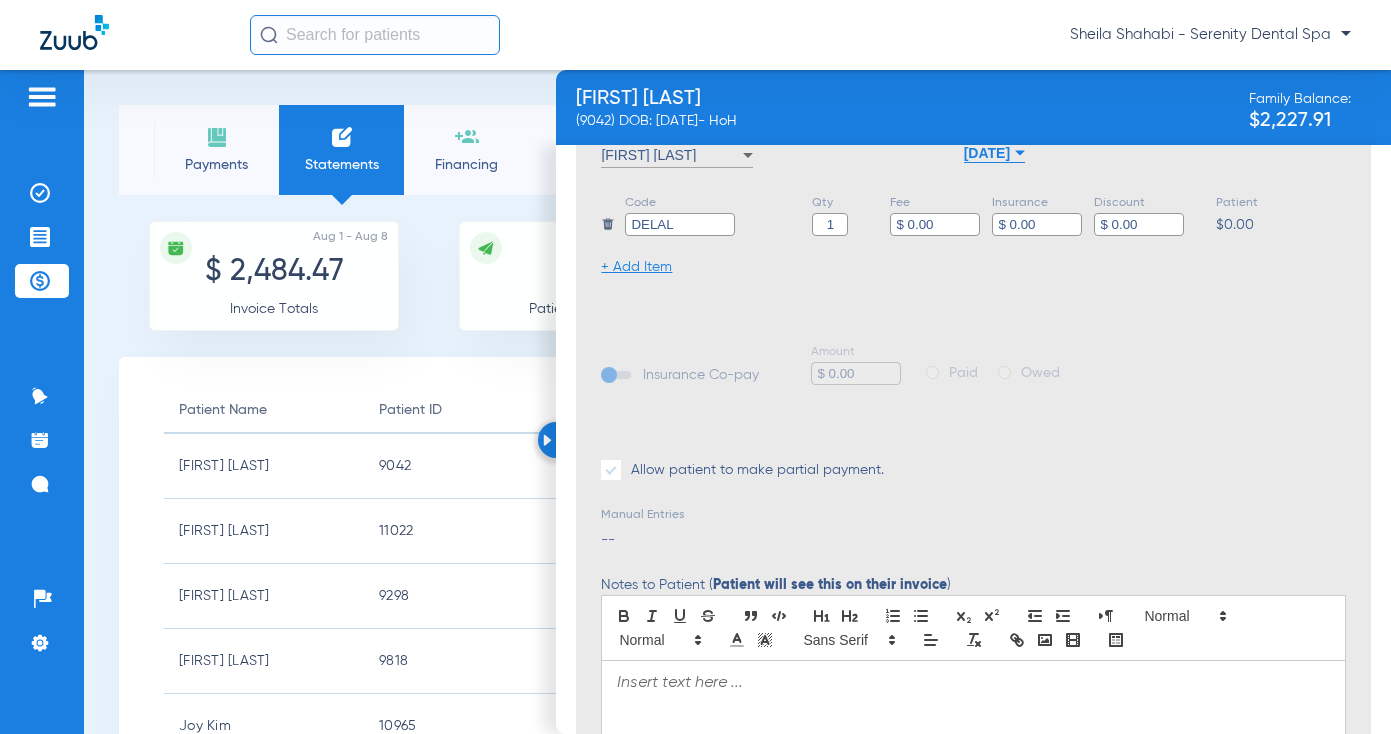 scroll, scrollTop: 500, scrollLeft: 0, axis: vertical 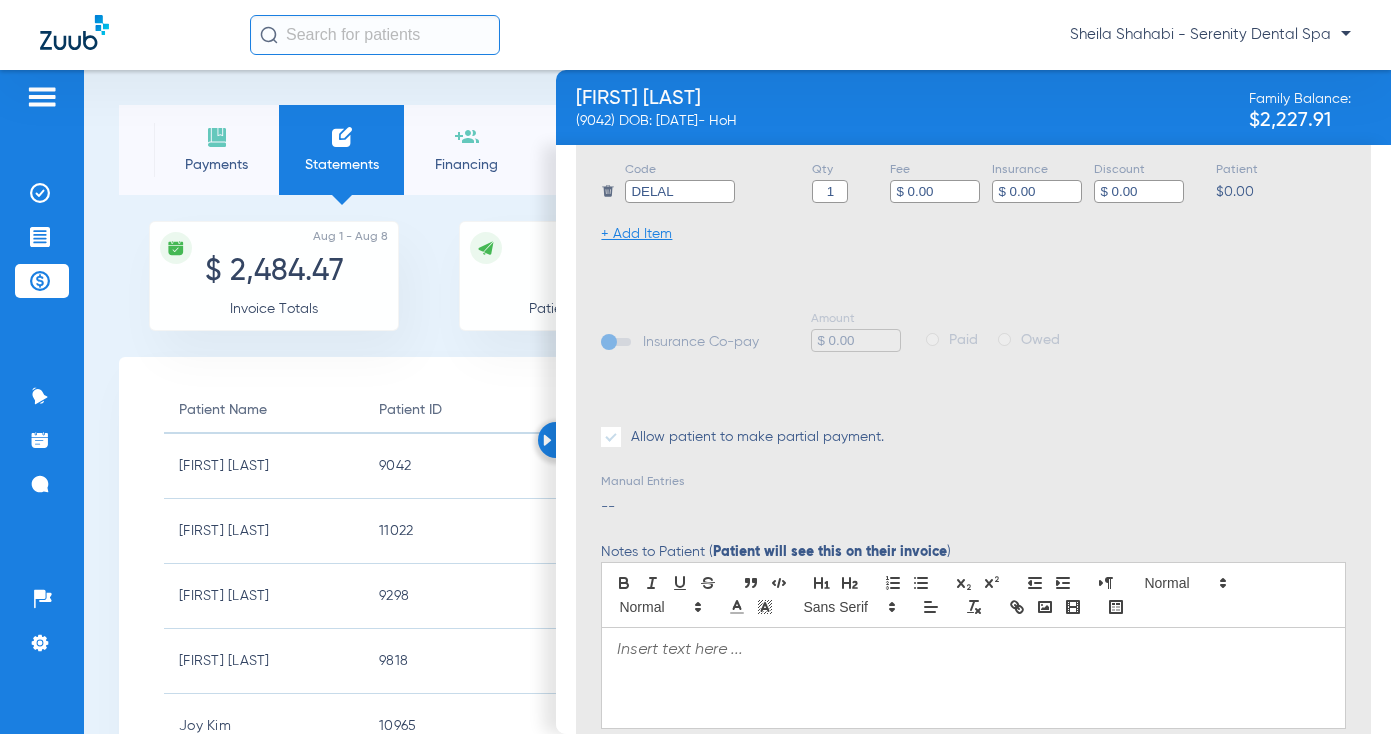 click at bounding box center [973, 678] 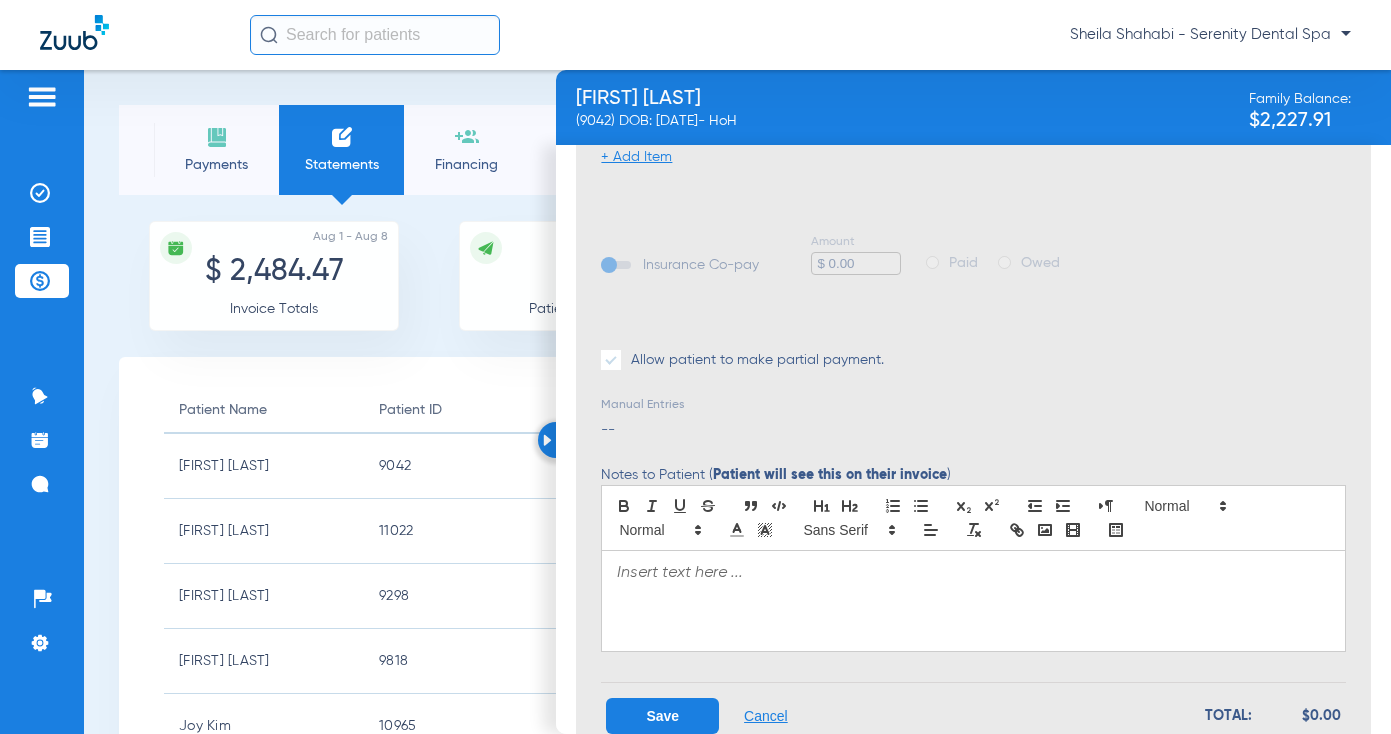 scroll, scrollTop: 516, scrollLeft: 0, axis: vertical 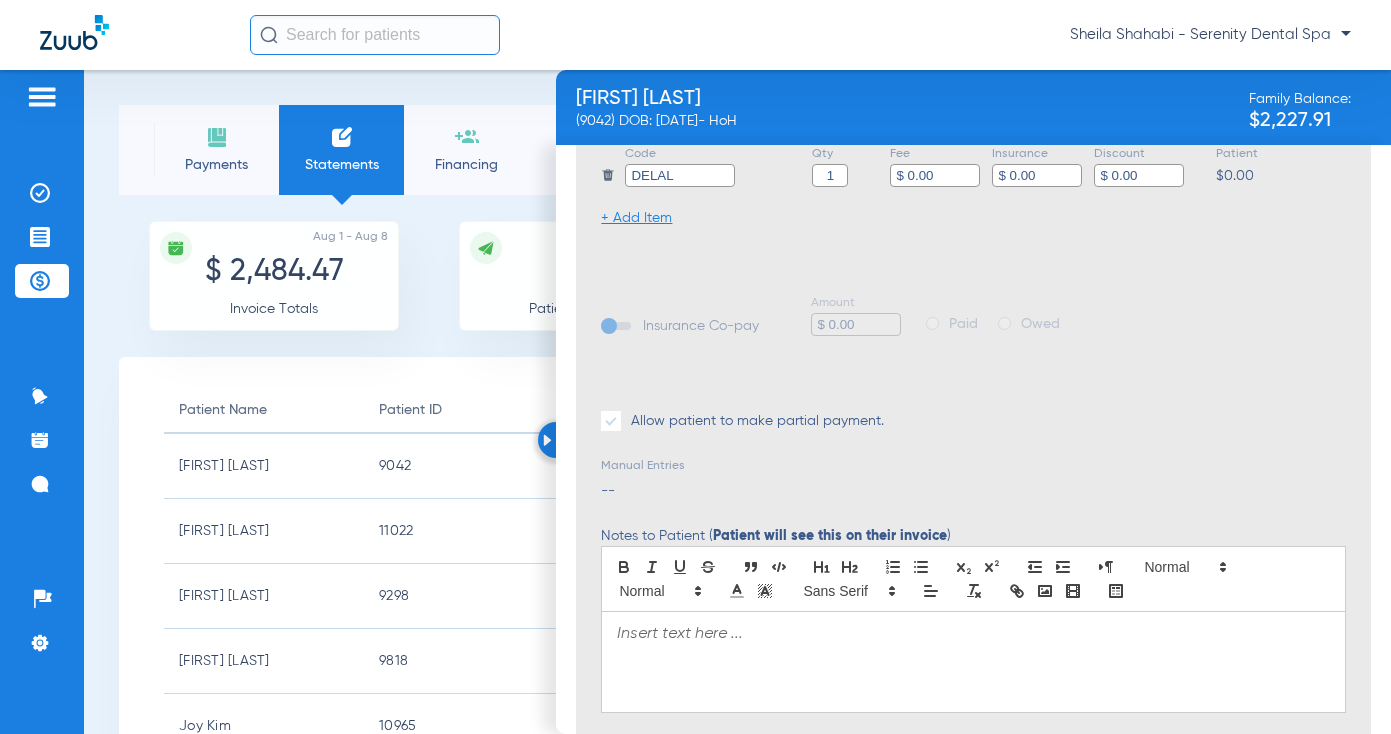 type 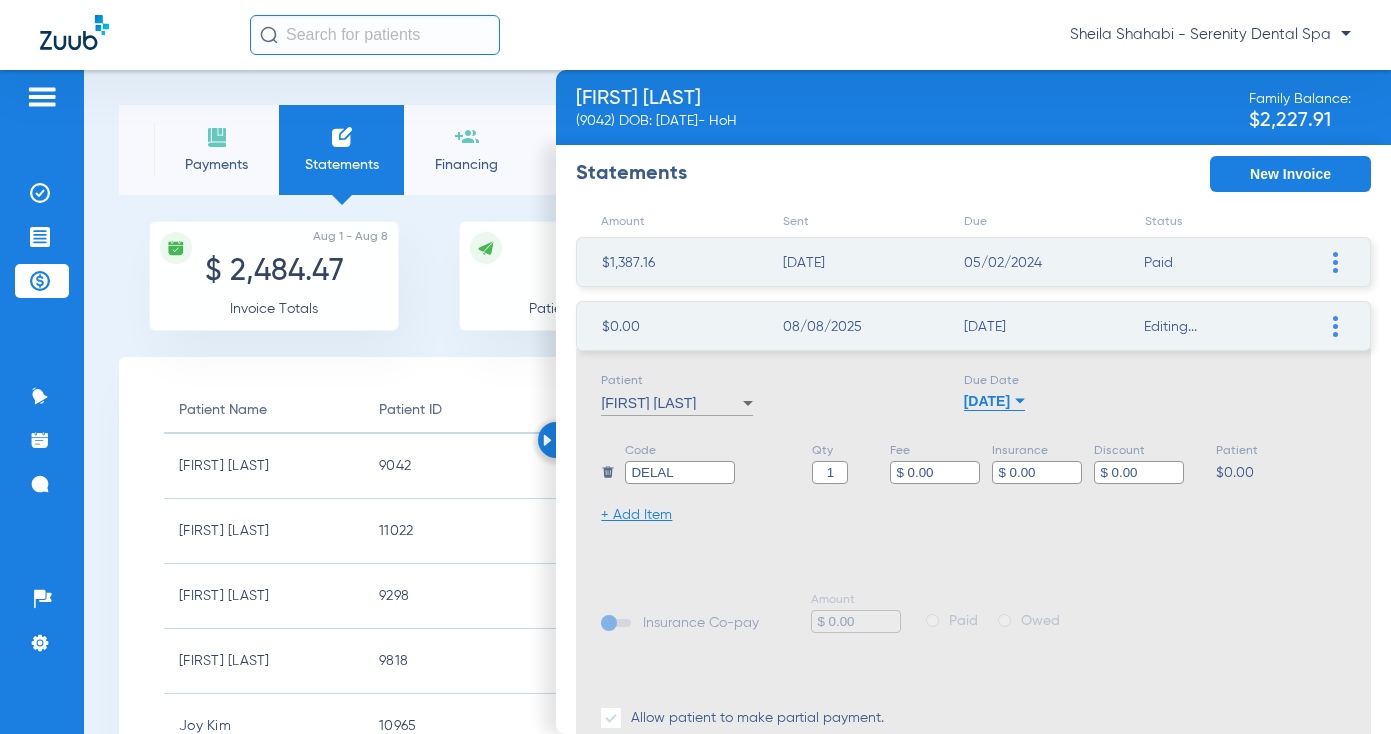 scroll, scrollTop: 516, scrollLeft: 0, axis: vertical 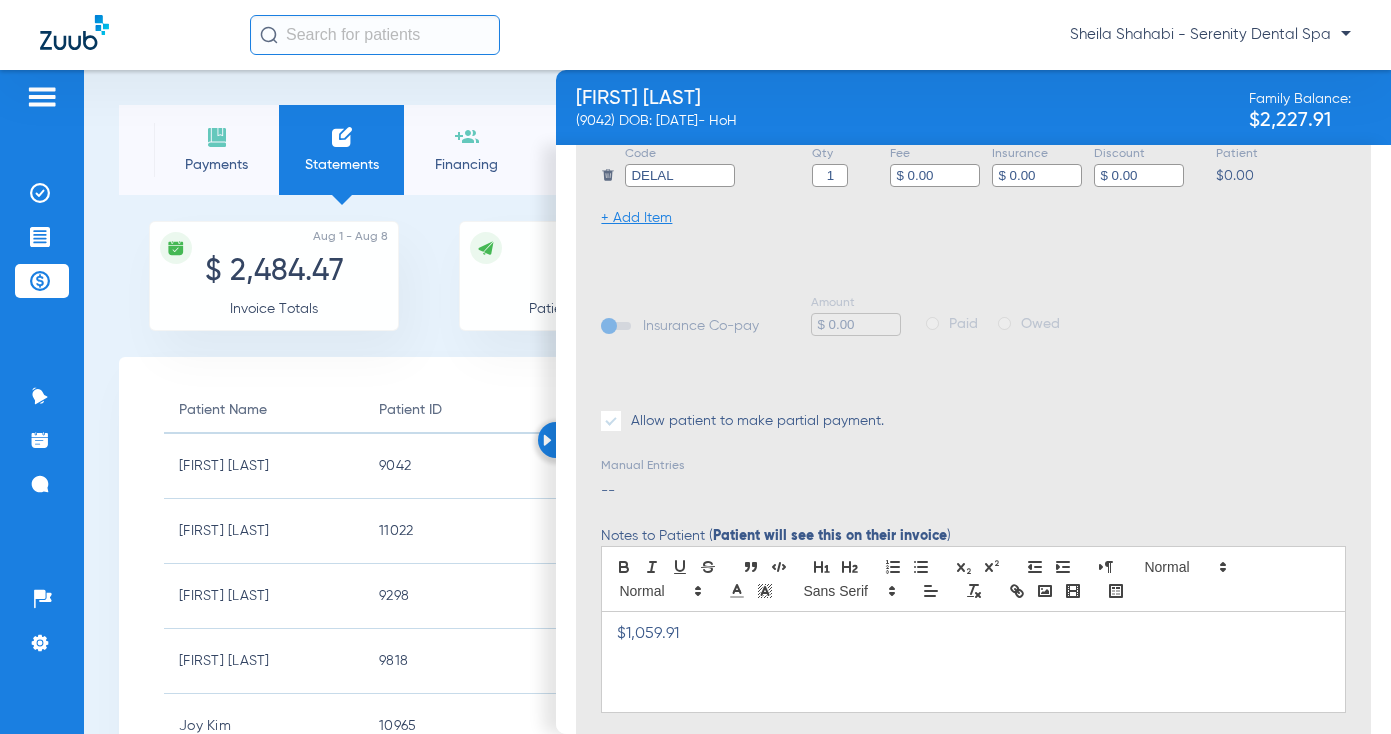 click on "$1,059.91" at bounding box center (973, 662) 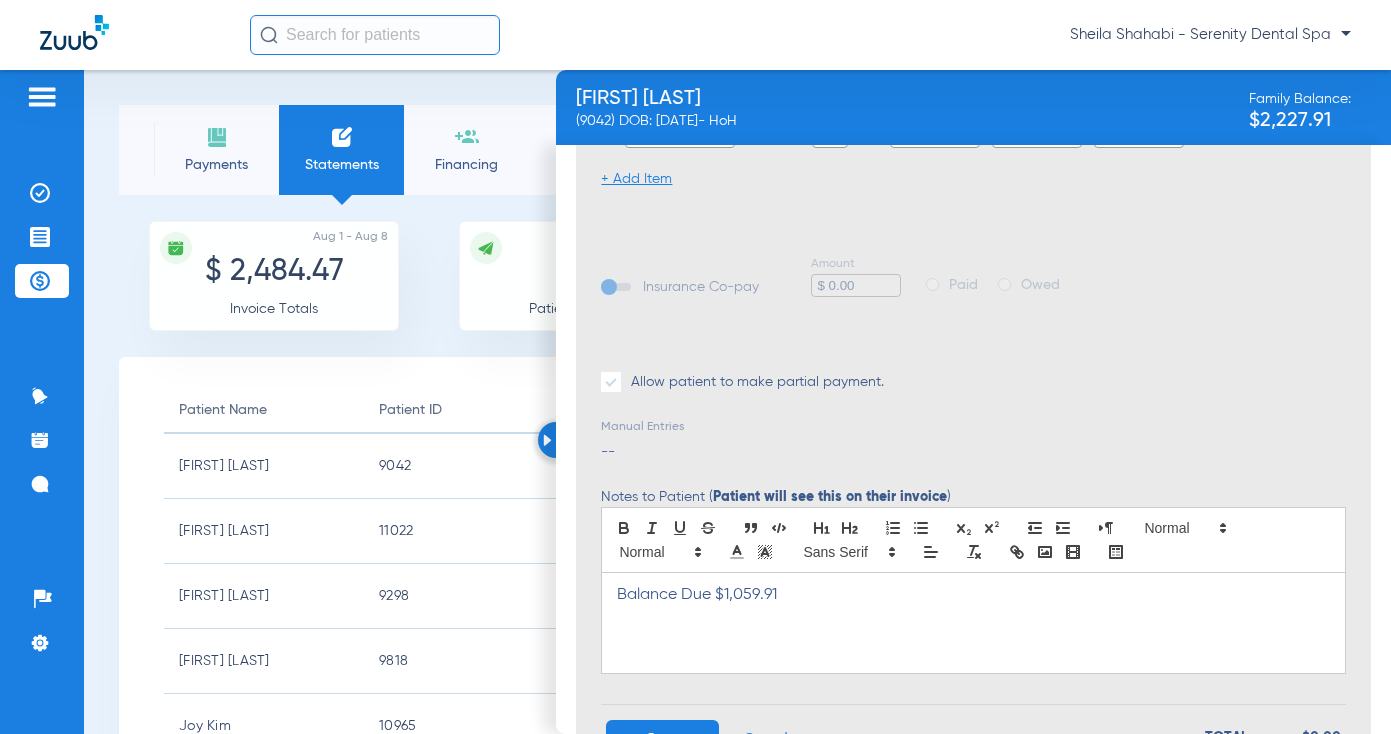 scroll, scrollTop: 616, scrollLeft: 0, axis: vertical 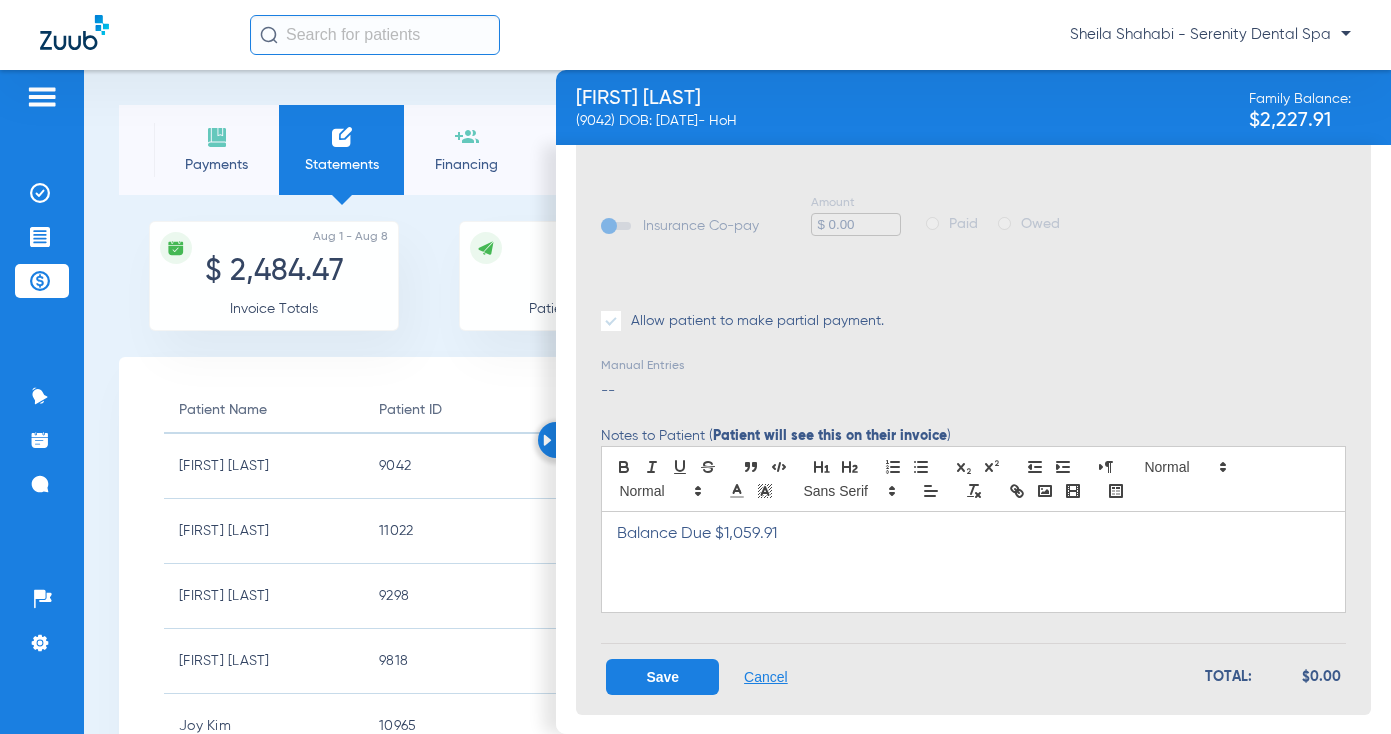 click on "$0.00" 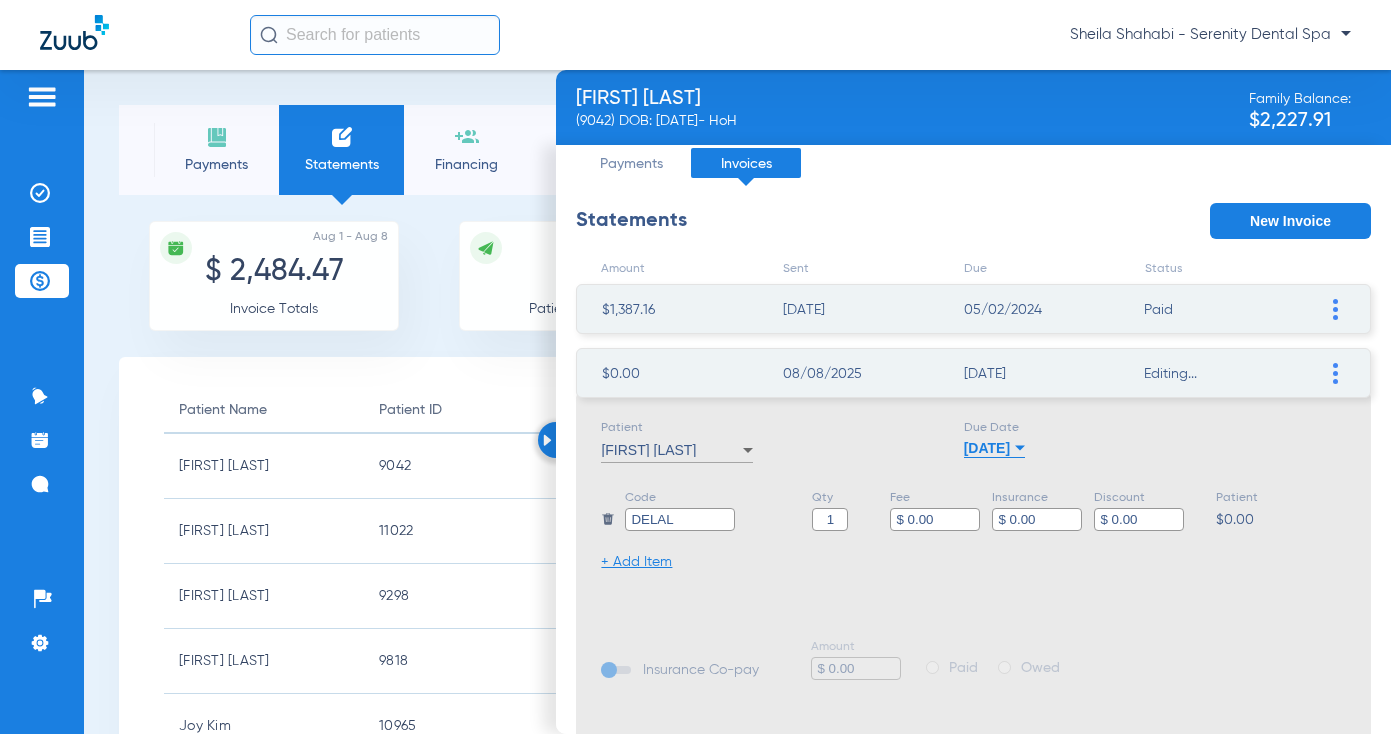 scroll, scrollTop: 0, scrollLeft: 0, axis: both 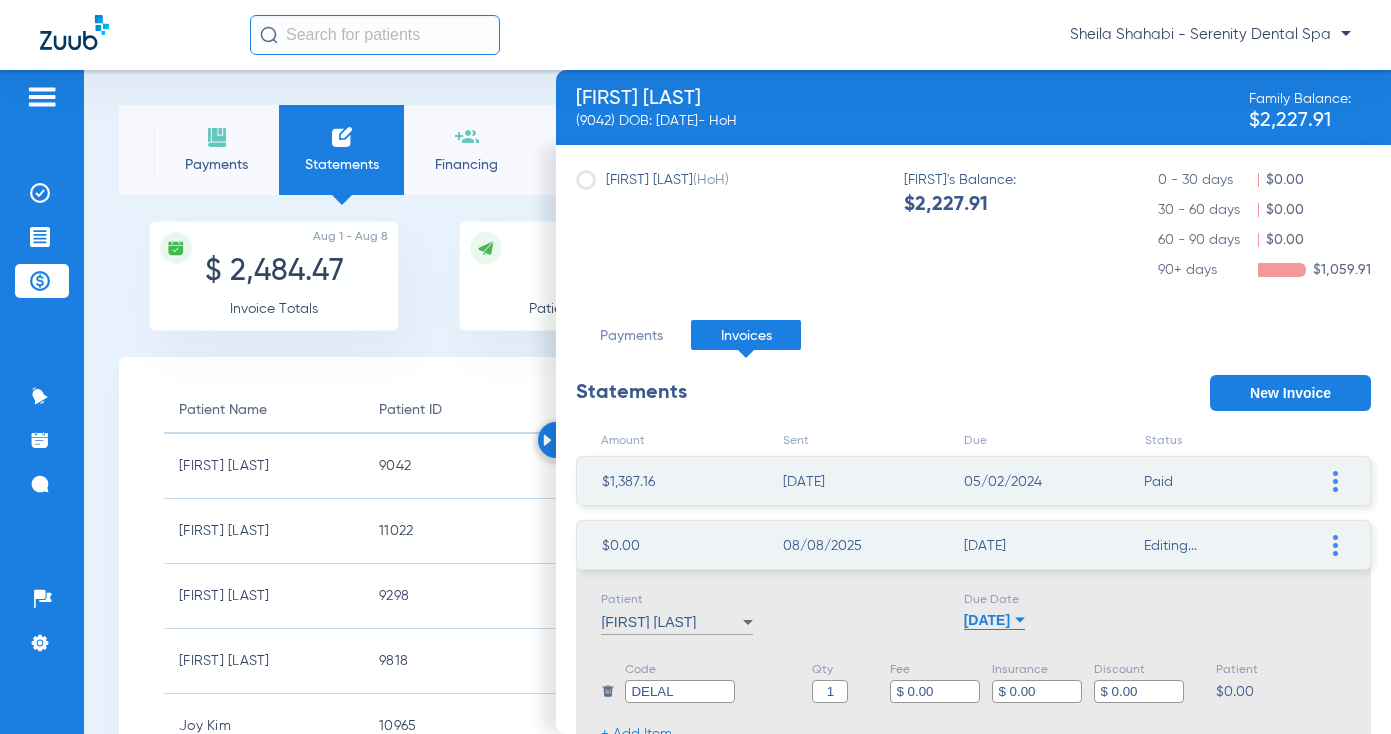 click 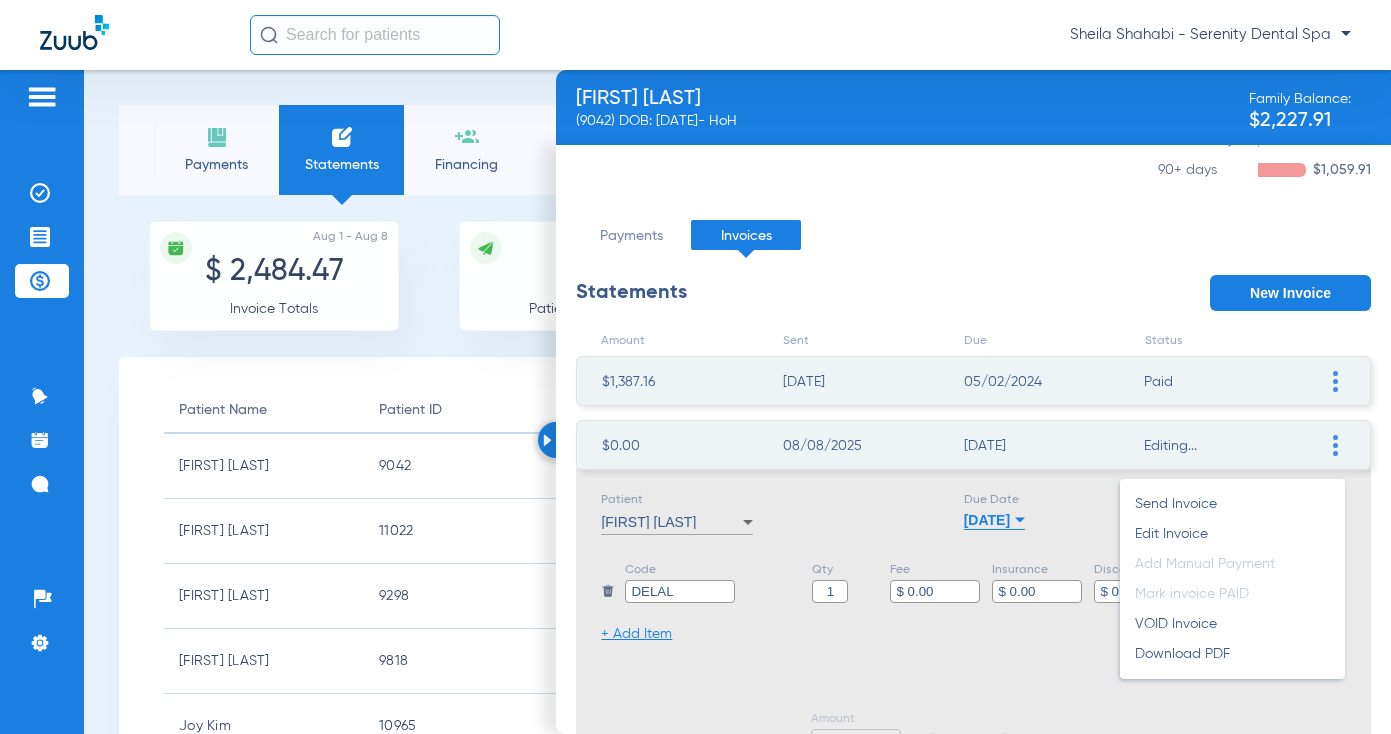 scroll, scrollTop: 200, scrollLeft: 0, axis: vertical 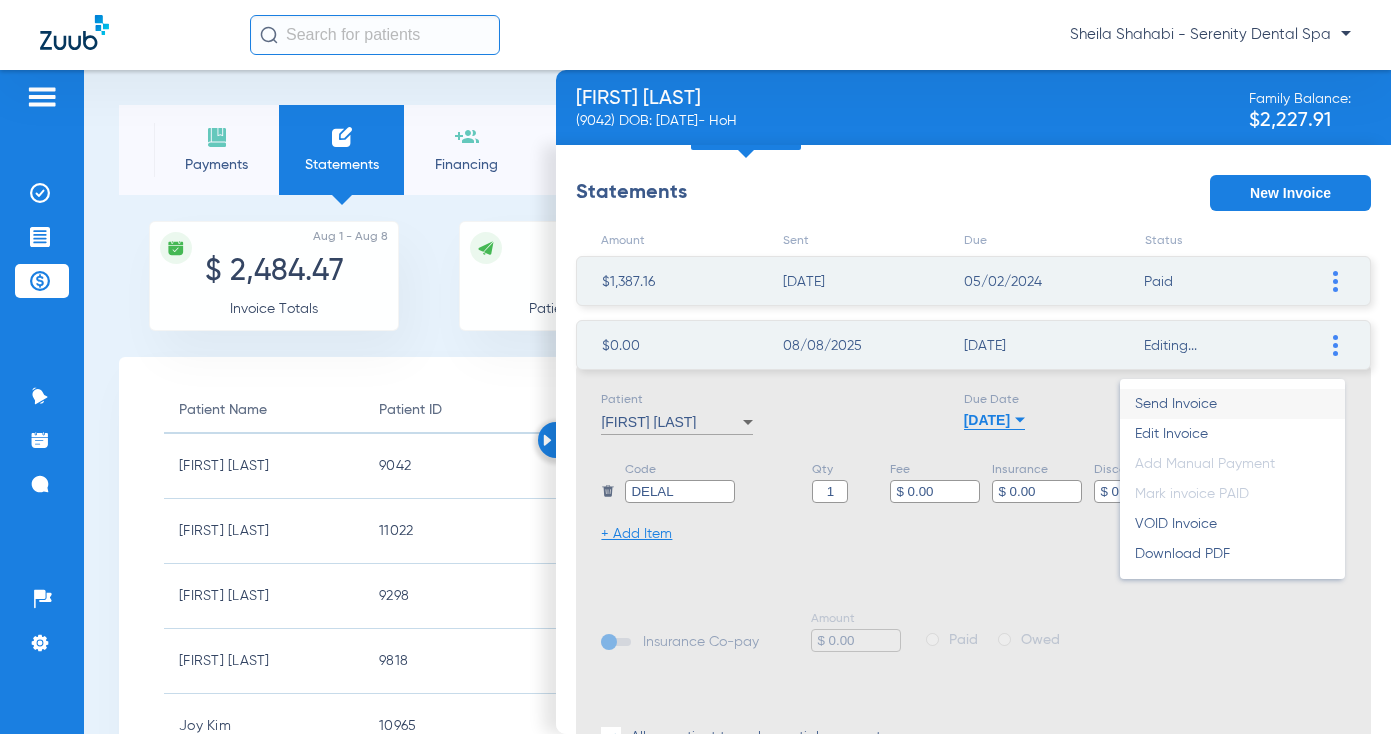 click on "Send Invoice" 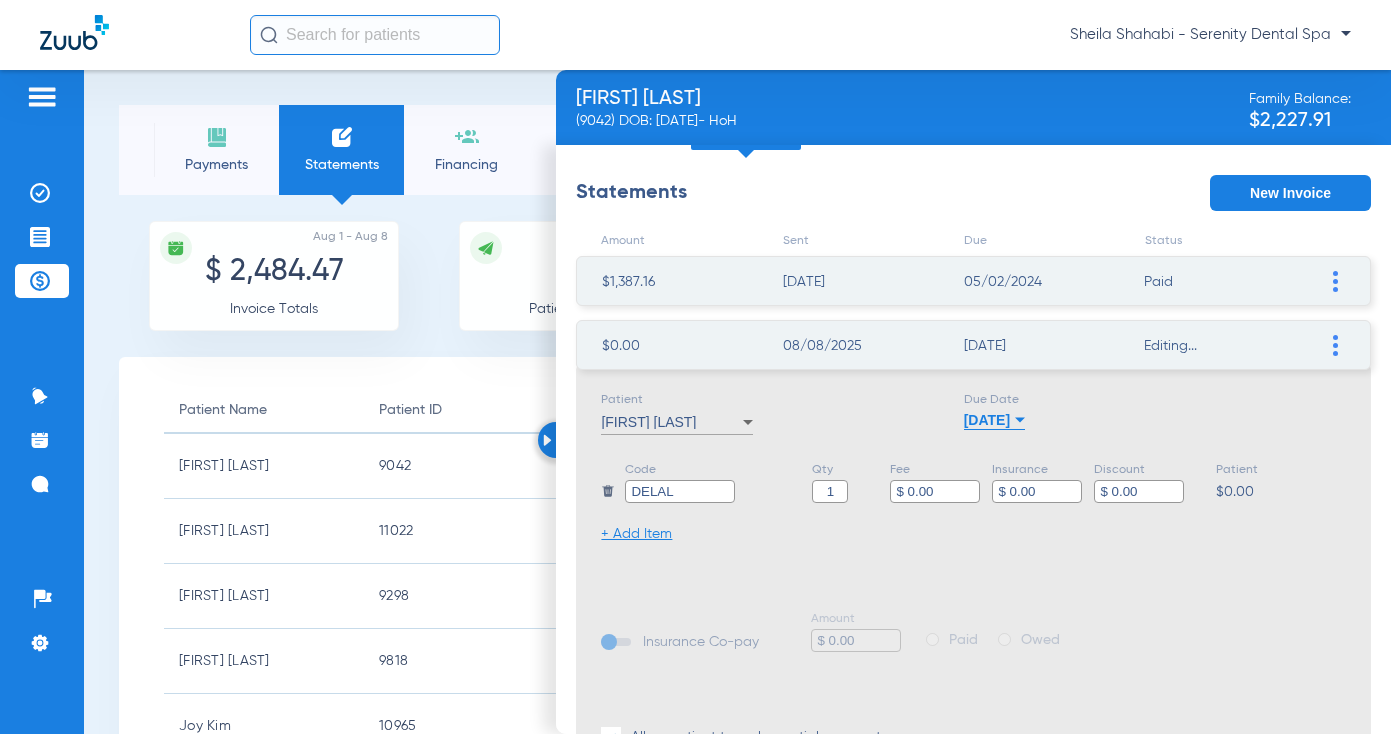 click on "Payments Statements Financing [DATE] - [DATE]  Aug  2025  Su Mo Tu We Th Fr Sa 27 28 29 30 31 1 2 3 4 5 6 7 8 9 10 11 12 13 14 15 16 17 18 19 20 21 22 23 24 25 26 27 28 29 30 31 1 2 3 4 5 6  Sep  2025  Su Mo Tu We Th Fr Sa 31 1 2 3 4 5 6 7 8 9 10 11 12 13 14 15 16 17 18 19 20 21 22 23 24 25 26 27 28 29 30 1 2 3 4 5 6 7 8 9 10 11  Selected: [DATE] - [DATE]  Cancel   Apply   Aug 01, 2025 - Aug 08, 2025  Aug 1 - Aug 8  $ 2,484.47  Invoice Totals Aug 1 - Aug 8   15  Patients Invoiced Create a New Invoice  Create Invoice   Patient Name   Patient ID   Type   Sent/Started   Amount   Status   Max Wayman-Arndt   9042   Invoice   [DATE] [TIME]   $0.00   Sent   Kayo Kiya   11022   Invoice   [DATE] [TIME]   $180.00   Paid   Antonio Reed   9298   Invoice   [DATE] [TIME]   $360.00   Paid   EGOR GOLOUBEV   9818   Invoice   [DATE] [TIME]   $17.70   Paid   Joy Kim   10965   Invoice   [DATE] [TIME]   $360.00   Paid   Gianna Welch   9697   Invoice   [DATE] [TIME]   $161.28  Due" 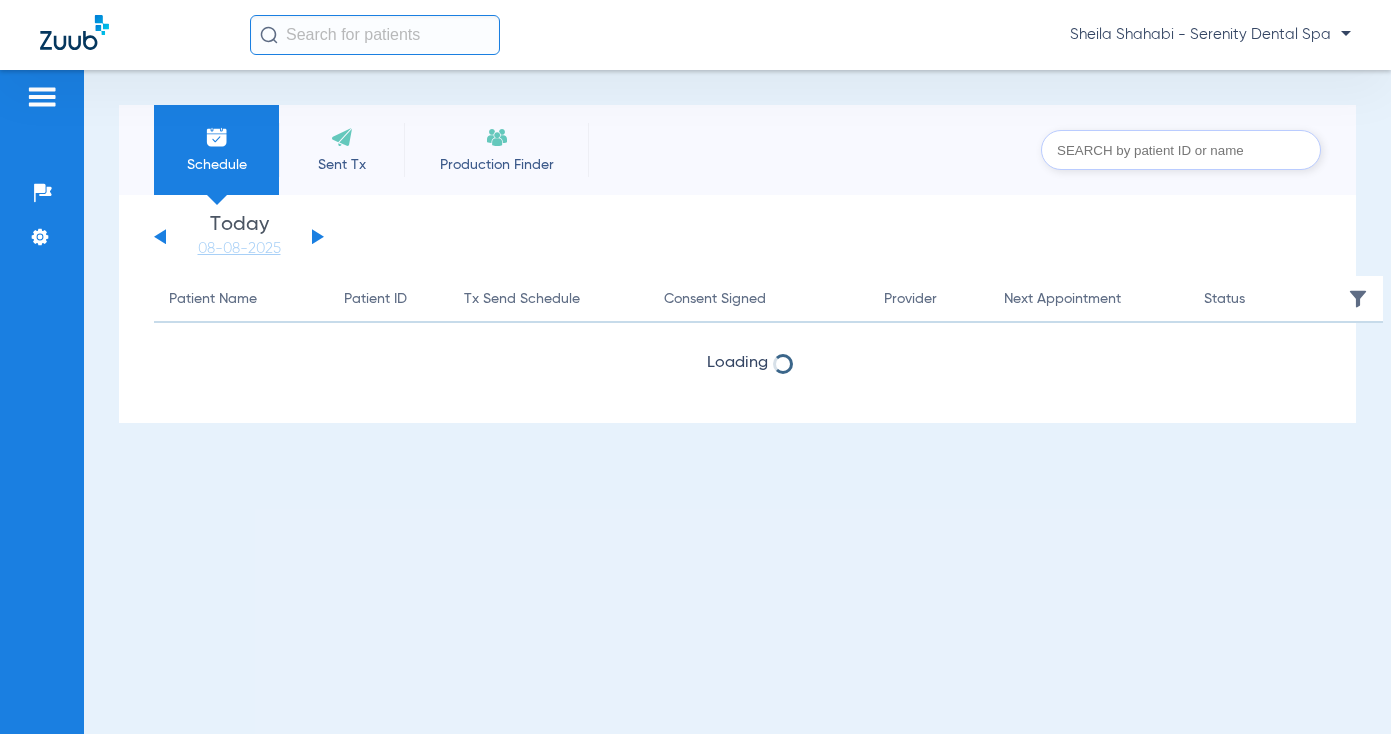 scroll, scrollTop: 0, scrollLeft: 0, axis: both 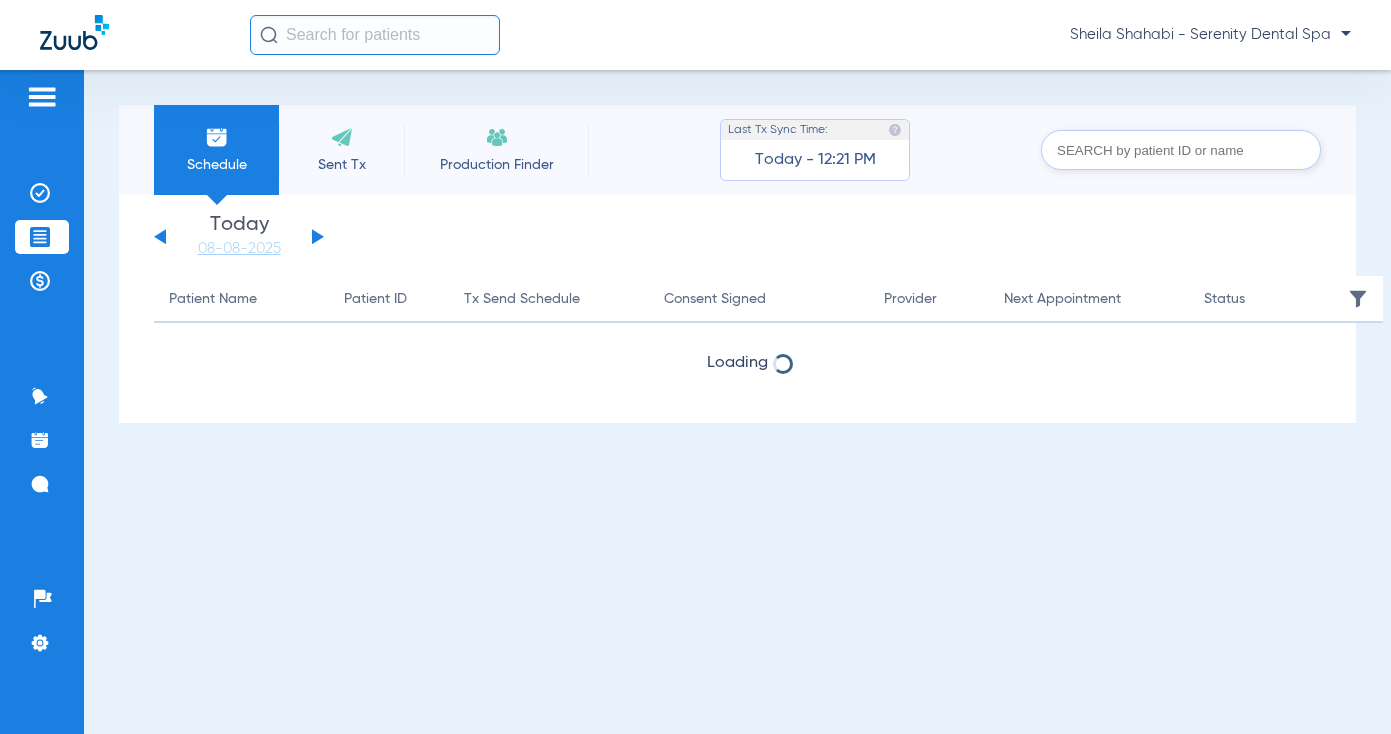 click 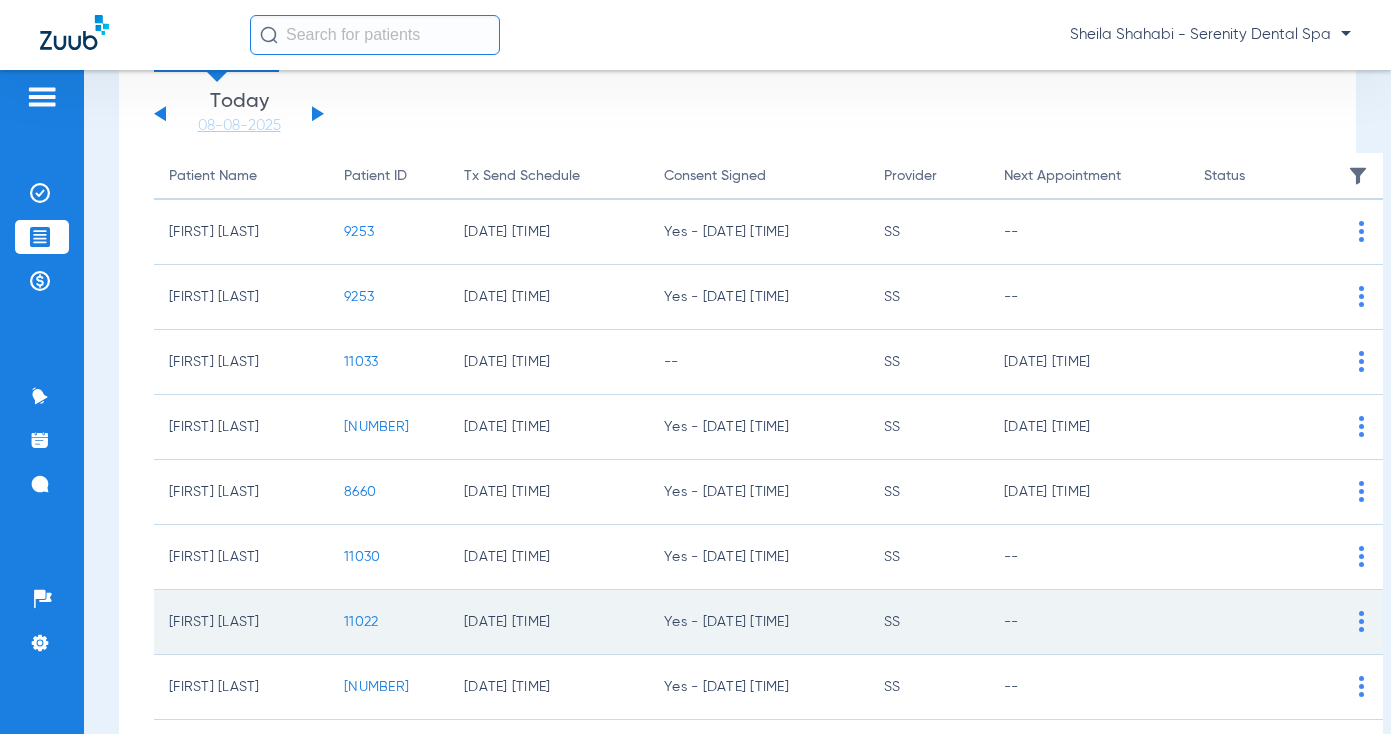 scroll, scrollTop: 385, scrollLeft: 0, axis: vertical 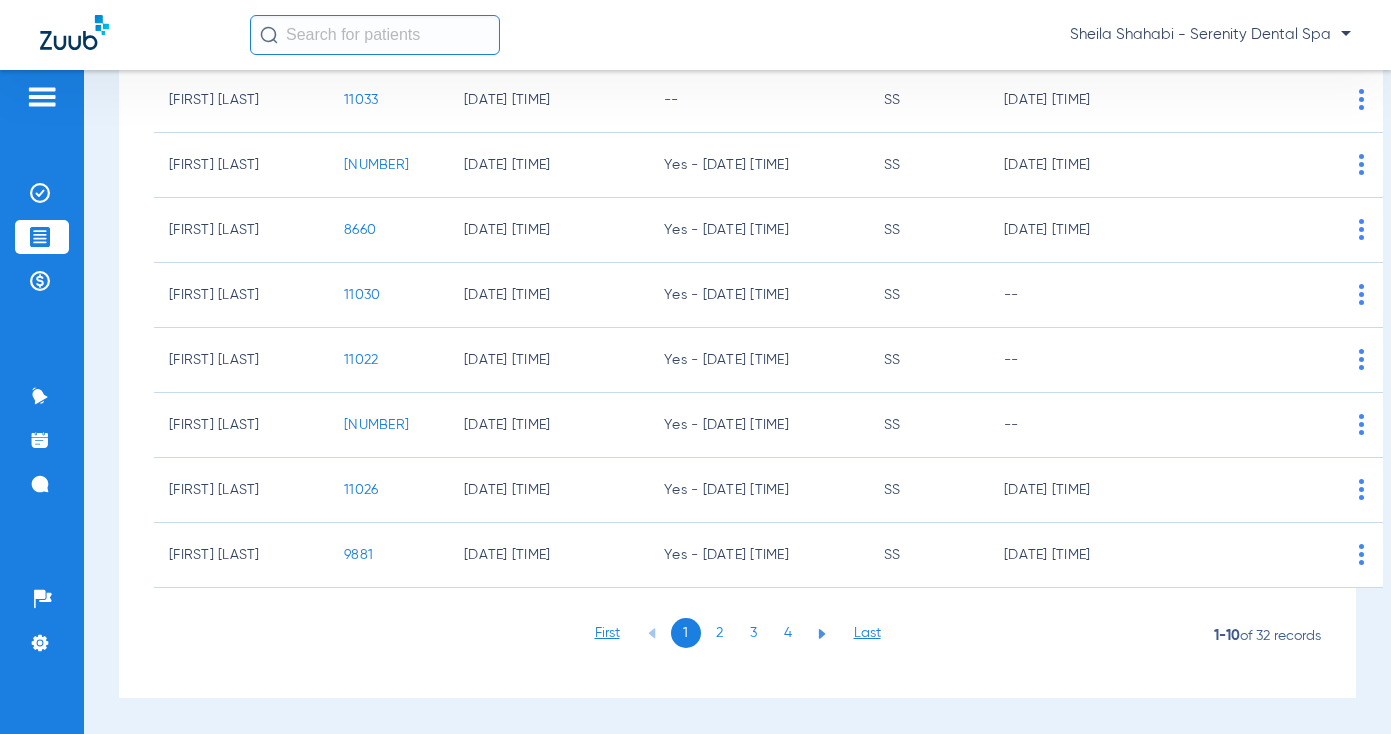 click on "2" 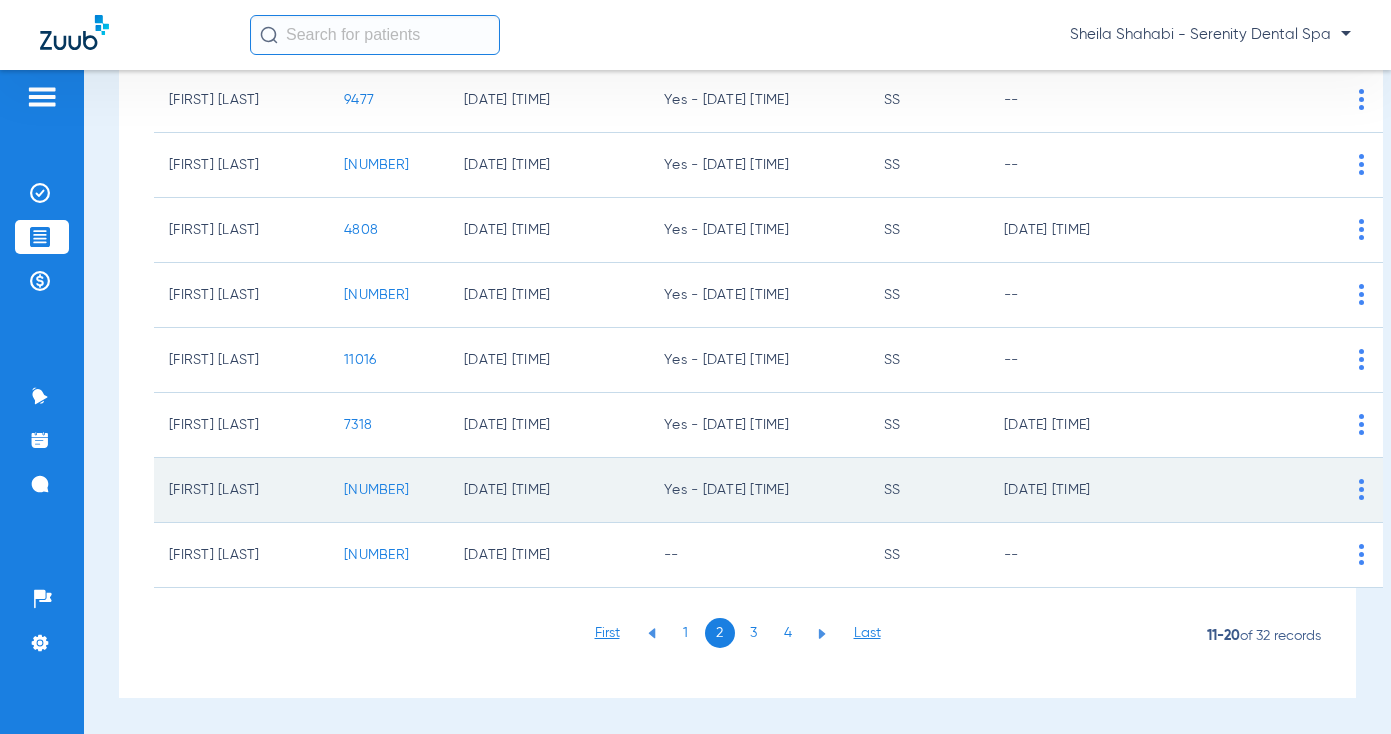click on "9324" 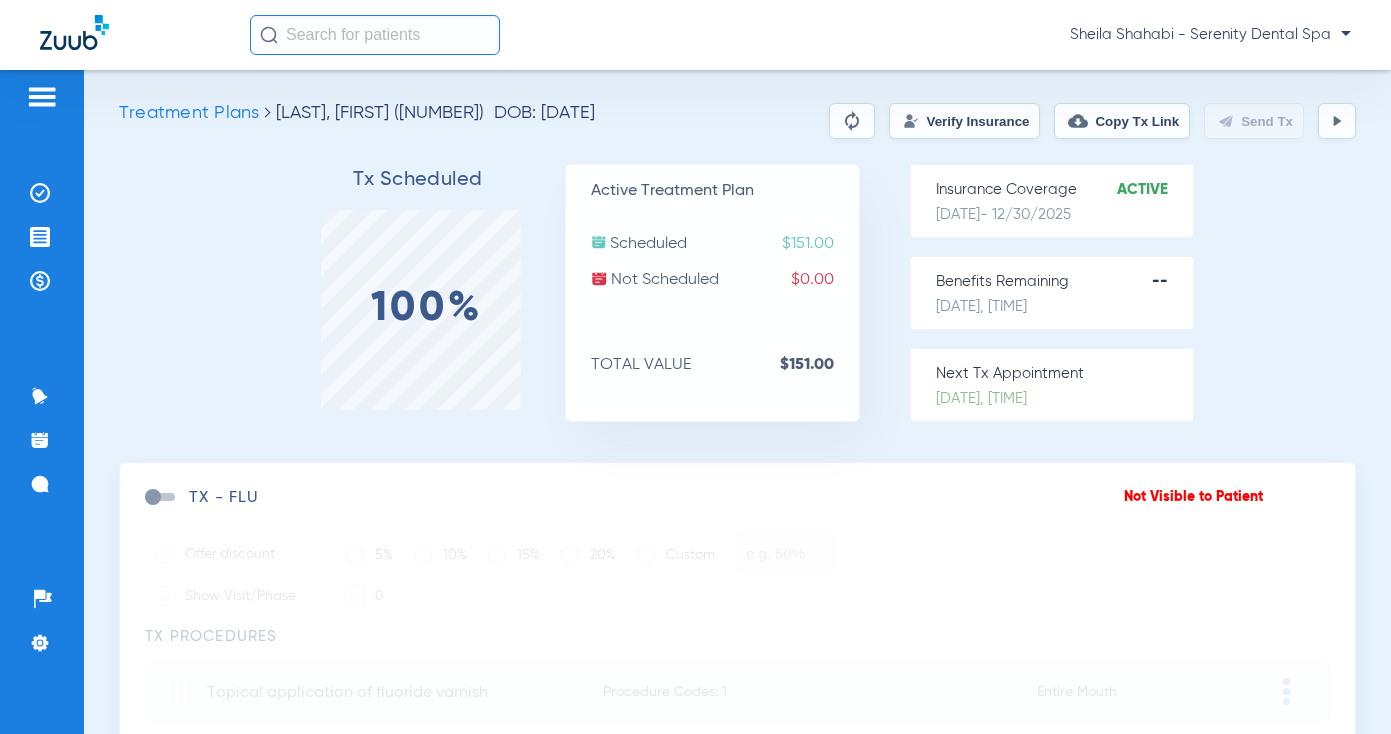 scroll, scrollTop: 0, scrollLeft: 0, axis: both 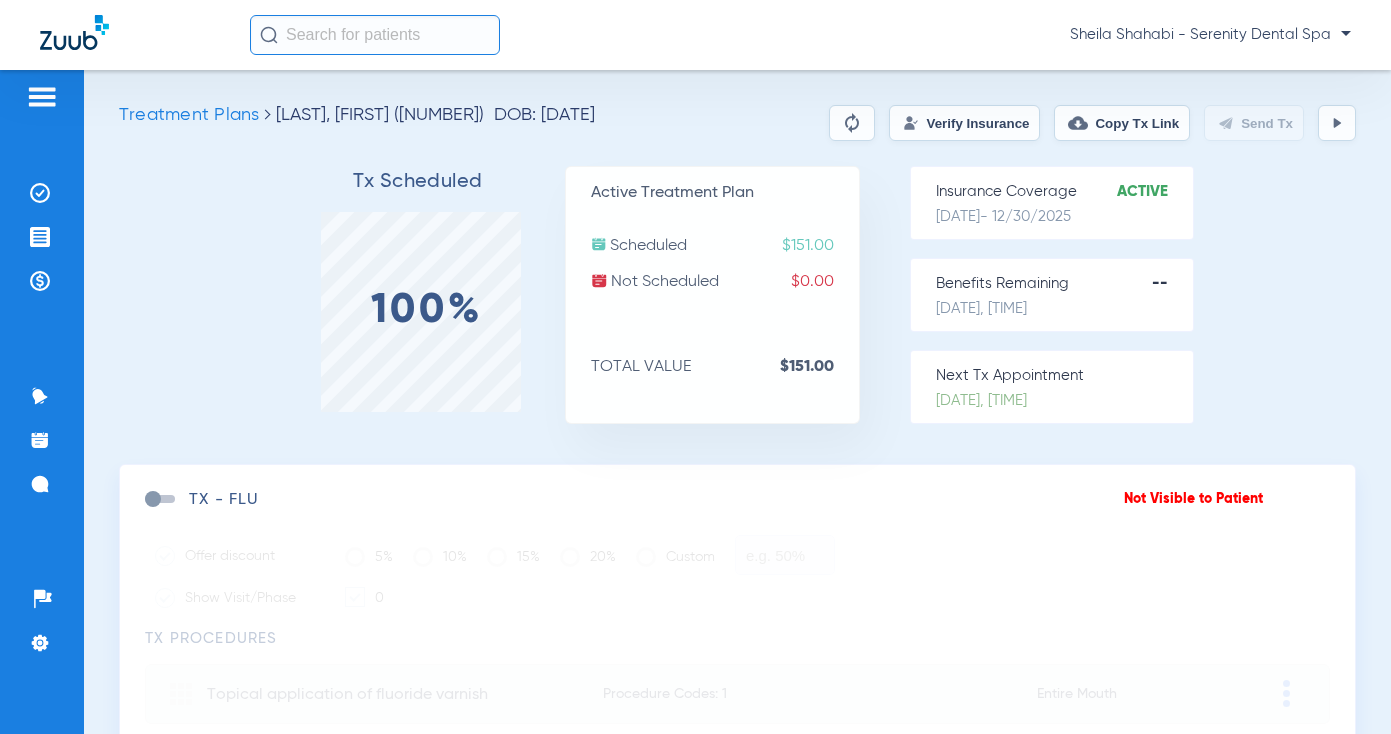 click 